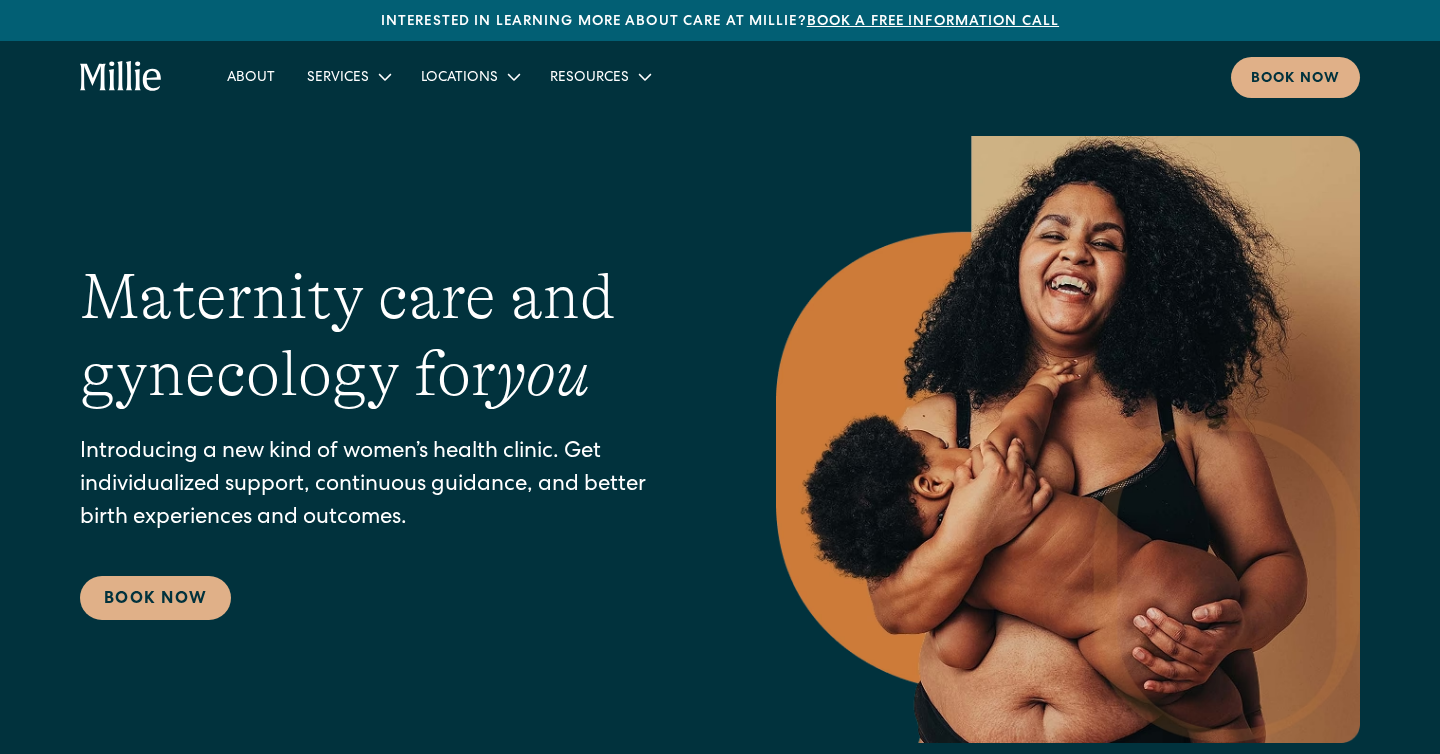 scroll, scrollTop: 1515, scrollLeft: 0, axis: vertical 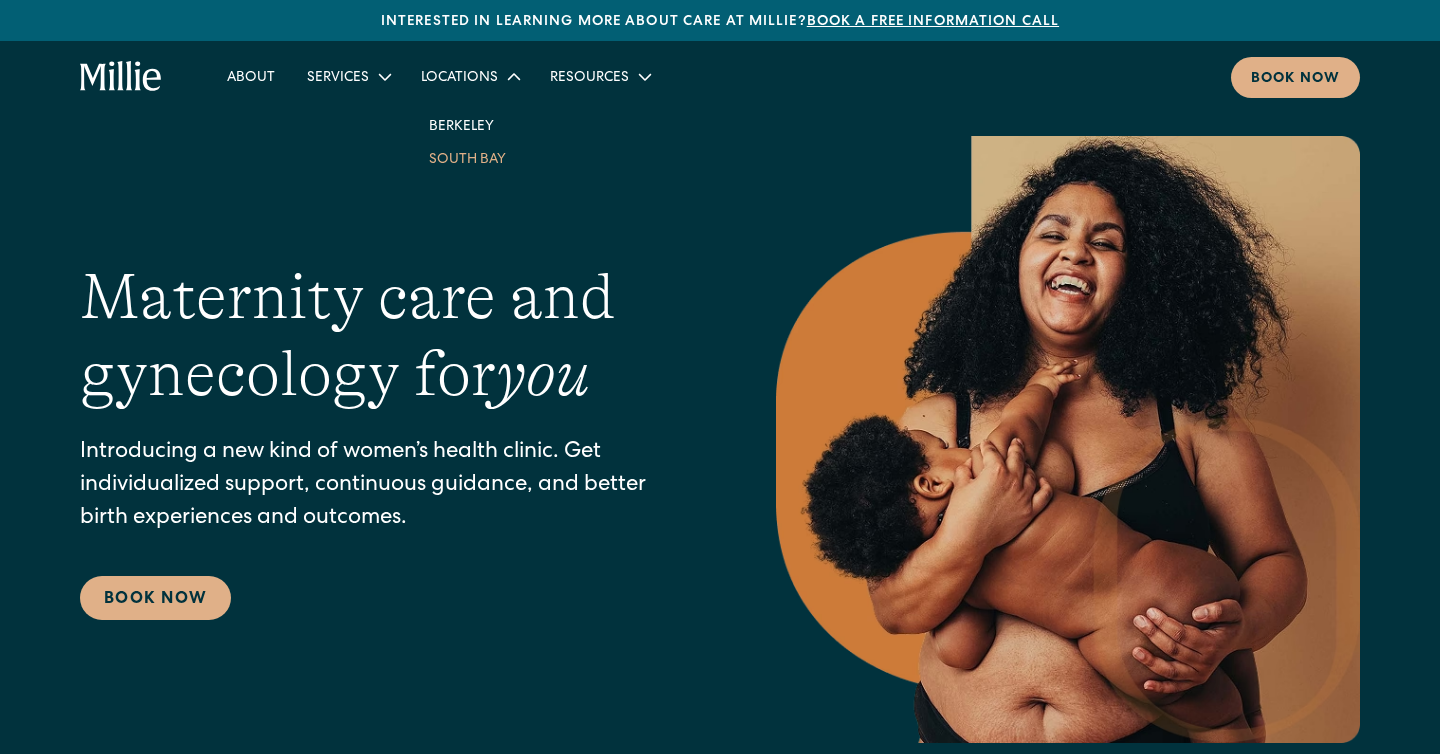click on "South Bay" at bounding box center [469, 158] 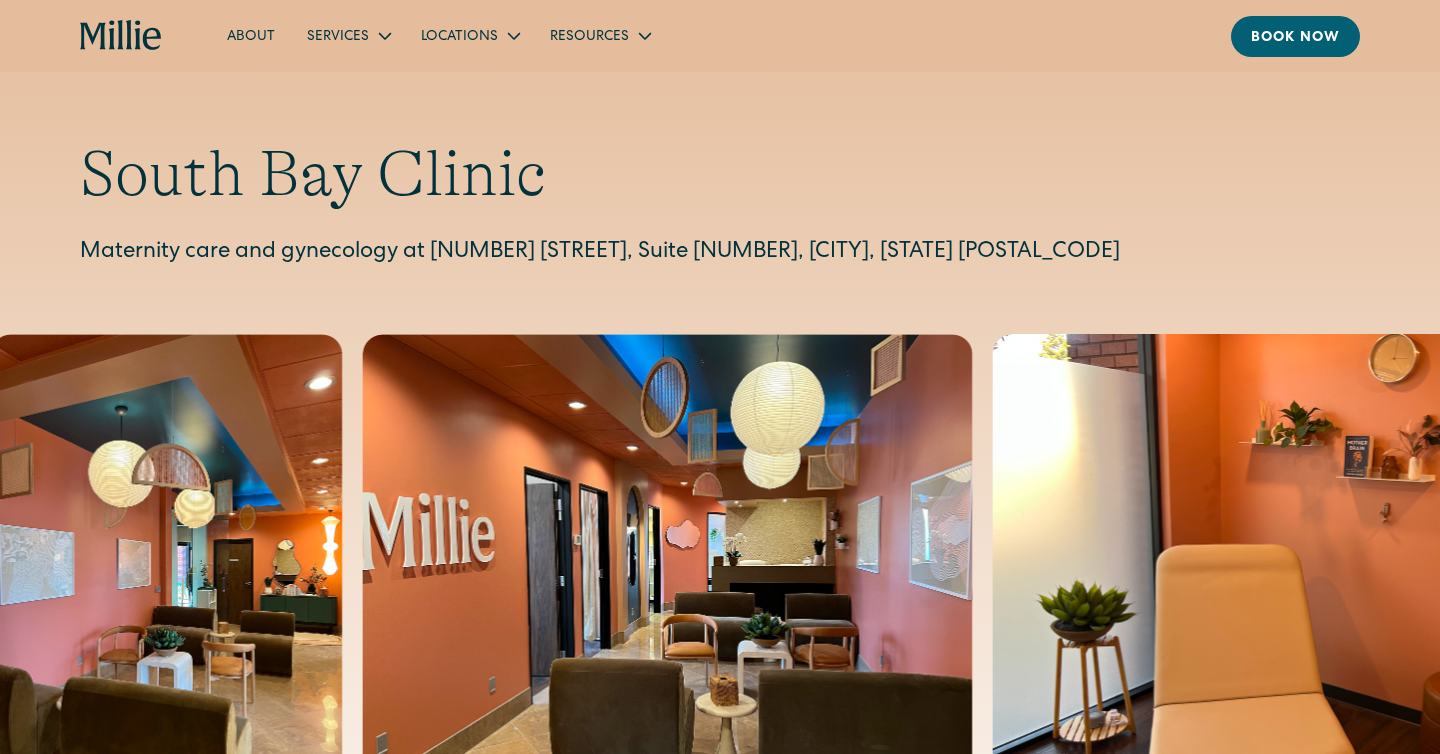 scroll, scrollTop: 0, scrollLeft: 0, axis: both 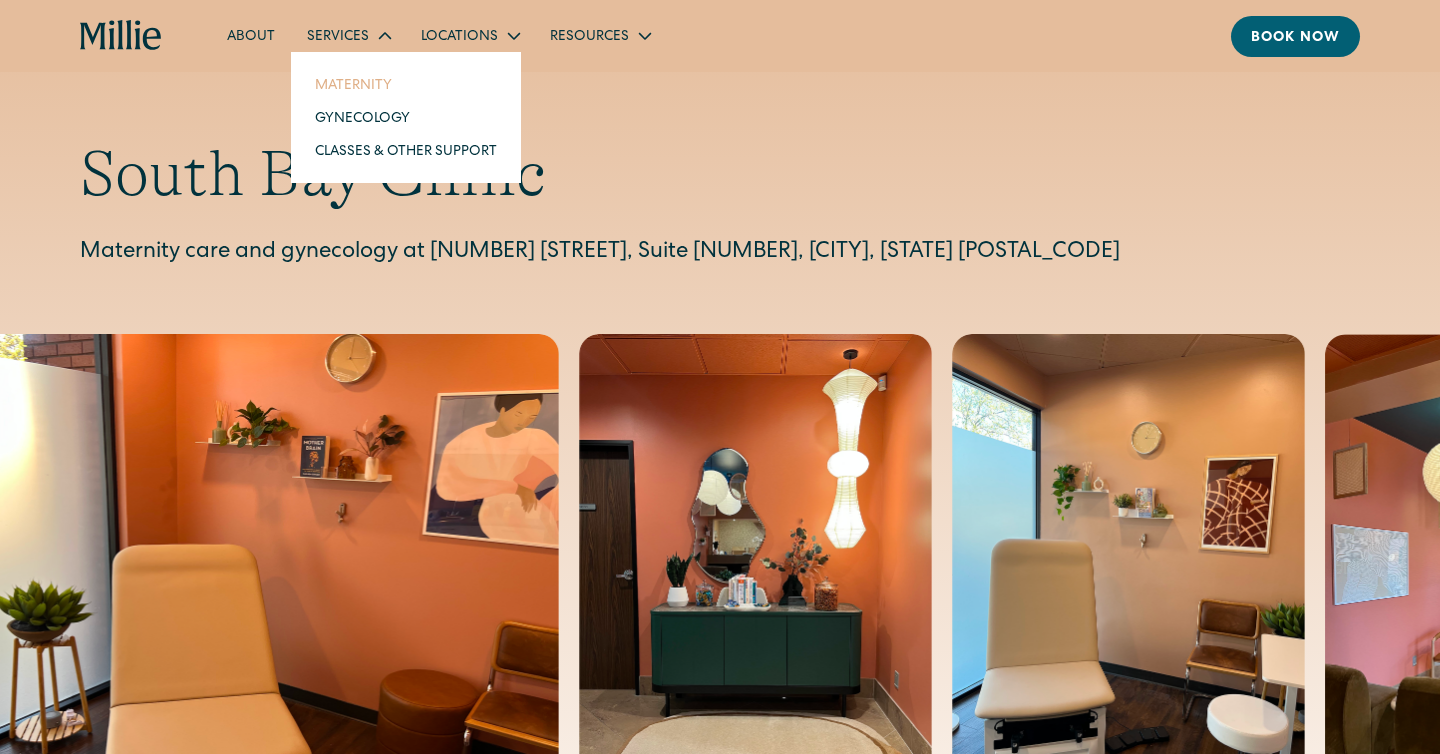 click on "Maternity" at bounding box center (406, 84) 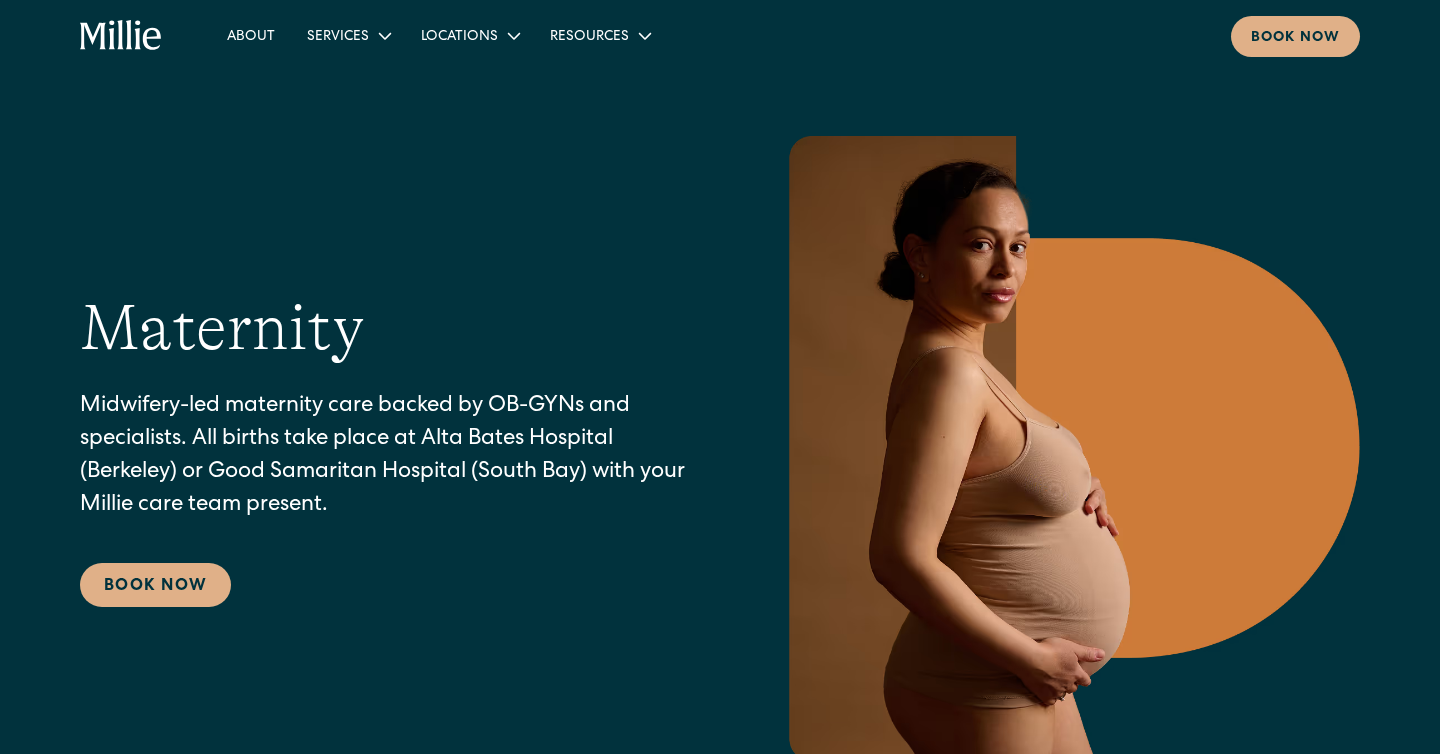 scroll, scrollTop: 0, scrollLeft: 0, axis: both 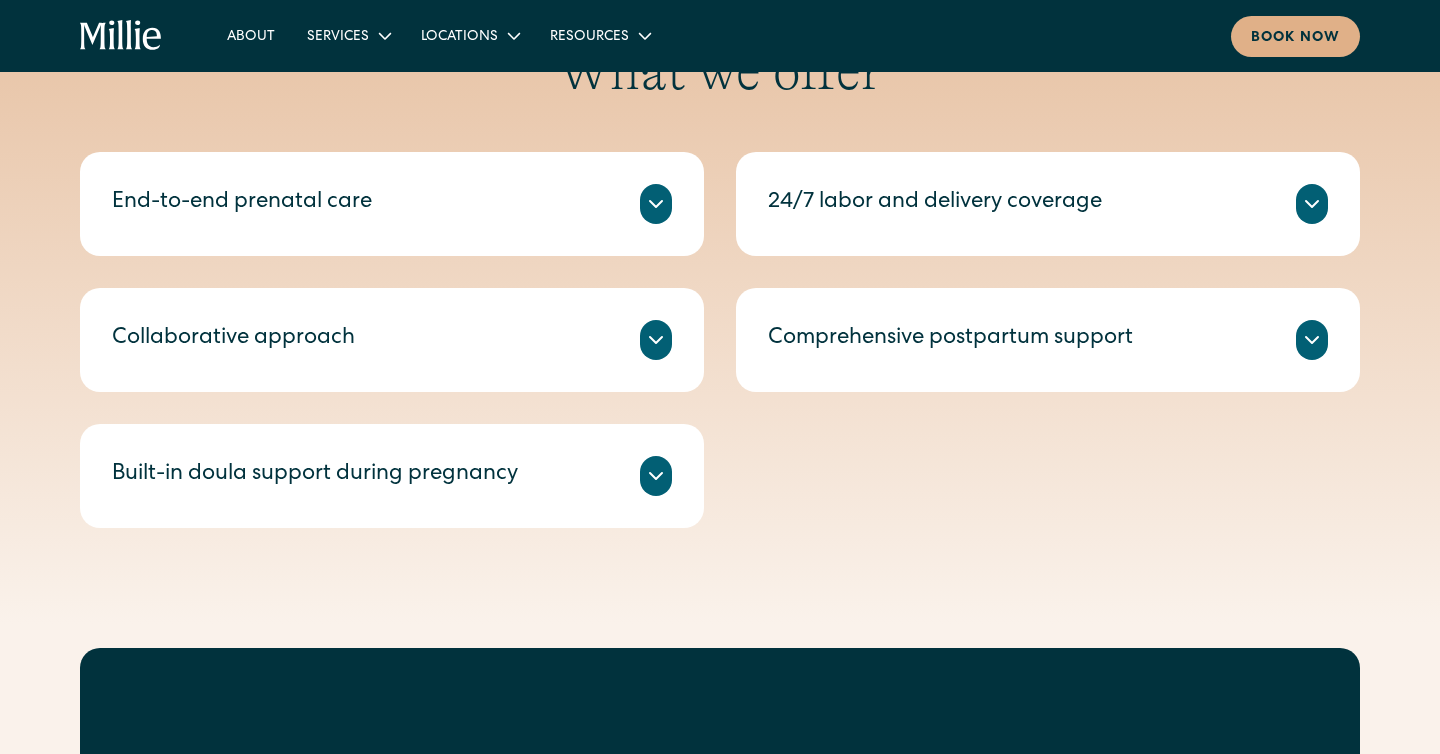 click 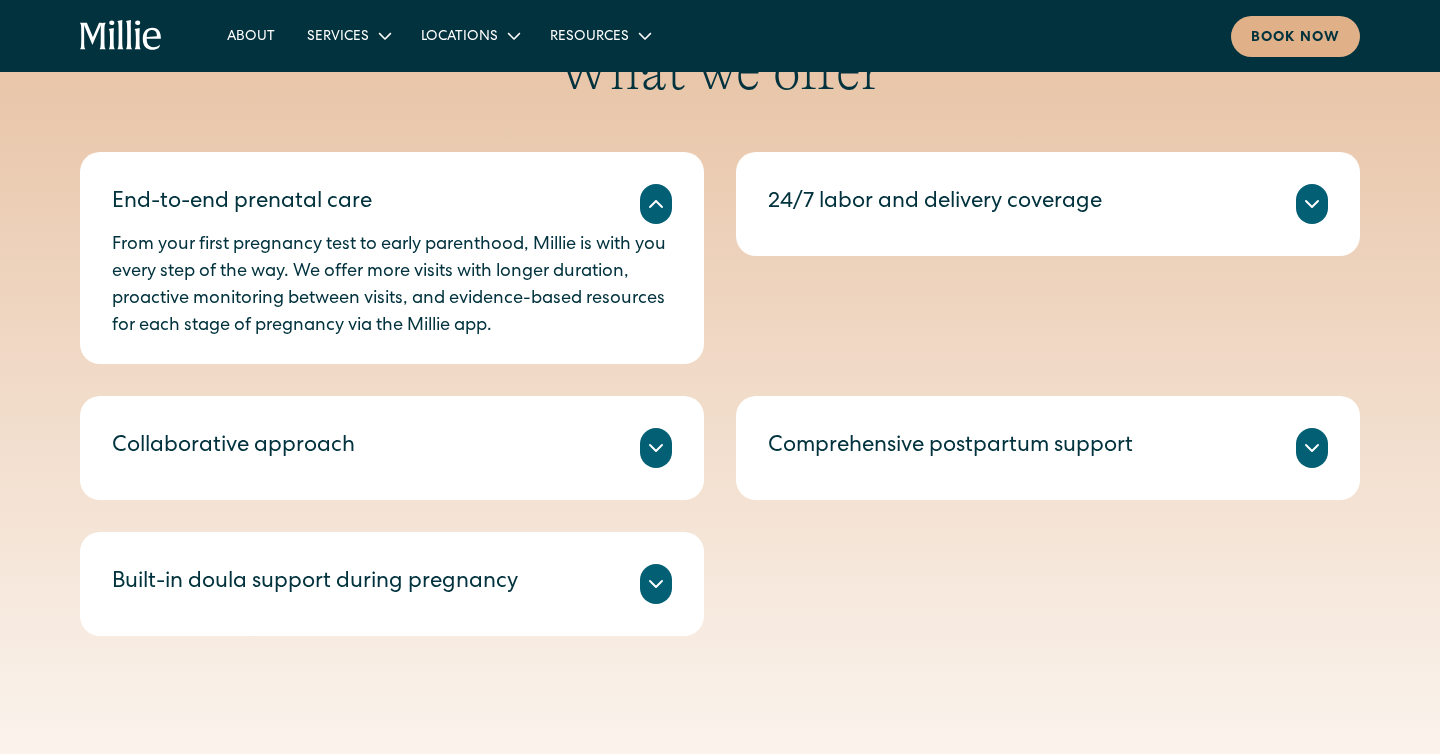 click on "From your first pregnancy test to early parenthood, Millie is with you every step of the way. We offer more visits with longer duration, proactive monitoring between visits, and evidence-based resources for each stage of pregnancy via the Millie app." at bounding box center [392, 286] 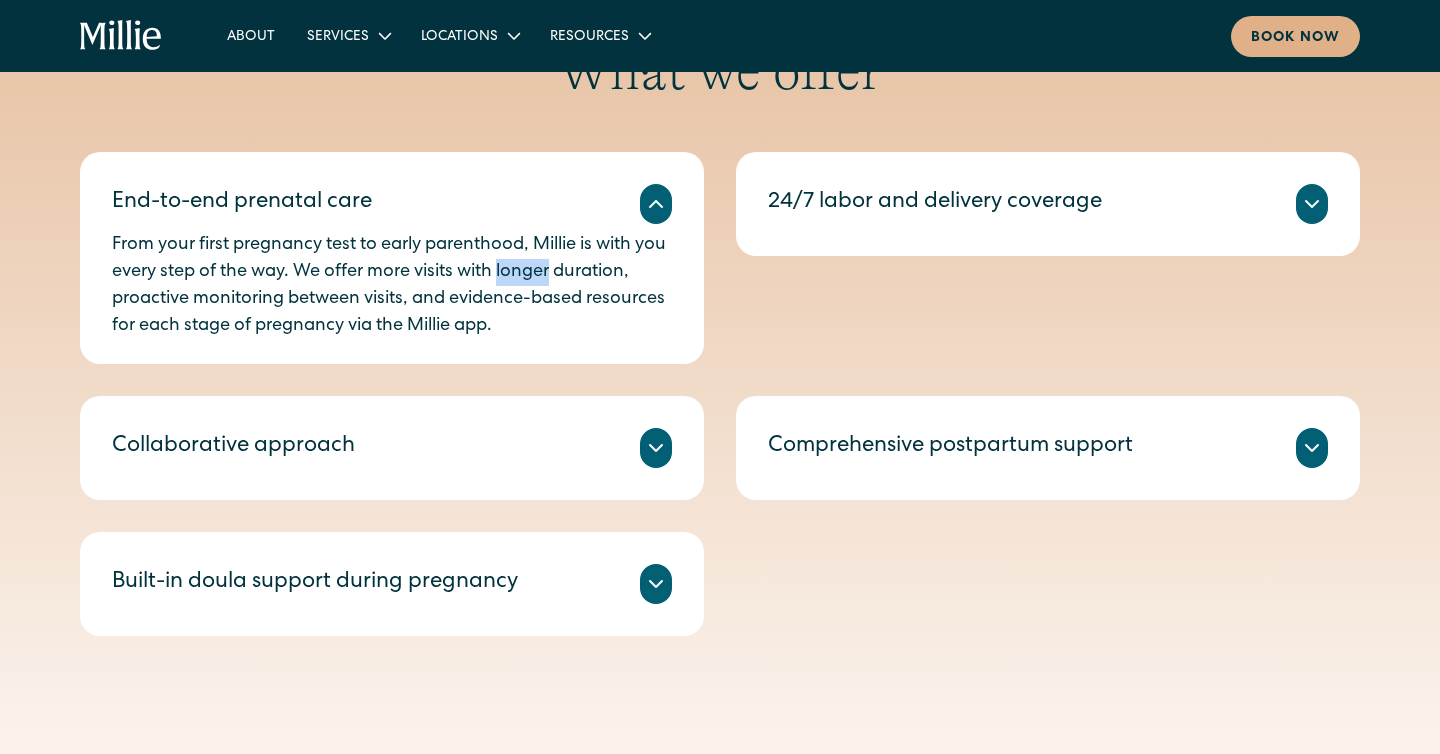 click on "From your first pregnancy test to early parenthood, Millie is with you every step of the way. We offer more visits with longer duration, proactive monitoring between visits, and evidence-based resources for each stage of pregnancy via the Millie app." at bounding box center [392, 286] 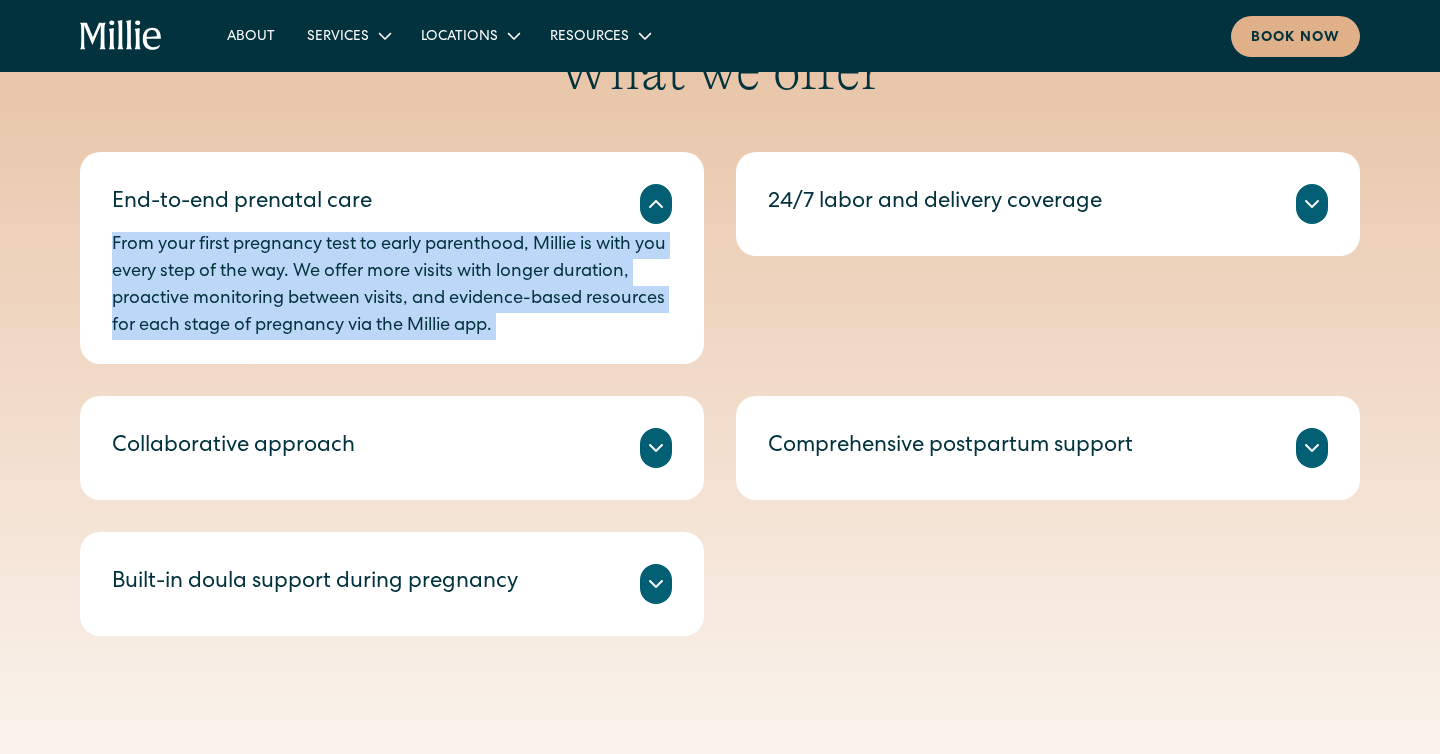 click on "From your first pregnancy test to early parenthood, Millie is with you every step of the way. We offer more visits with longer duration, proactive monitoring between visits, and evidence-based resources for each stage of pregnancy via the Millie app." at bounding box center [392, 286] 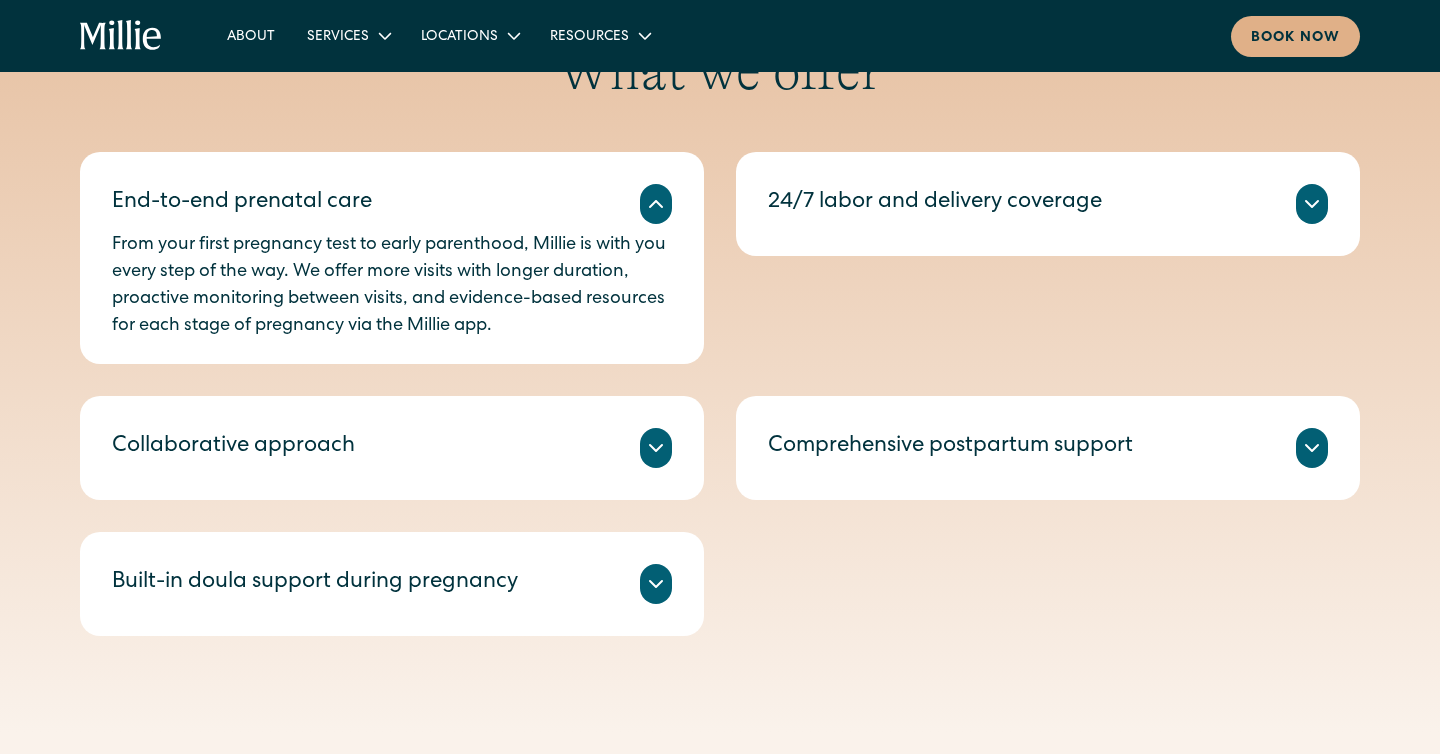 click on "From your first pregnancy test to early parenthood, Millie is with you every step of the way. We offer more visits with longer duration, proactive monitoring between visits, and evidence-based resources for each stage of pregnancy via the Millie app." at bounding box center [392, 286] 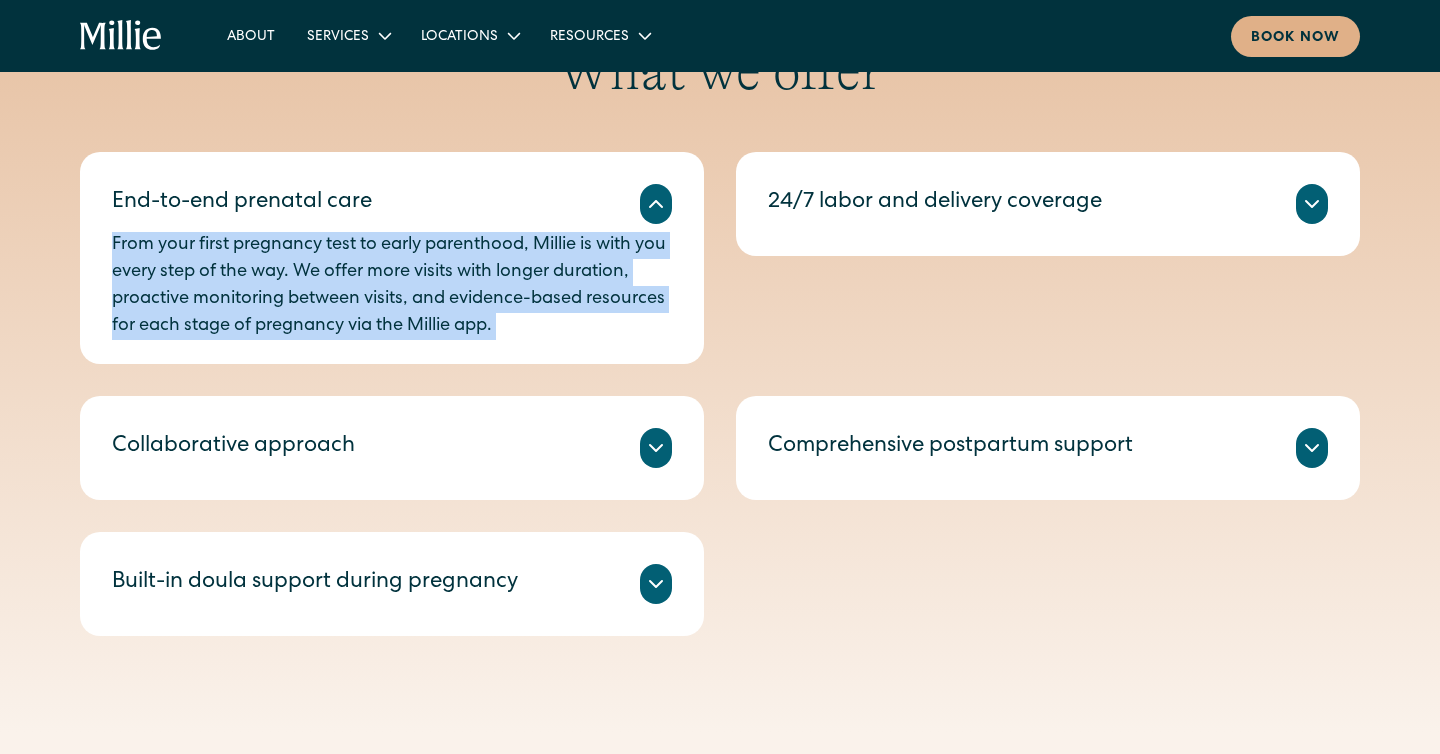 click on "From your first pregnancy test to early parenthood, Millie is with you every step of the way. We offer more visits with longer duration, proactive monitoring between visits, and evidence-based resources for each stage of pregnancy via the Millie app." at bounding box center [392, 286] 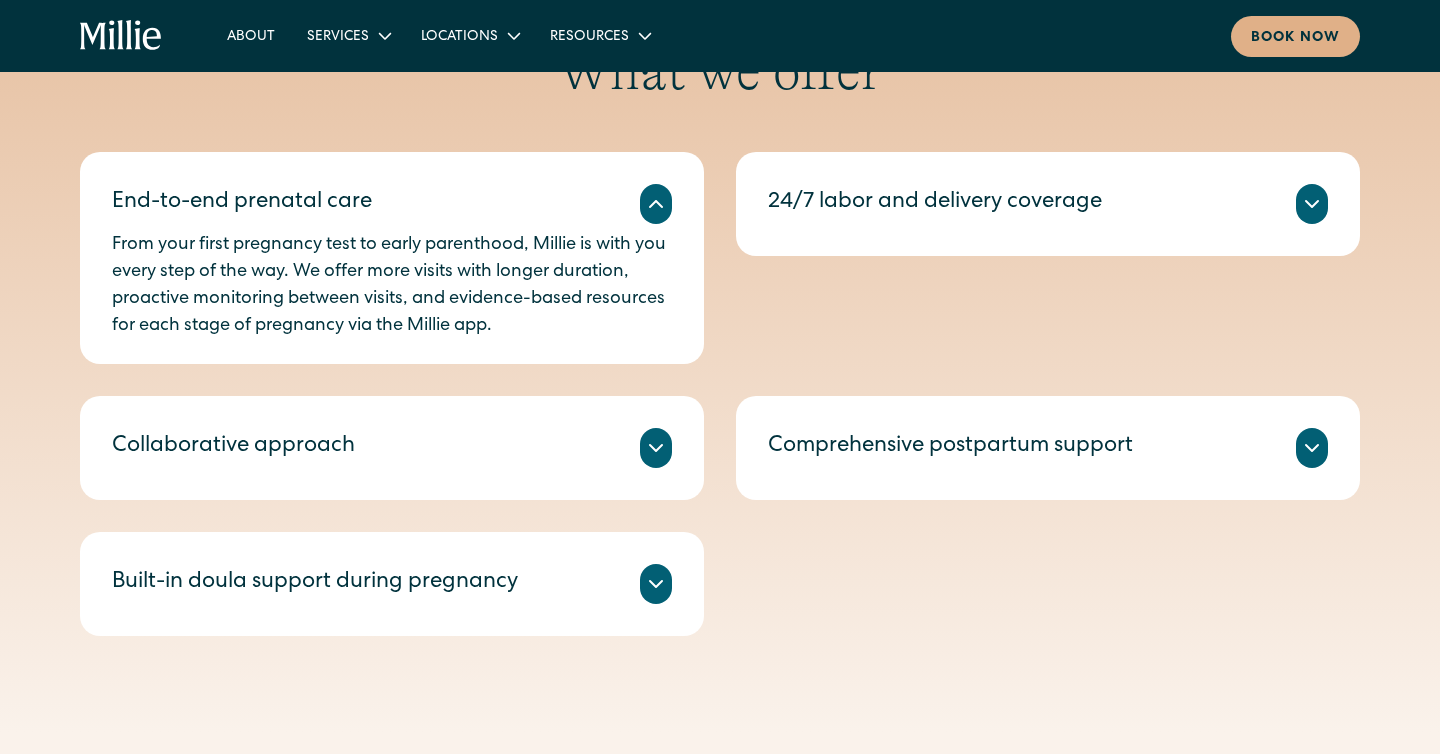 click on "From your first pregnancy test to early parenthood, Millie is with you every step of the way. We offer more visits with longer duration, proactive monitoring between visits, and evidence-based resources for each stage of pregnancy via the Millie app." at bounding box center (392, 286) 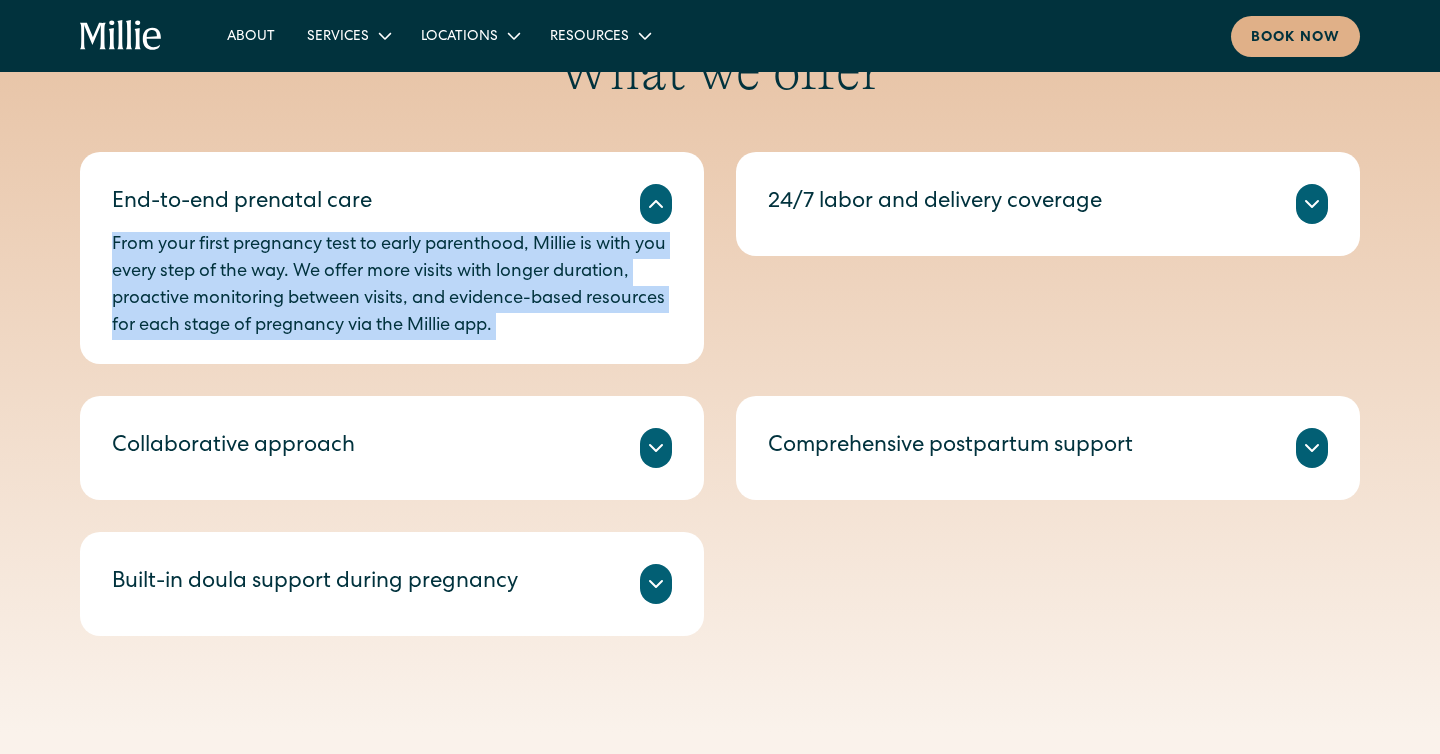 click on "From your first pregnancy test to early parenthood, Millie is with you every step of the way. We offer more visits with longer duration, proactive monitoring between visits, and evidence-based resources for each stage of pregnancy via the Millie app." at bounding box center (392, 286) 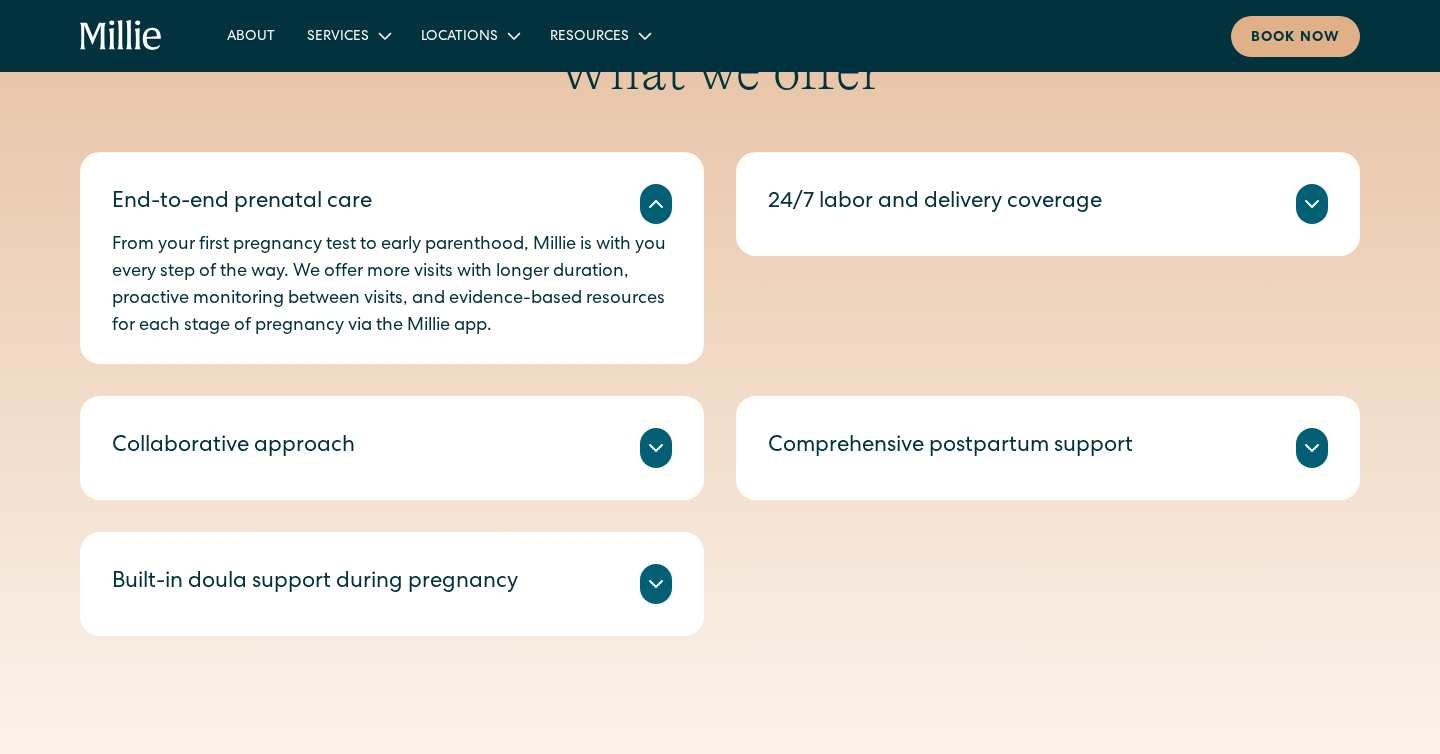 click on "From your first pregnancy test to early parenthood, Millie is with you every step of the way. We offer more visits with longer duration, proactive monitoring between visits, and evidence-based resources for each stage of pregnancy via the Millie app." at bounding box center (392, 286) 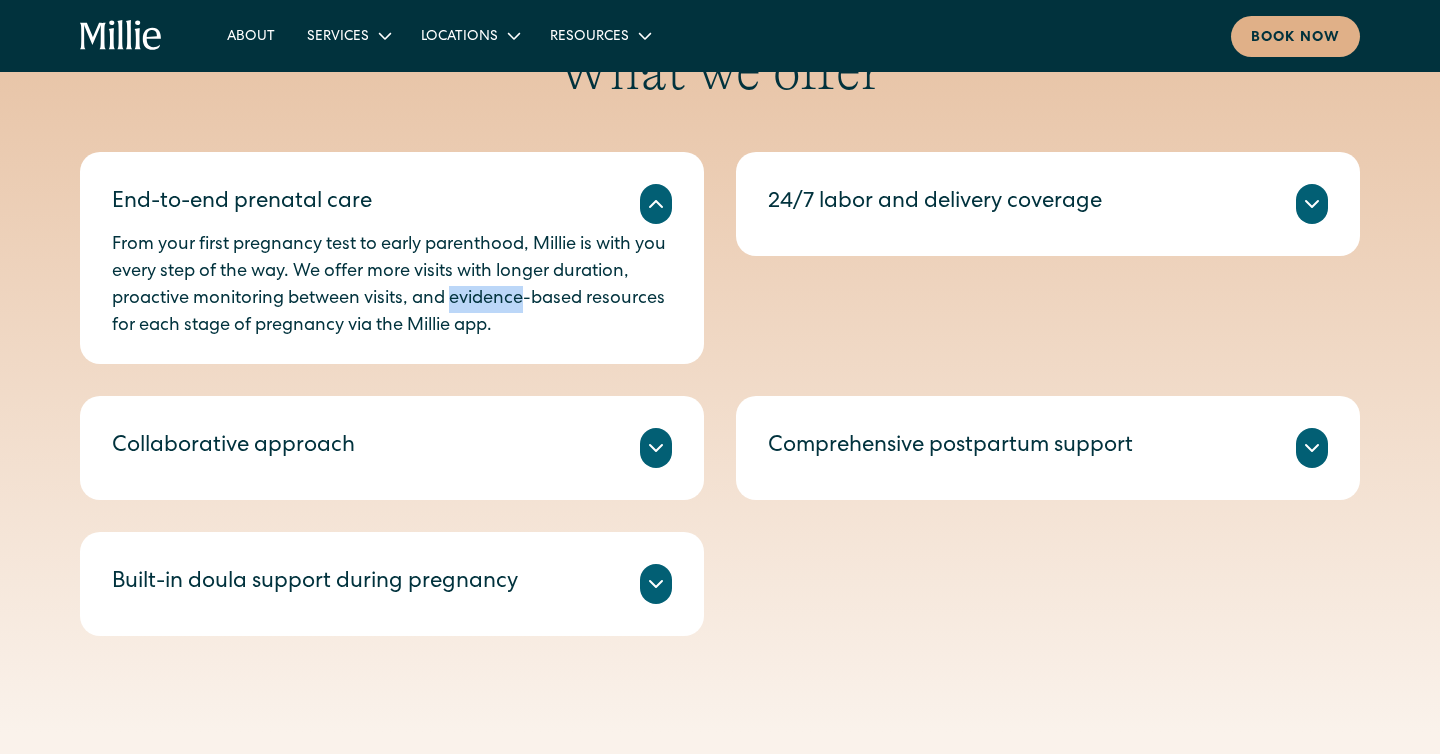 click on "From your first pregnancy test to early parenthood, Millie is with you every step of the way. We offer more visits with longer duration, proactive monitoring between visits, and evidence-based resources for each stage of pregnancy via the Millie app." at bounding box center (392, 286) 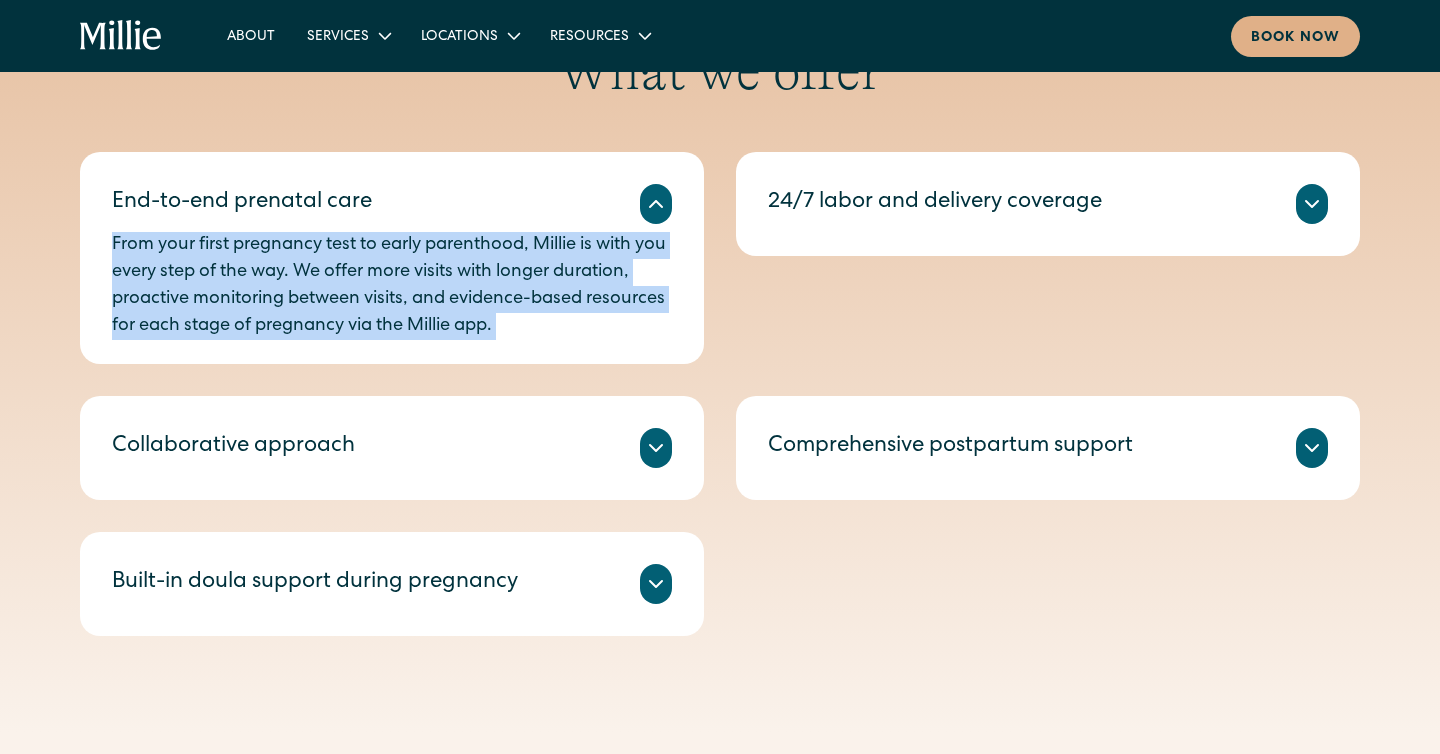 click on "From your first pregnancy test to early parenthood, Millie is with you every step of the way. We offer more visits with longer duration, proactive monitoring between visits, and evidence-based resources for each stage of pregnancy via the Millie app." at bounding box center [392, 286] 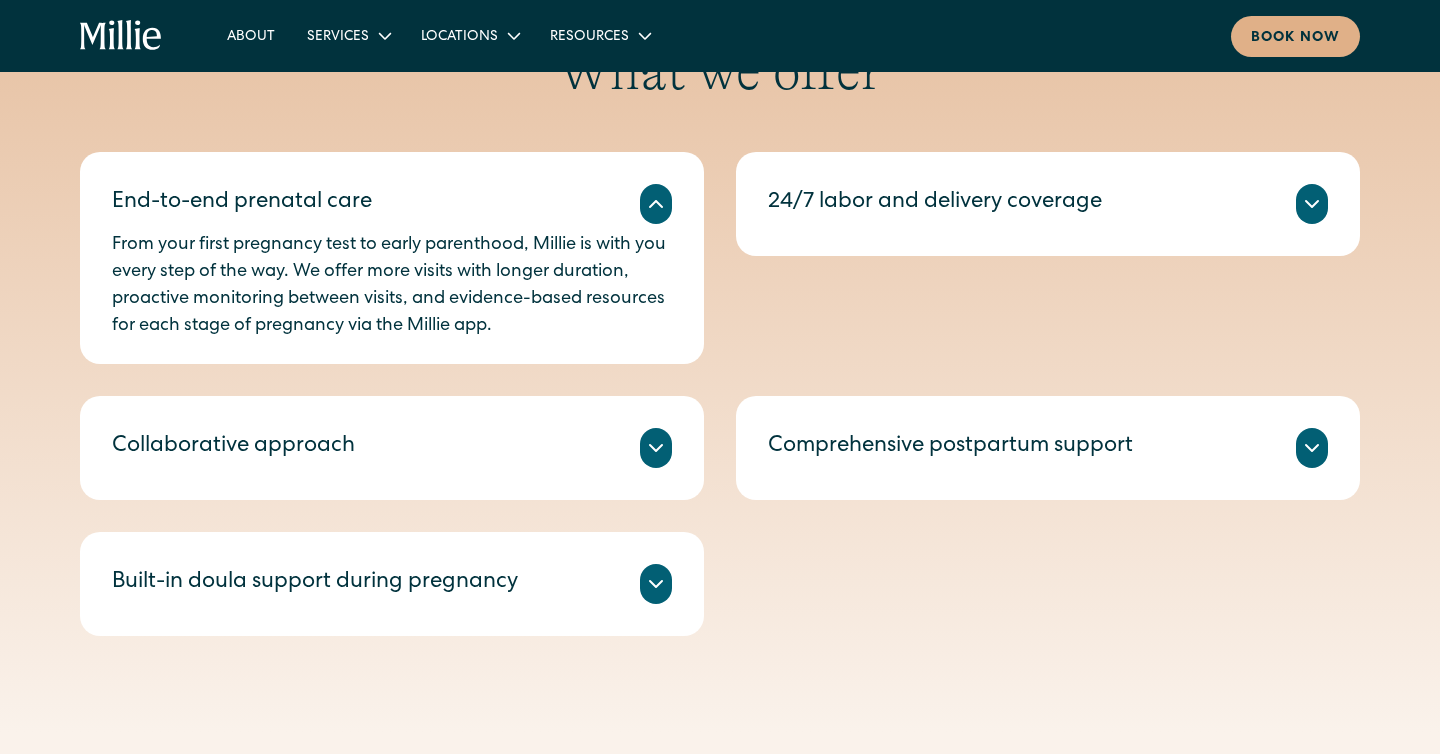 click on "Collaborative approach At Millie, Certified Nurse Midwives (CNMs) work closely together with OB-GYNs and experts in fields like mental health, lactation, and nutrition to give you comprehensive care and support on the way to becoming a parent." at bounding box center (392, 448) 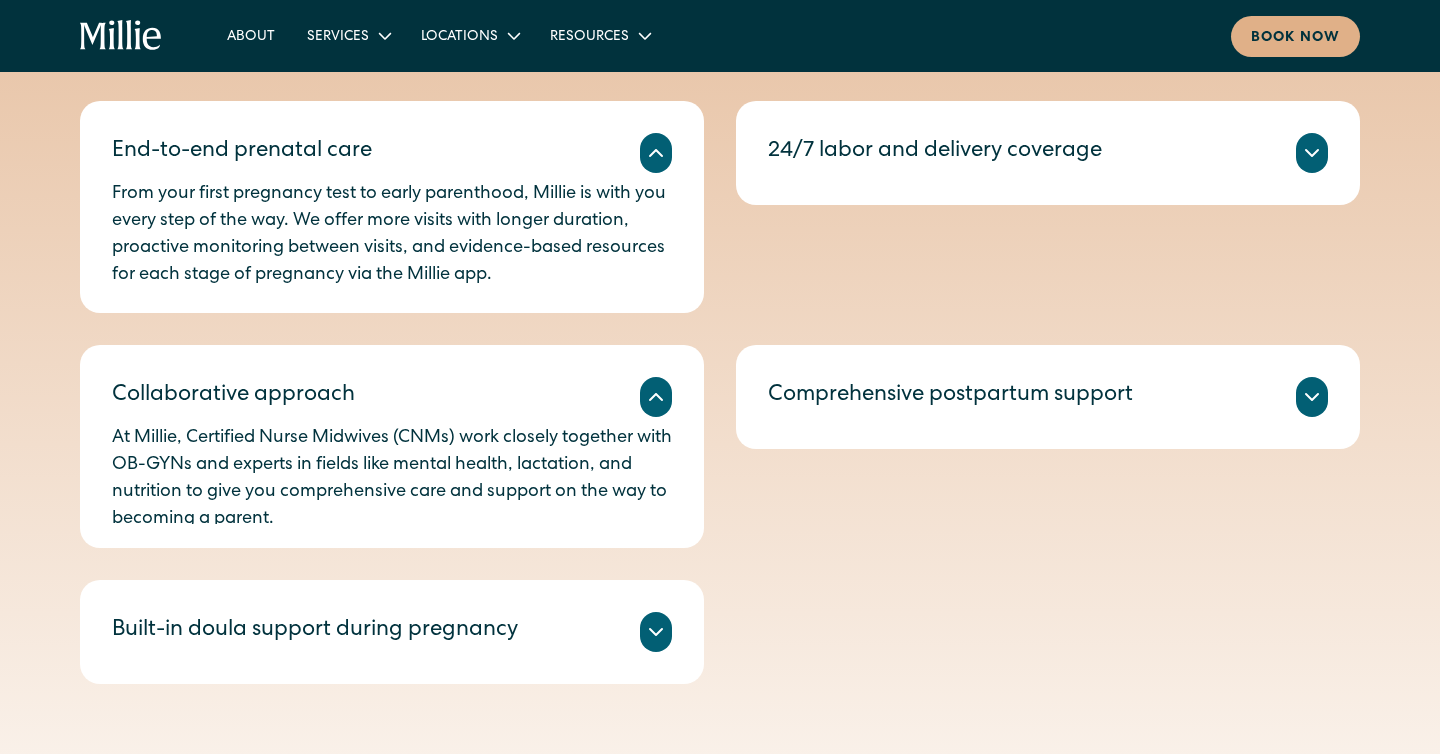 scroll, scrollTop: 1091, scrollLeft: 0, axis: vertical 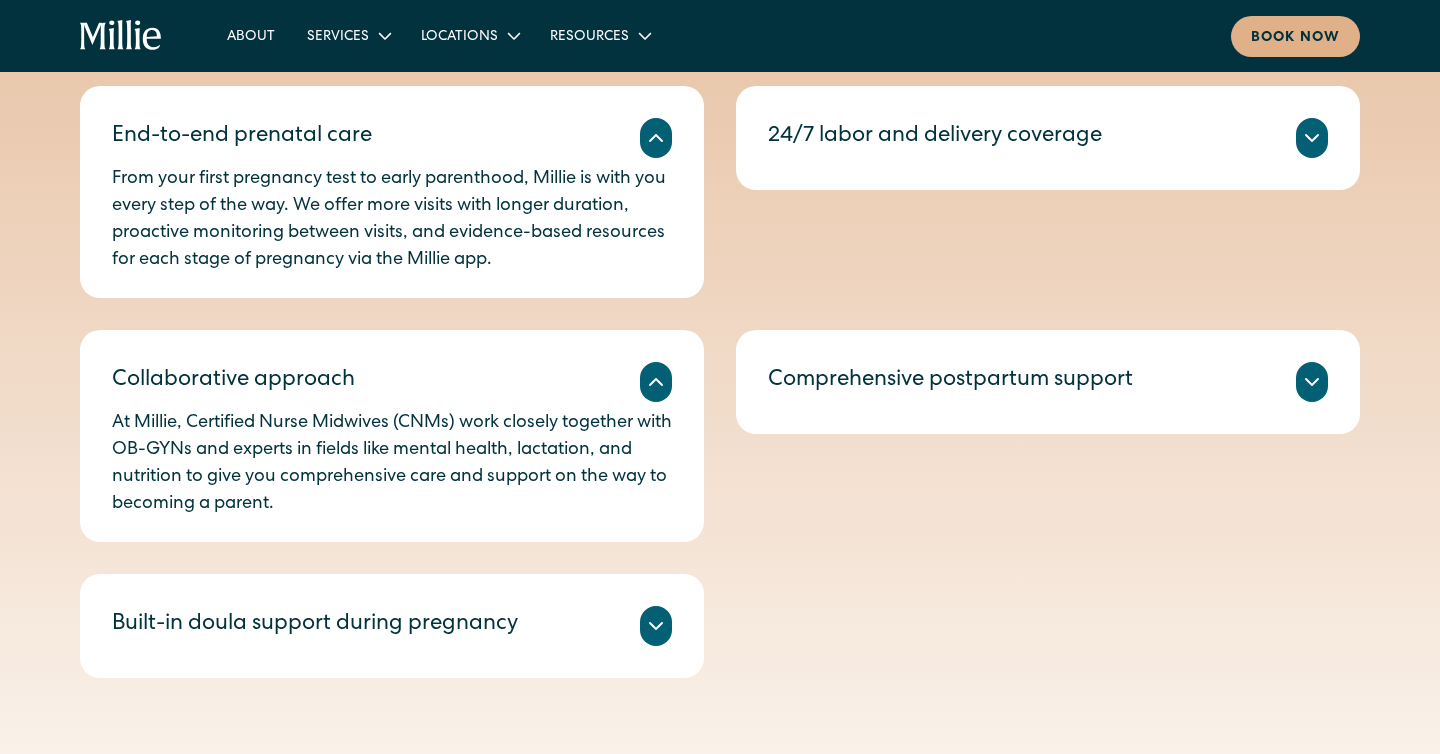 click on "Built-in doula support during pregnancy" at bounding box center [392, 626] 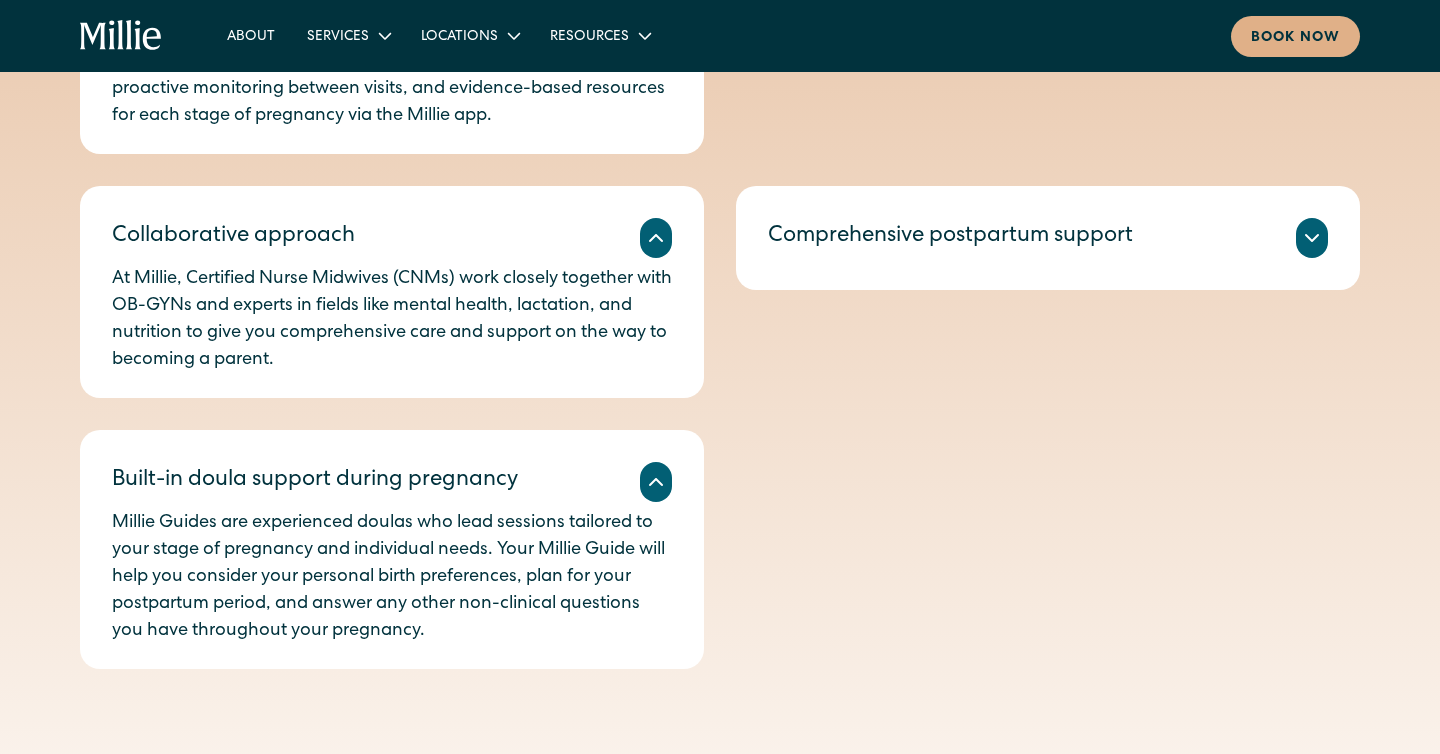 scroll, scrollTop: 1238, scrollLeft: 0, axis: vertical 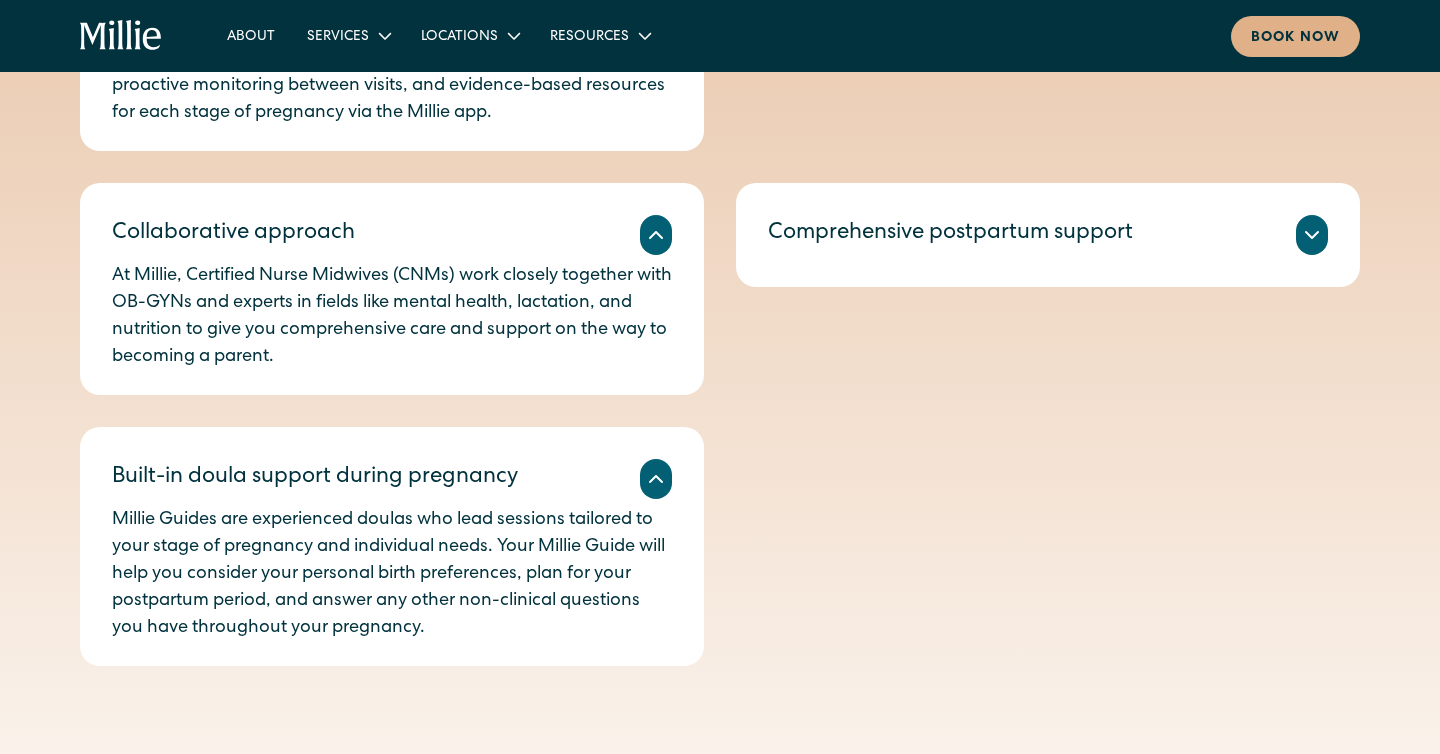 click on "Millie Guides are experienced doulas who lead sessions tailored to your stage of pregnancy and individual needs. Your Millie Guide will help you consider your personal birth preferences, plan for your postpartum period, and answer any other non-clinical questions you have throughout your pregnancy." at bounding box center (392, 574) 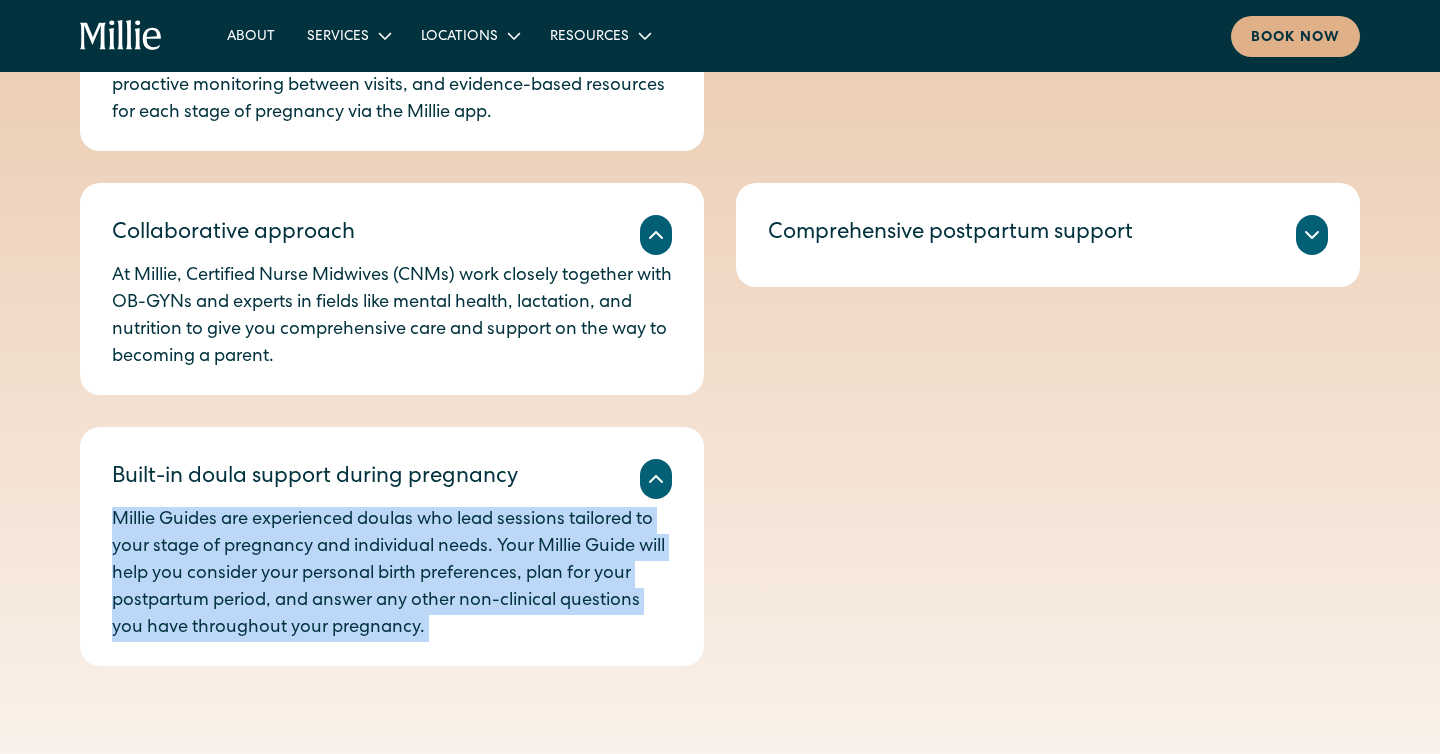 click on "Millie Guides are experienced doulas who lead sessions tailored to your stage of pregnancy and individual needs. Your Millie Guide will help you consider your personal birth preferences, plan for your postpartum period, and answer any other non-clinical questions you have throughout your pregnancy." at bounding box center (392, 574) 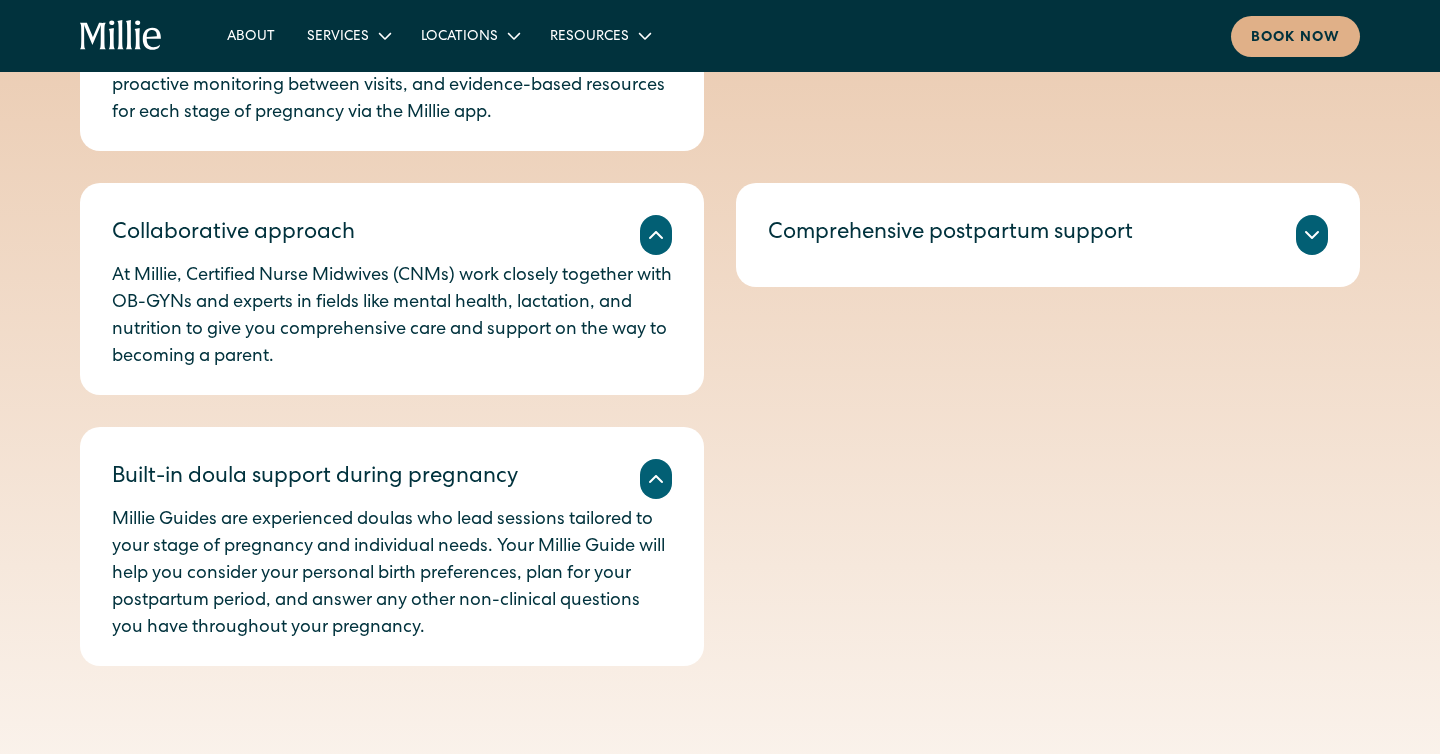 click on "Comprehensive postpartum support" at bounding box center (950, 234) 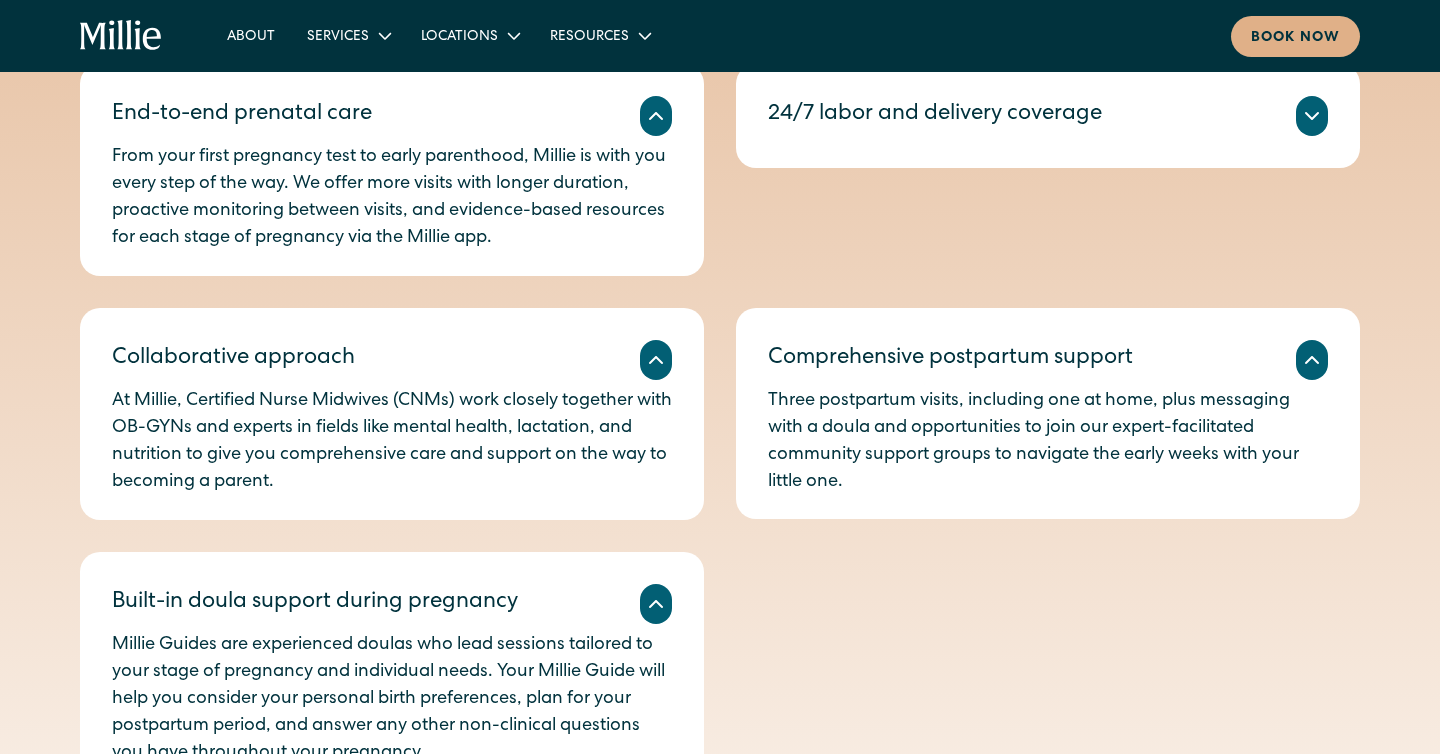 scroll, scrollTop: 1088, scrollLeft: 0, axis: vertical 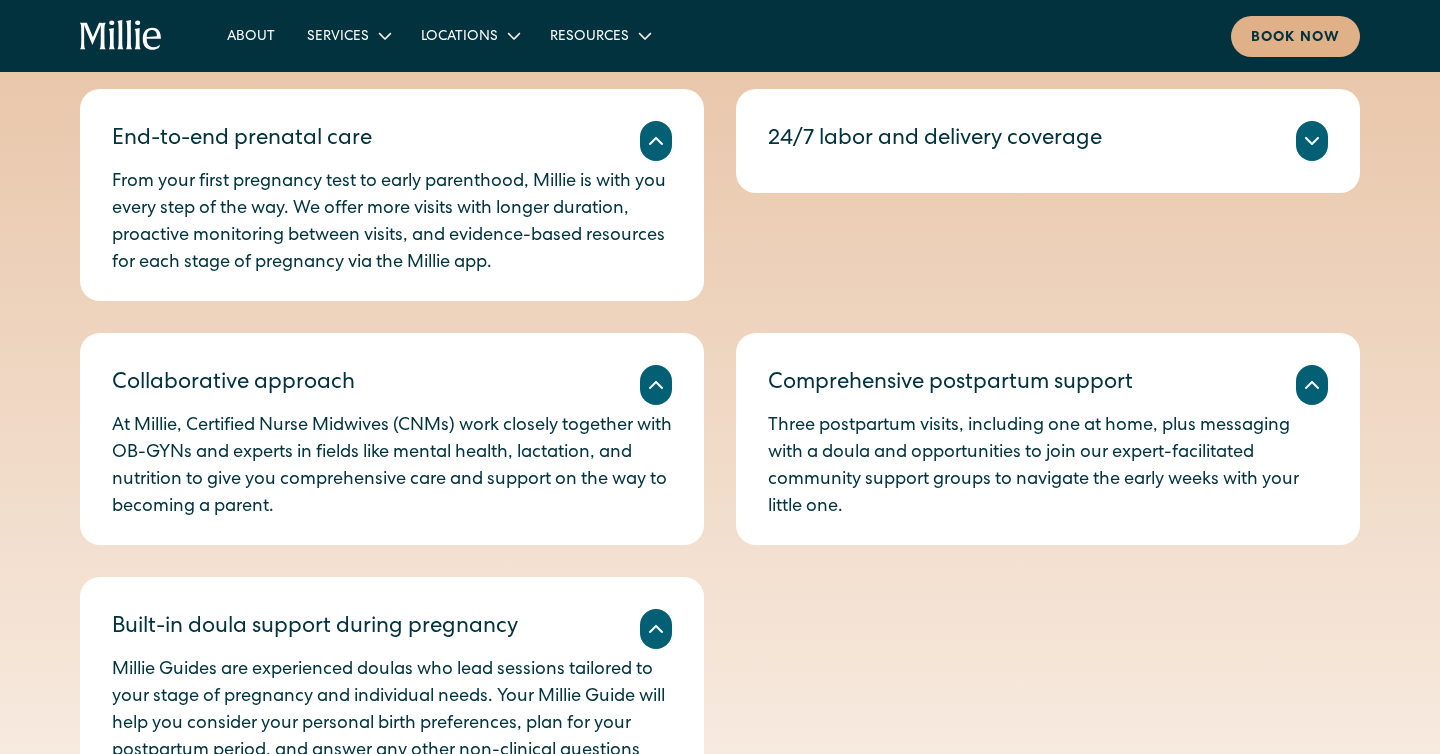 click on "Your Millie care team will always be present at your hospital birth to help you deliver your baby safely in line with your preferences." at bounding box center [1048, 165] 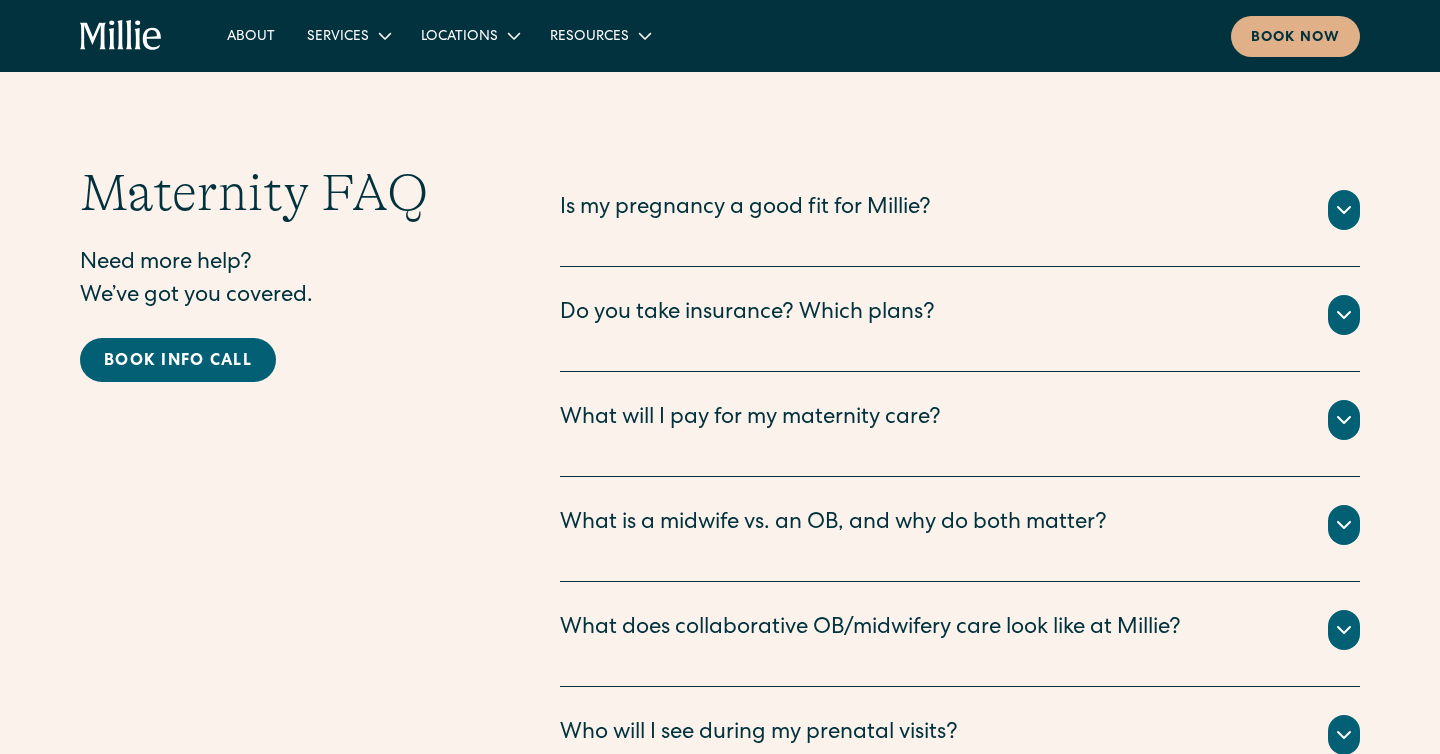 scroll, scrollTop: 5635, scrollLeft: 0, axis: vertical 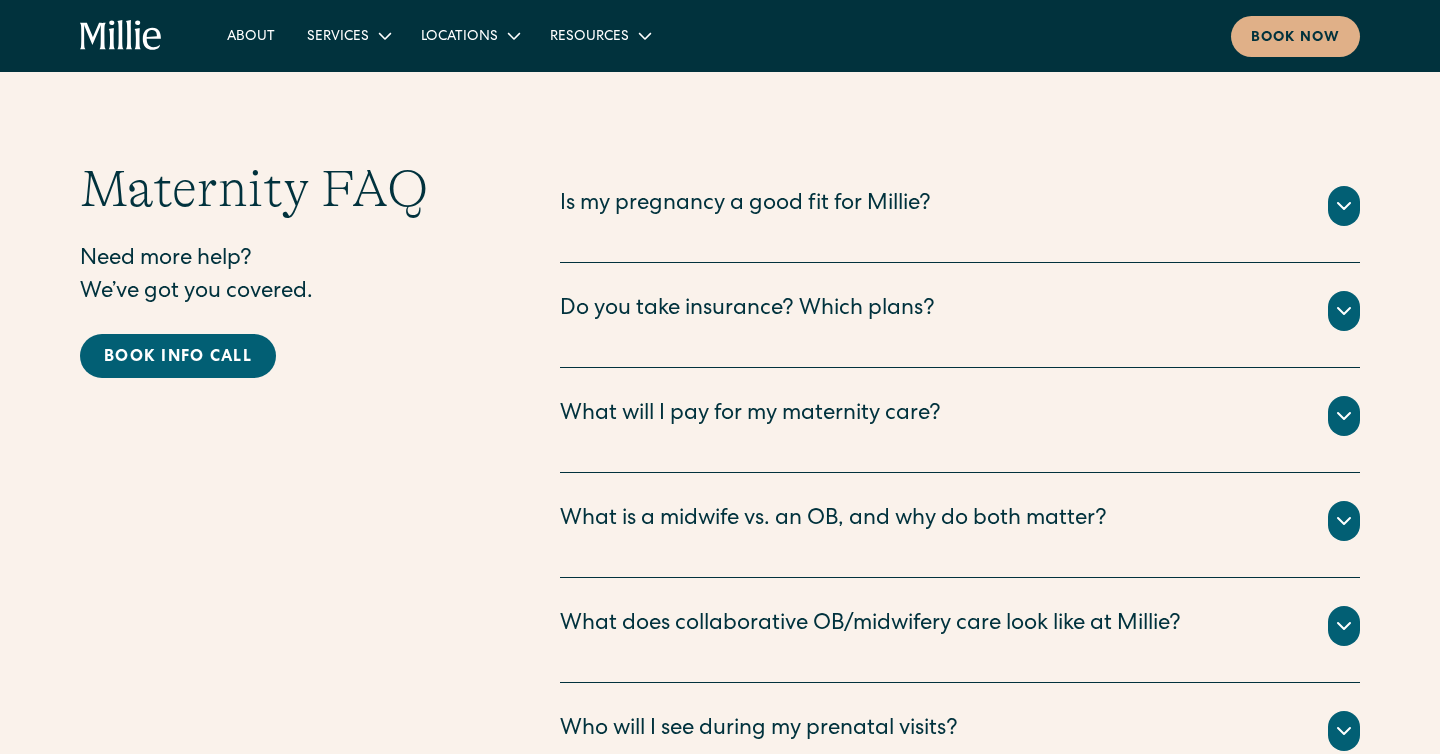 click on "Do you take insurance? Which plans?" at bounding box center [960, 311] 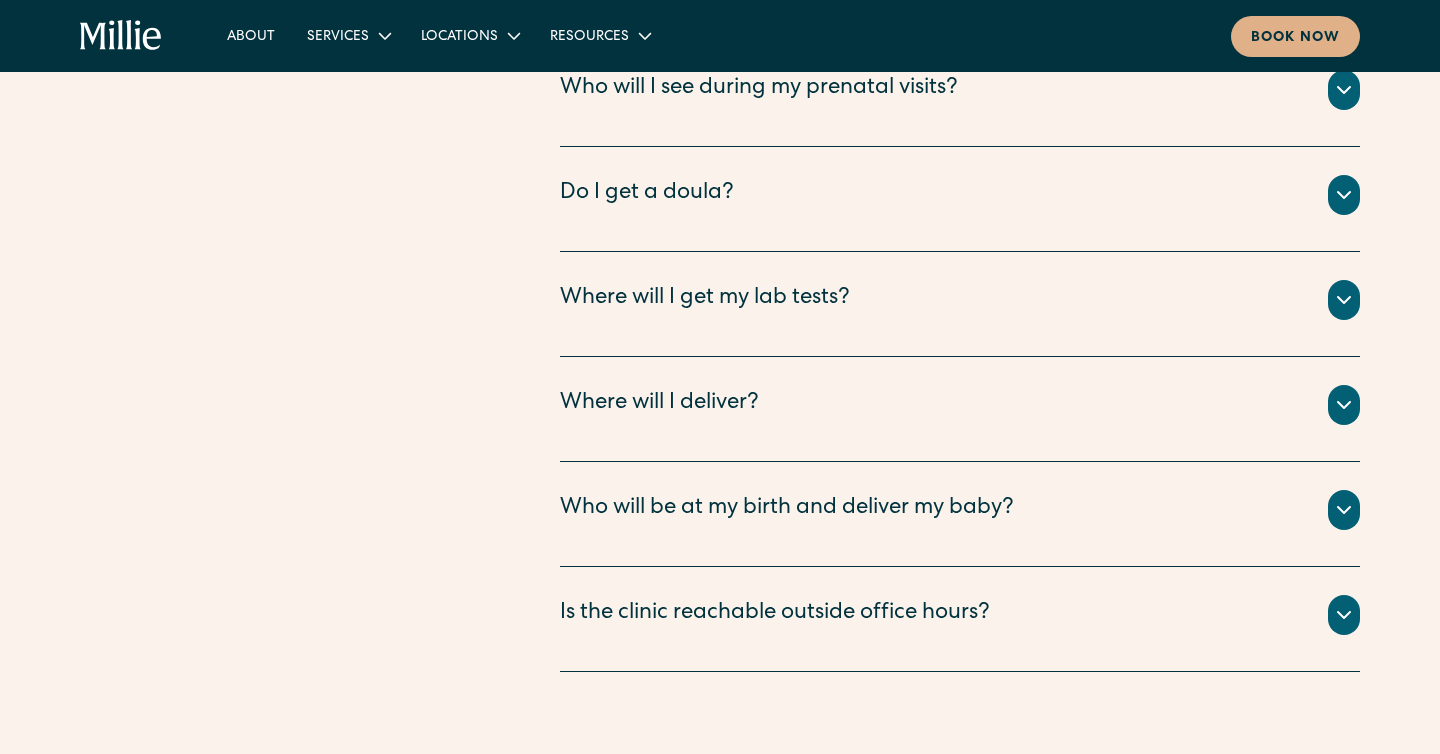 scroll, scrollTop: 6580, scrollLeft: 0, axis: vertical 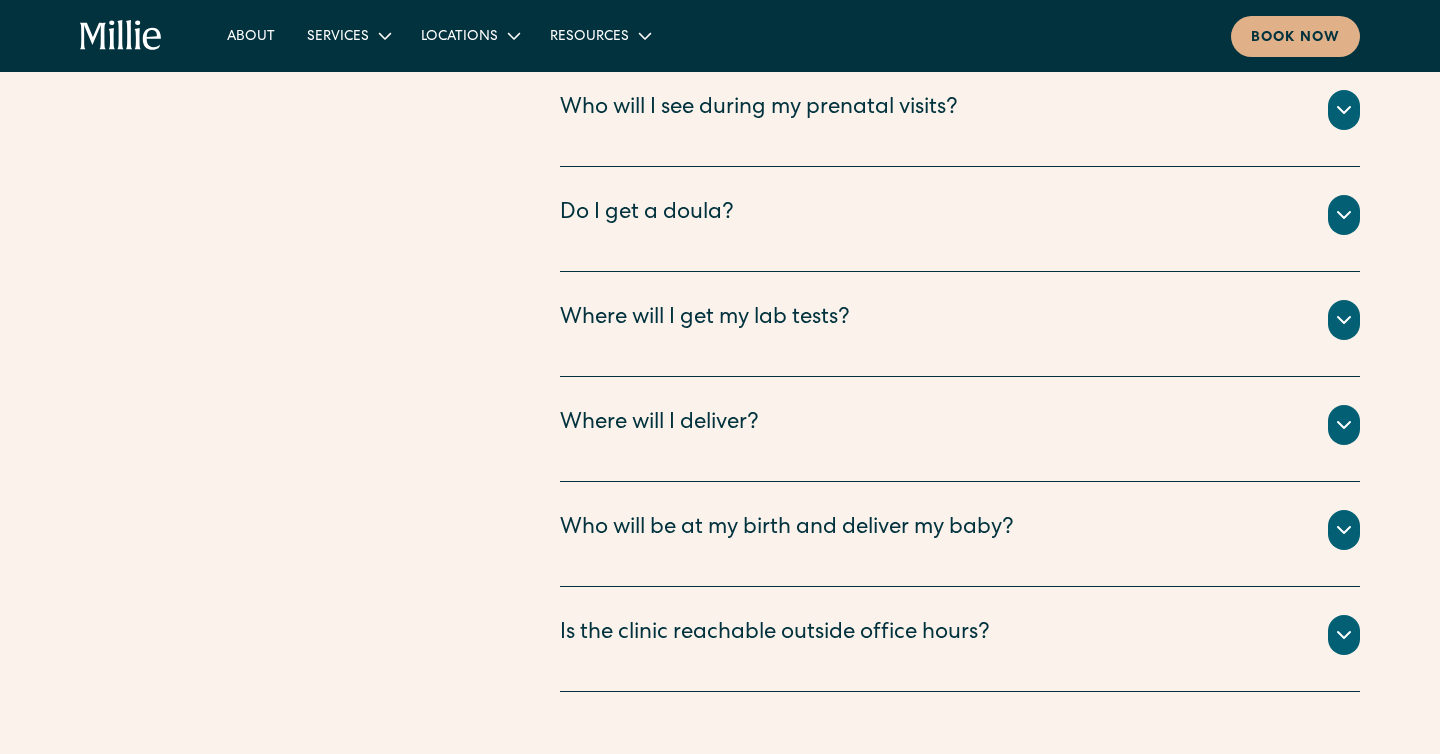 click on "Do I get a doula?" at bounding box center [647, 214] 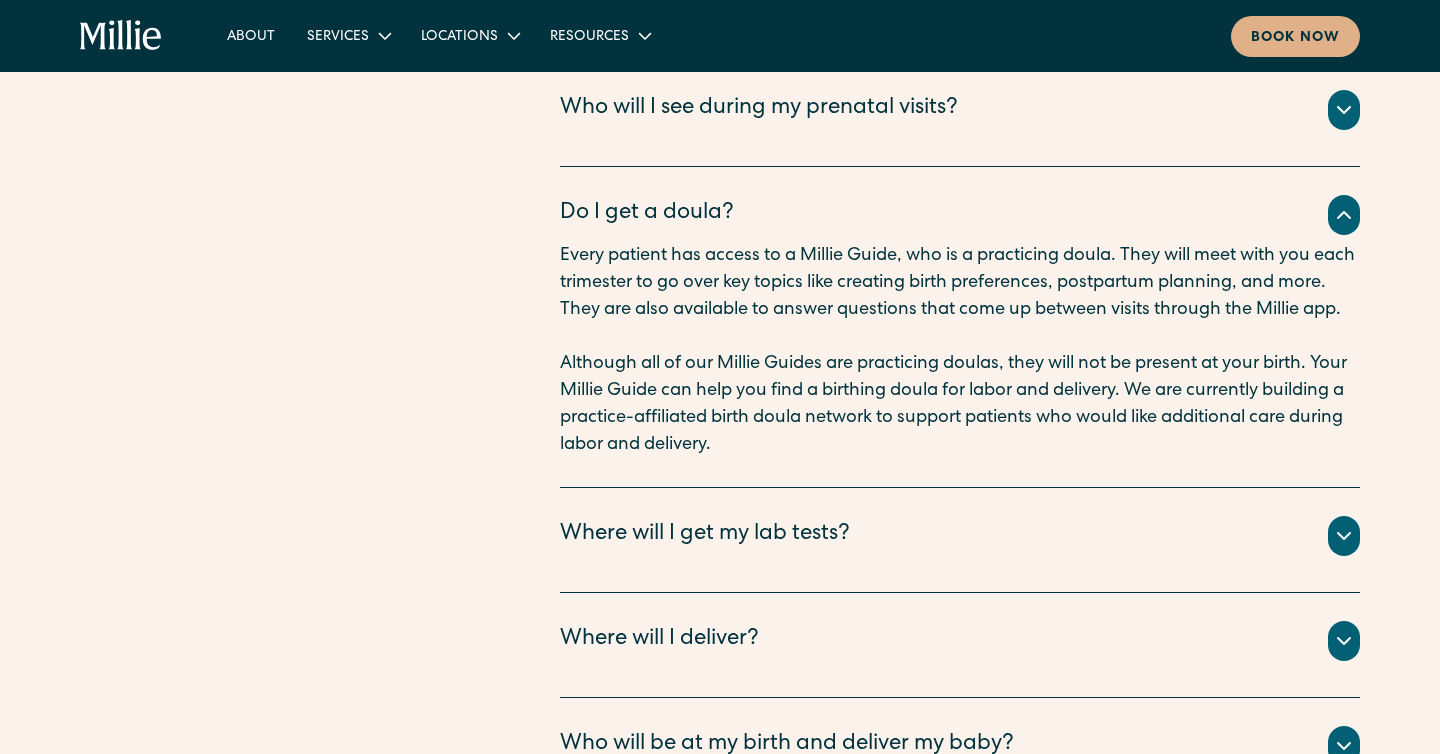 click on "Every patient has access to a Millie Guide, who is a practicing doula. They will meet with you each trimester to go over key topics like creating birth preferences, postpartum planning, and more. They are also available to answer questions that come up between visits through the Millie app." at bounding box center [960, 283] 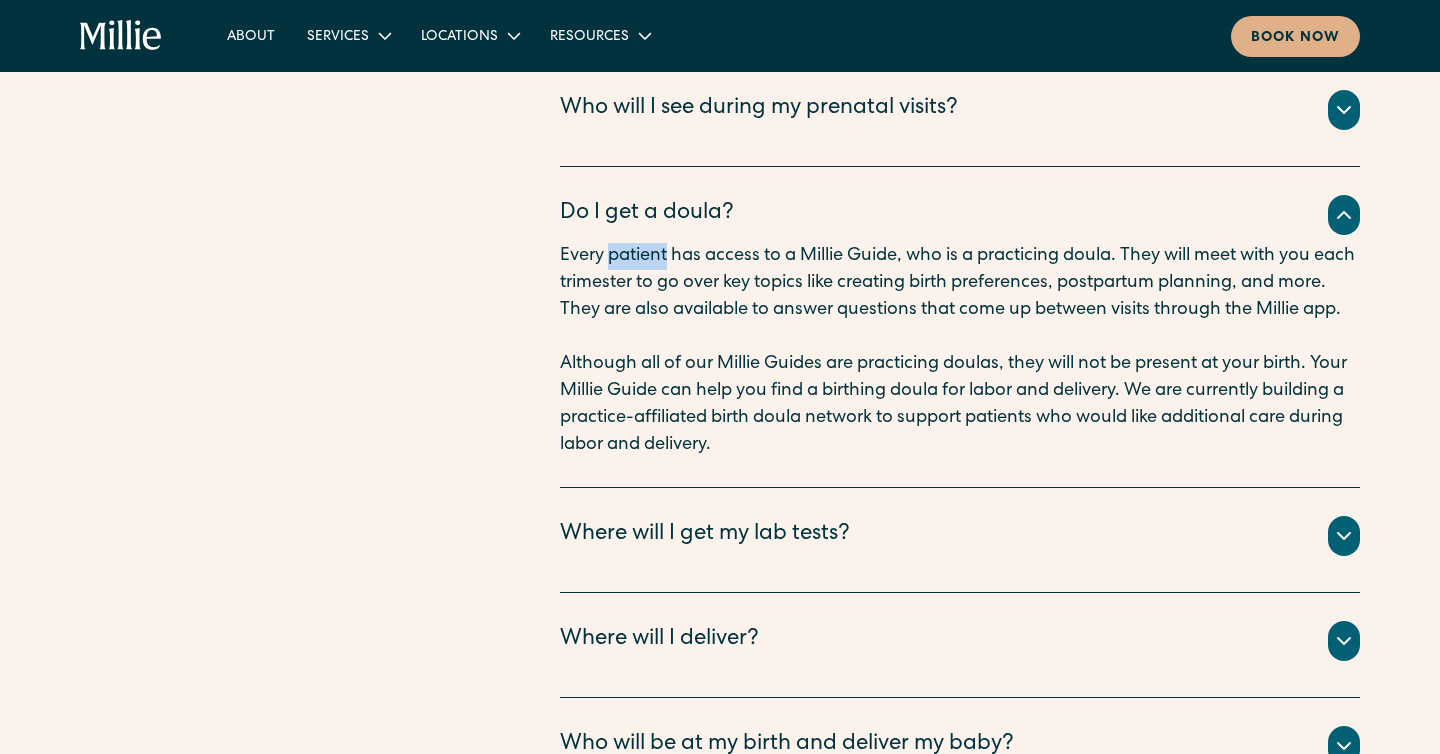 click on "Every patient has access to a Millie Guide, who is a practicing doula. They will meet with you each trimester to go over key topics like creating birth preferences, postpartum planning, and more. They are also available to answer questions that come up between visits through the Millie app." at bounding box center [960, 283] 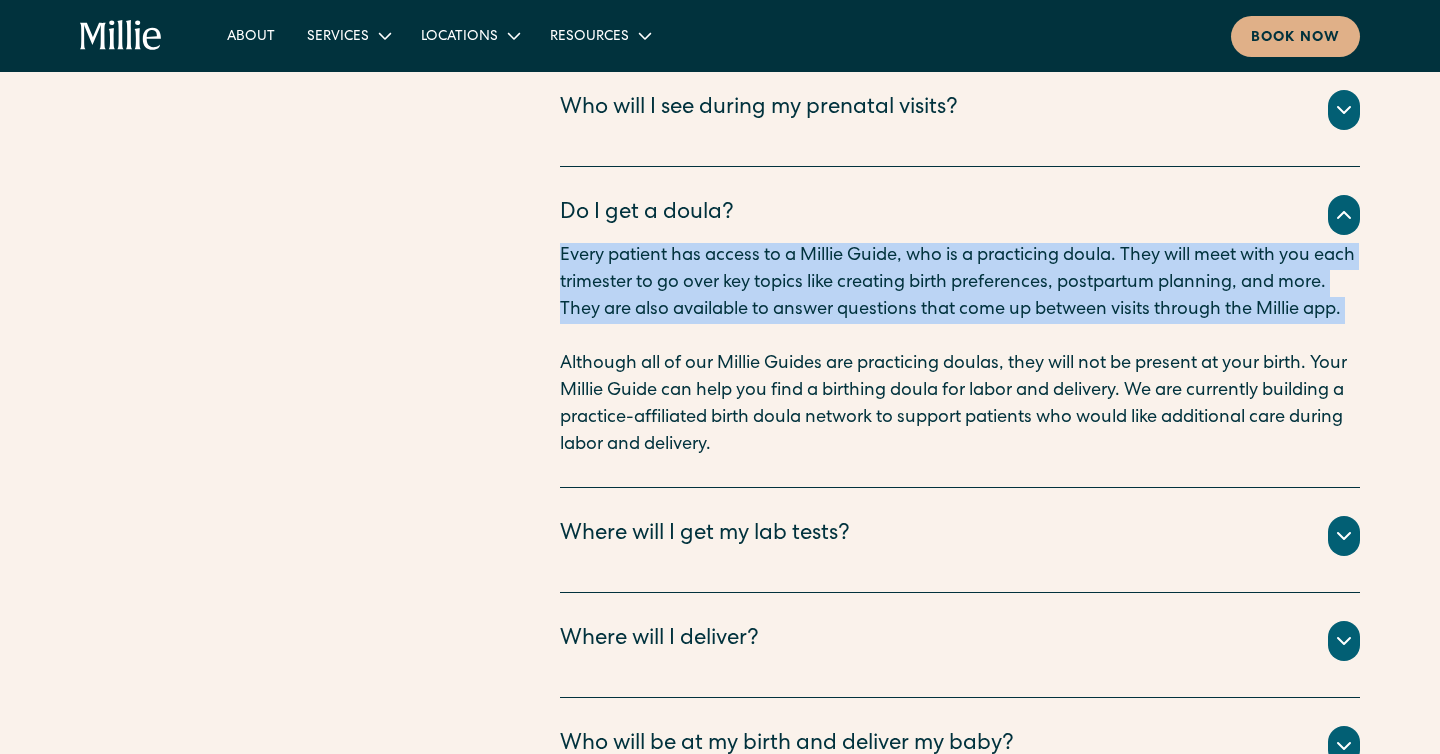 click on "Every patient has access to a Millie Guide, who is a practicing doula. They will meet with you each trimester to go over key topics like creating birth preferences, postpartum planning, and more. They are also available to answer questions that come up between visits through the Millie app." at bounding box center [960, 283] 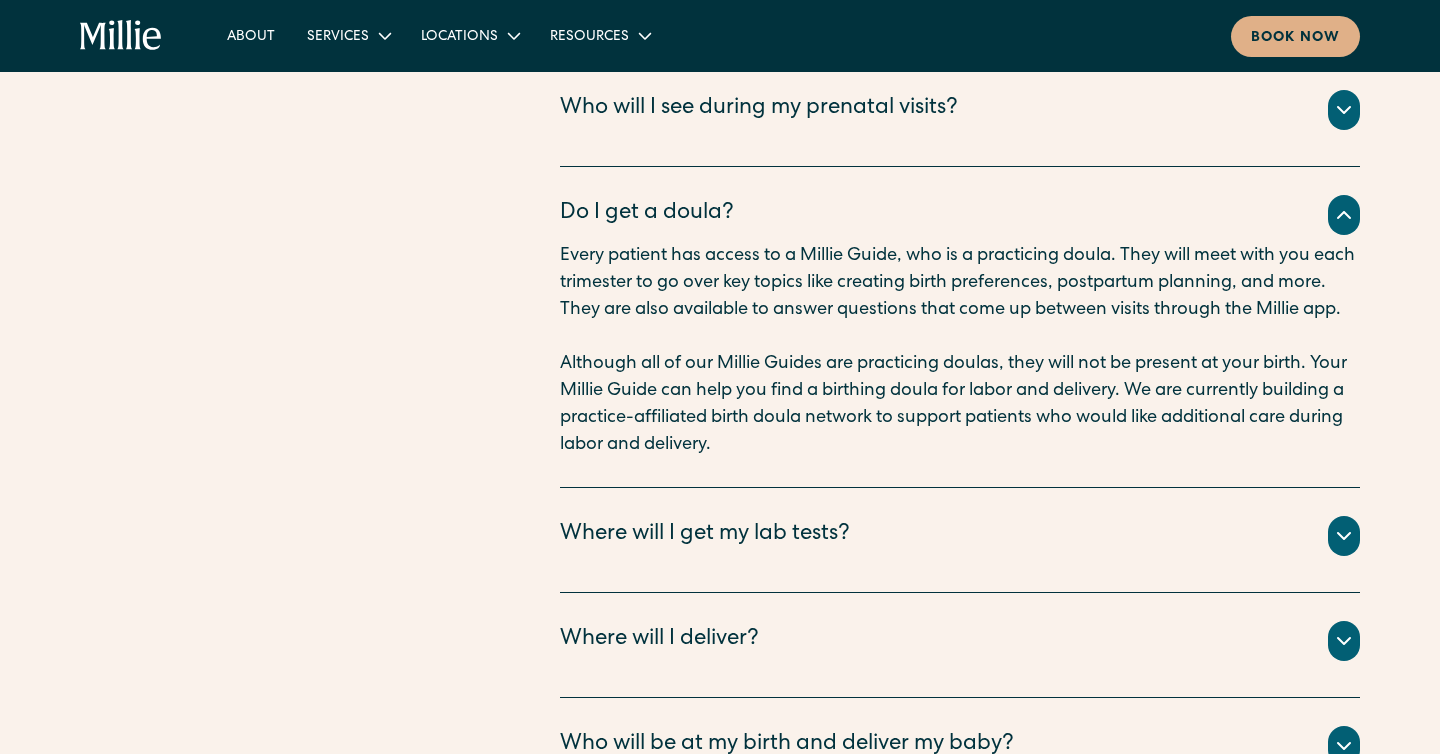 click on "Every patient has access to a Millie Guide, who is a practicing doula. They will meet with you each trimester to go over key topics like creating birth preferences, postpartum planning, and more. They are also available to answer questions that come up between visits through the Millie app." at bounding box center (960, 283) 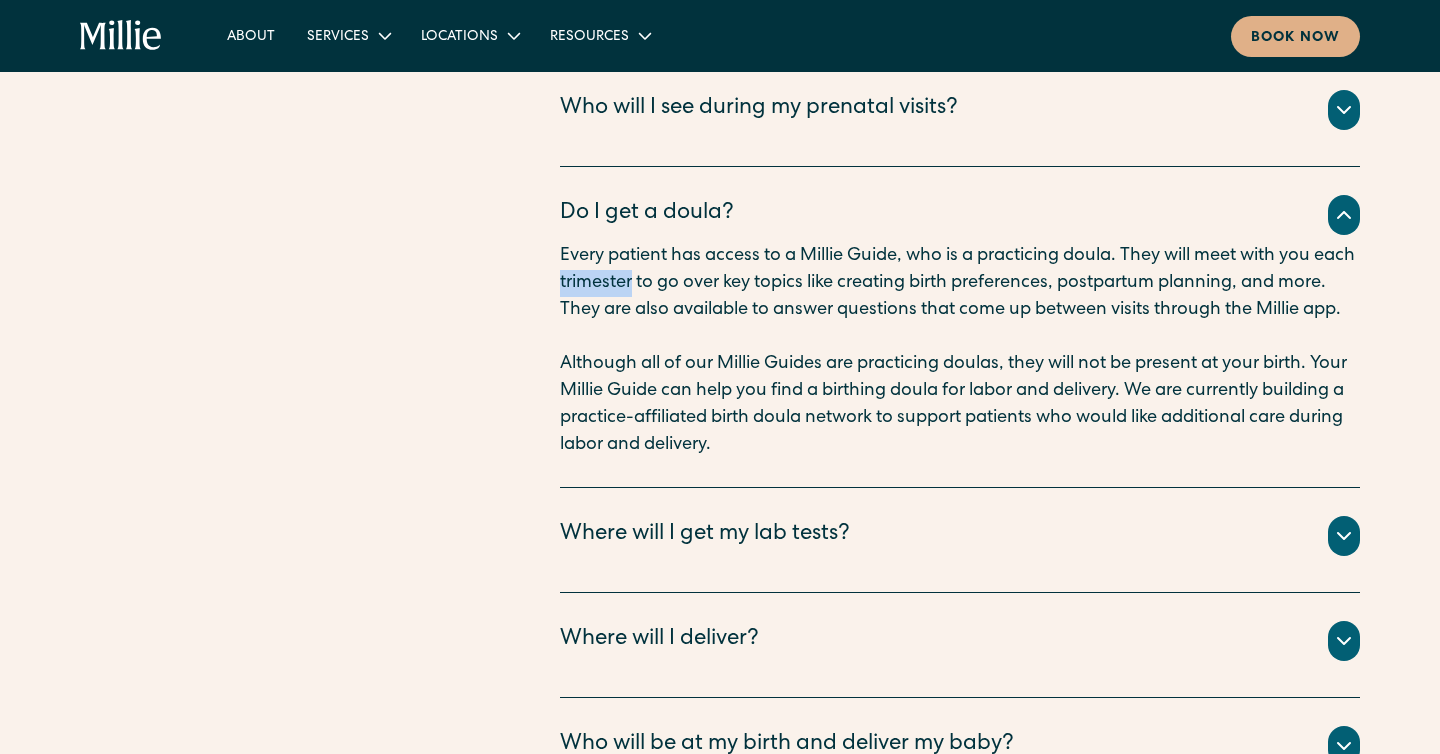 click on "Every patient has access to a Millie Guide, who is a practicing doula. They will meet with you each trimester to go over key topics like creating birth preferences, postpartum planning, and more. They are also available to answer questions that come up between visits through the Millie app." at bounding box center (960, 283) 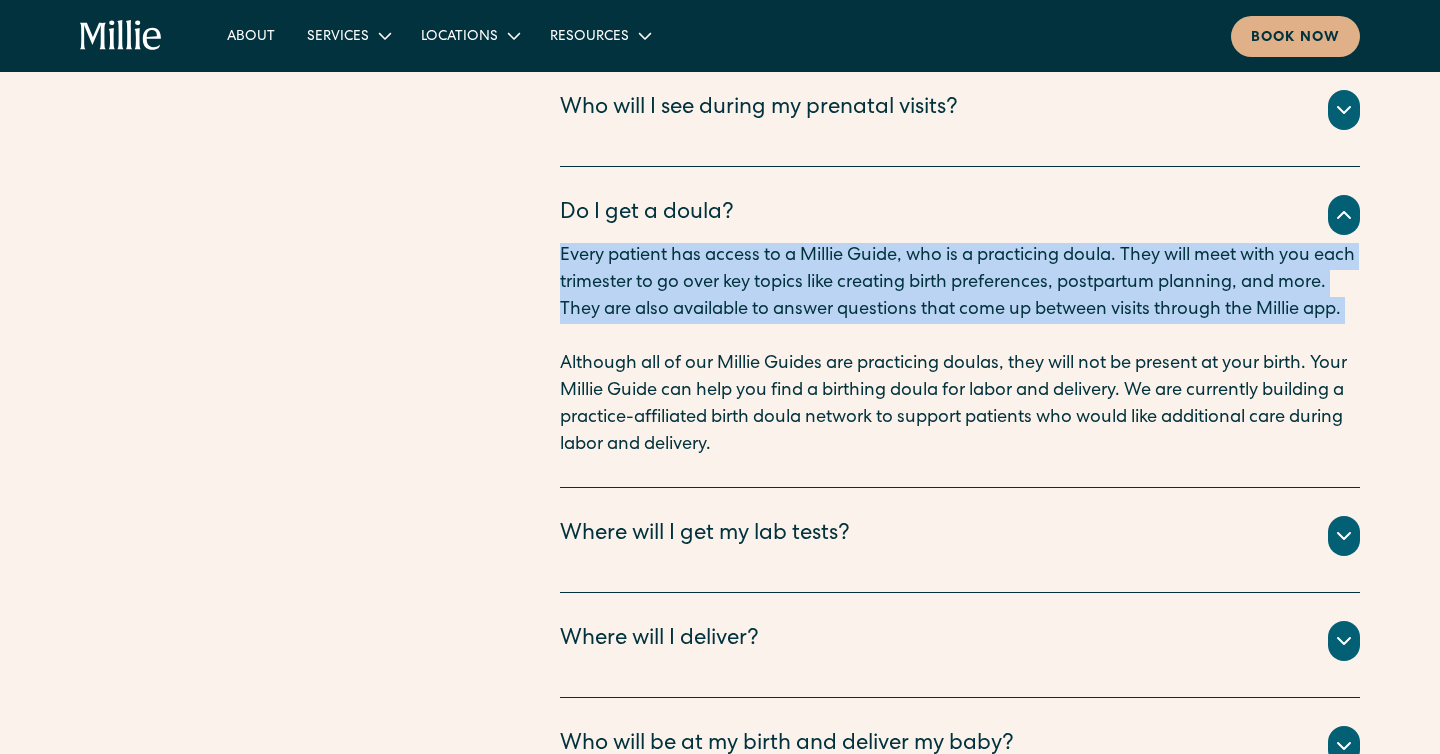 click on "Every patient has access to a Millie Guide, who is a practicing doula. They will meet with you each trimester to go over key topics like creating birth preferences, postpartum planning, and more. They are also available to answer questions that come up between visits through the Millie app." at bounding box center (960, 283) 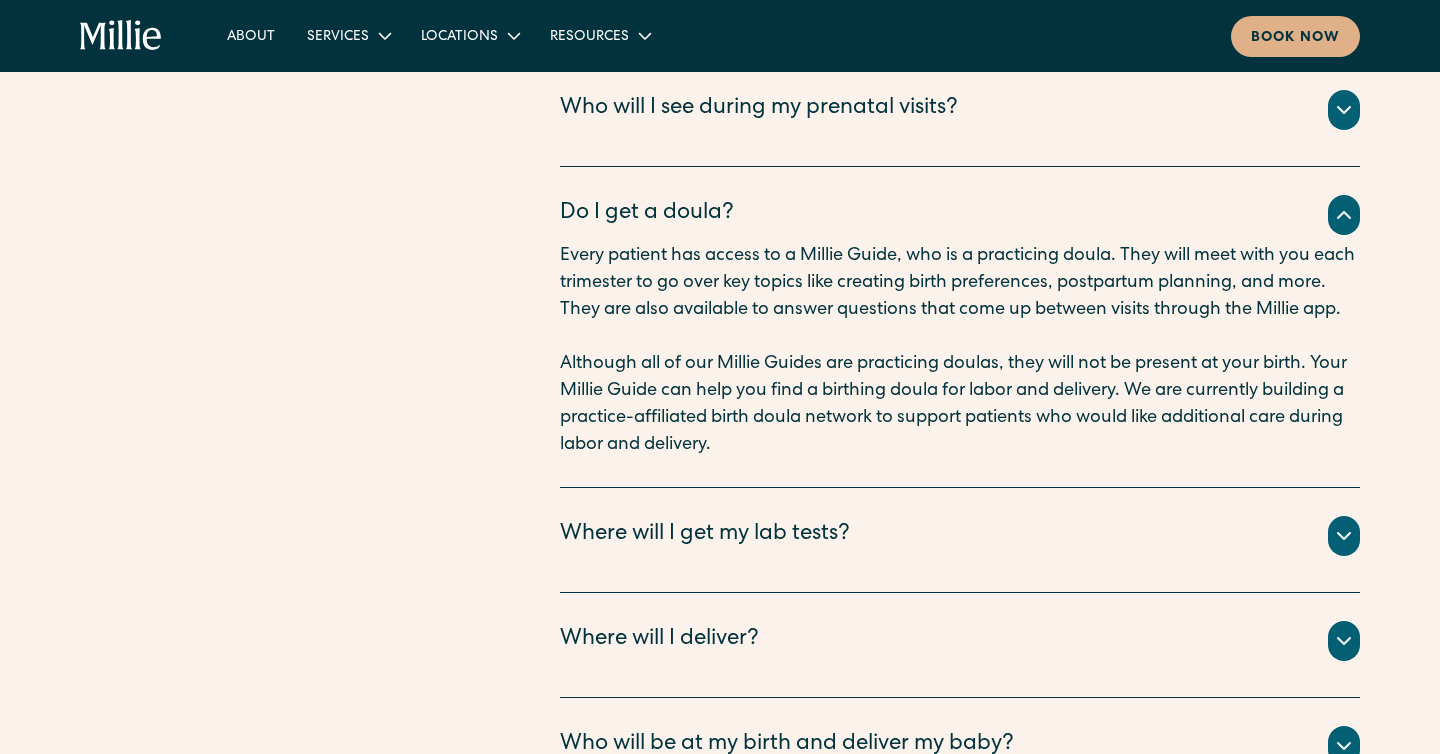 click on "Every patient has access to a Millie Guide, who is a practicing doula. They will meet with you each trimester to go over key topics like creating birth preferences, postpartum planning, and more. They are also available to answer questions that come up between visits through the Millie app." at bounding box center (960, 283) 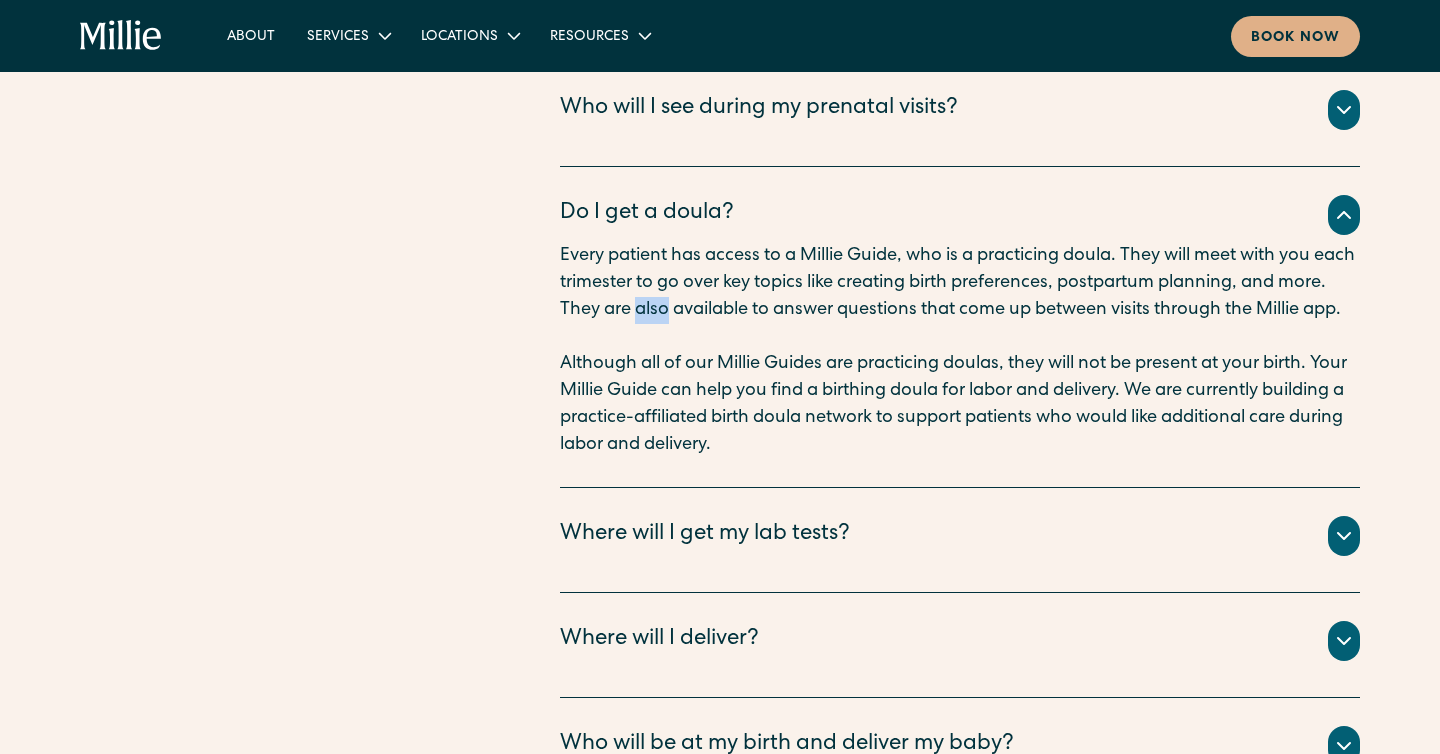 click on "Every patient has access to a Millie Guide, who is a practicing doula. They will meet with you each trimester to go over key topics like creating birth preferences, postpartum planning, and more. They are also available to answer questions that come up between visits through the Millie app." at bounding box center (960, 283) 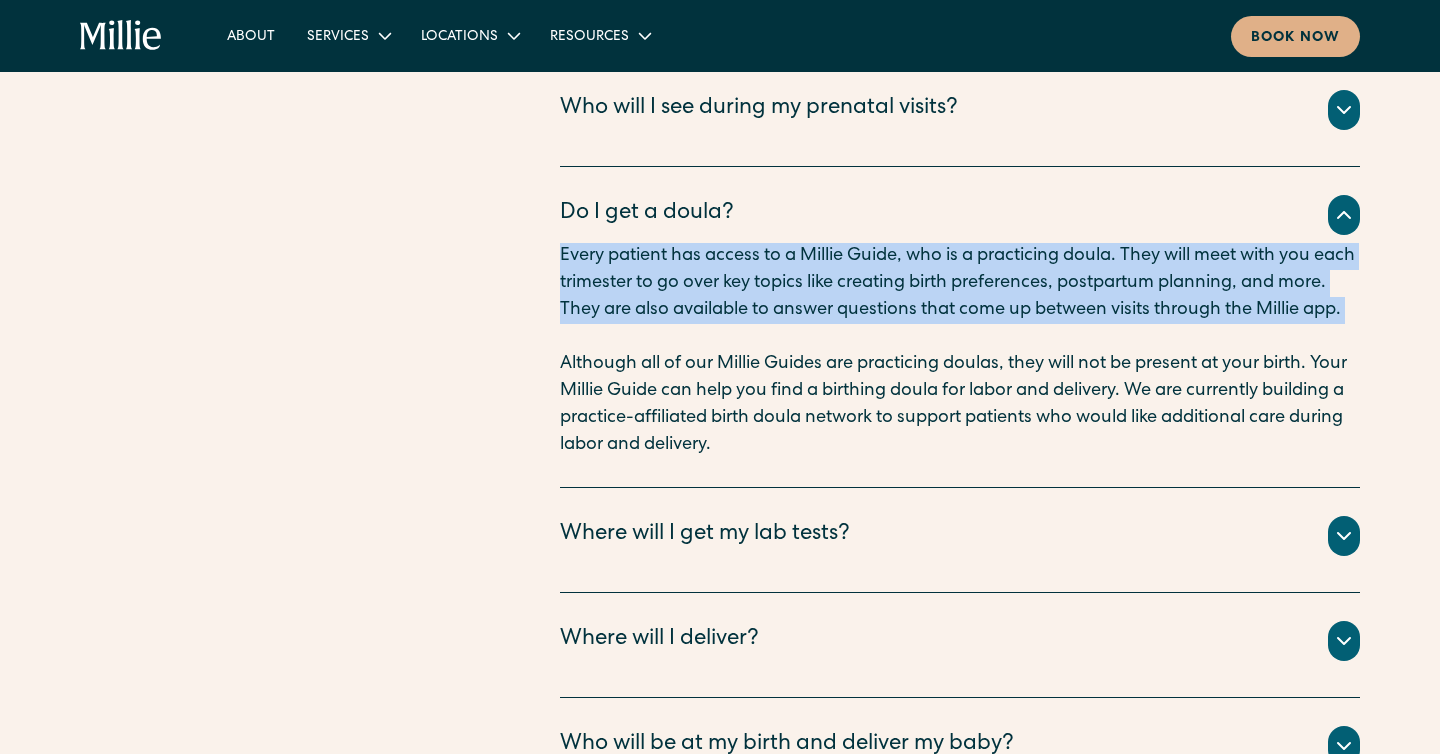 click on "Every patient has access to a Millie Guide, who is a practicing doula. They will meet with you each trimester to go over key topics like creating birth preferences, postpartum planning, and more. They are also available to answer questions that come up between visits through the Millie app." at bounding box center [960, 283] 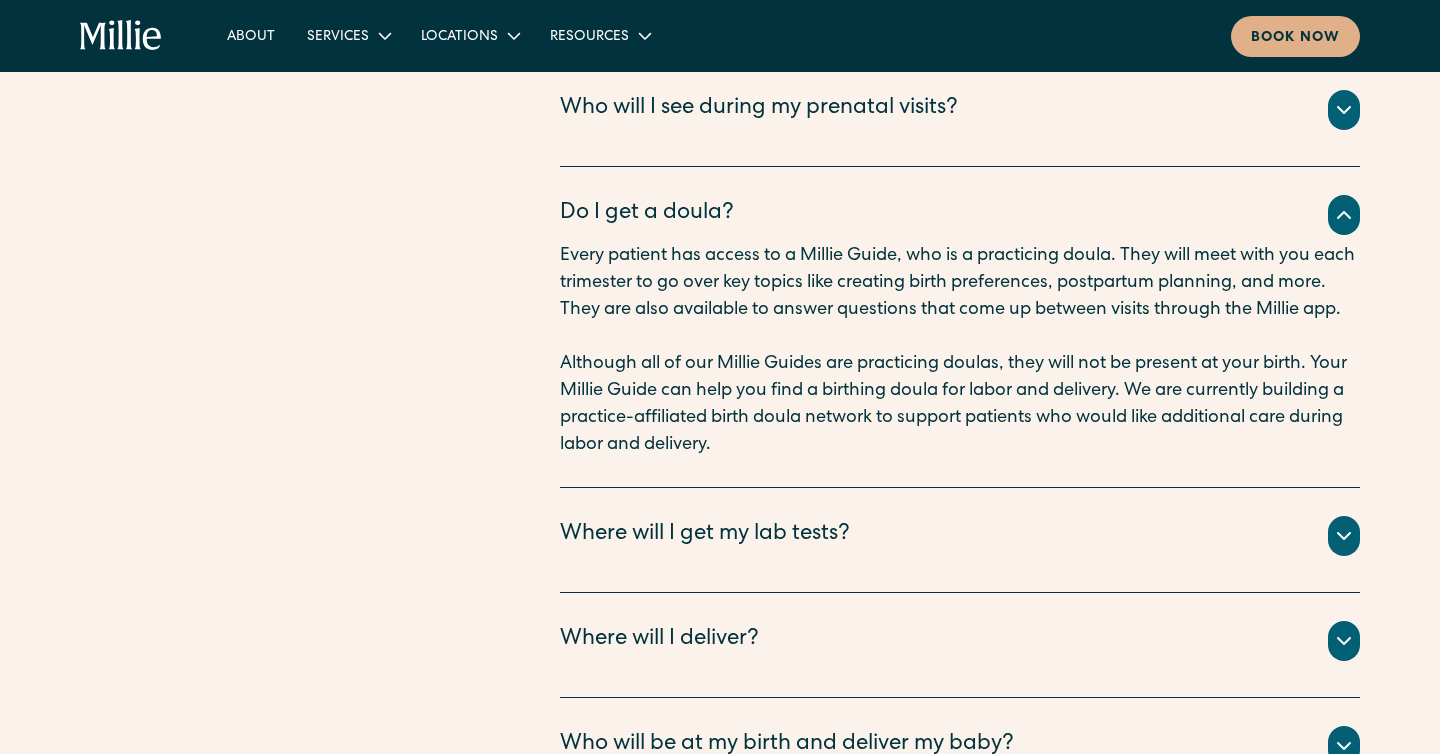 click on "Every patient has access to a Millie Guide, who is a practicing doula. They will meet with you each trimester to go over key topics like creating birth preferences, postpartum planning, and more. They are also available to answer questions that come up between visits through the Millie app." at bounding box center [960, 283] 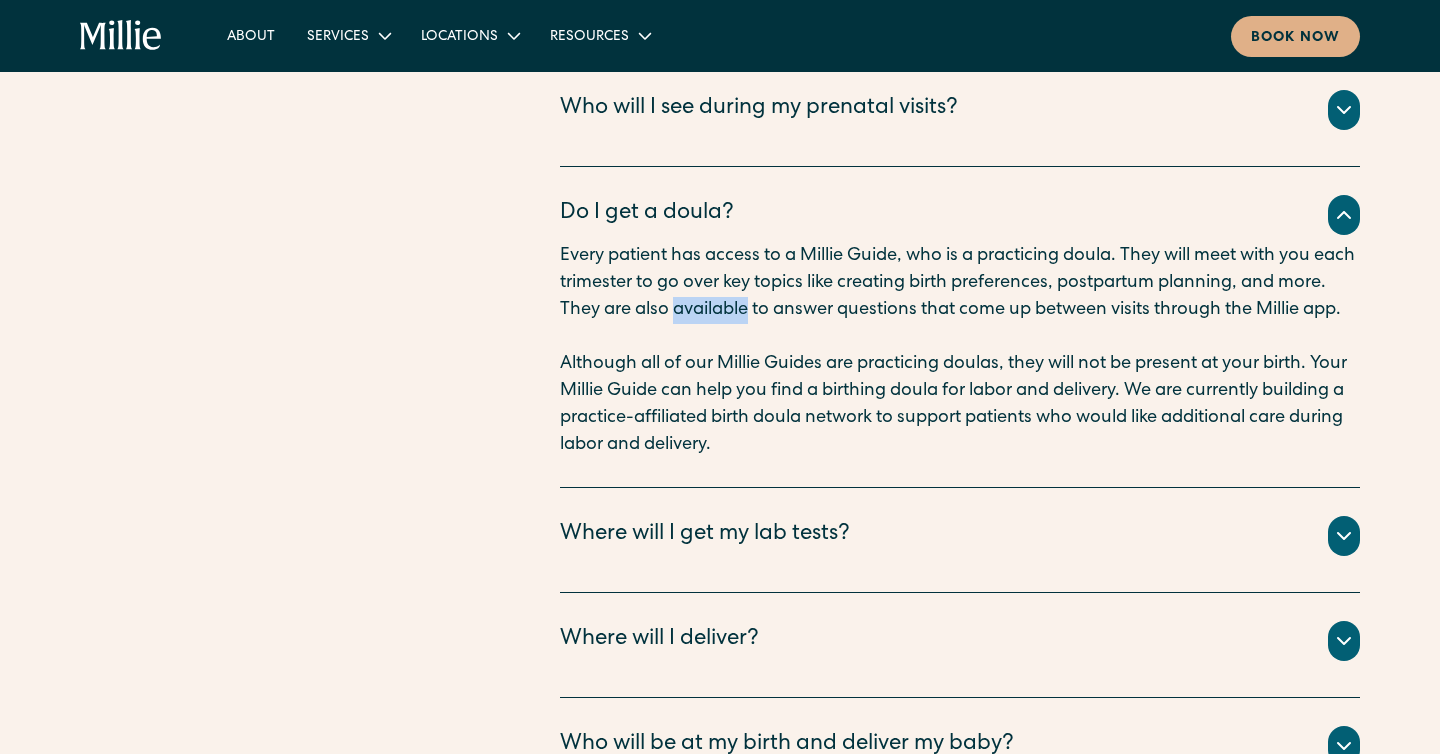 click on "Every patient has access to a Millie Guide, who is a practicing doula. They will meet with you each trimester to go over key topics like creating birth preferences, postpartum planning, and more. They are also available to answer questions that come up between visits through the Millie app." at bounding box center (960, 283) 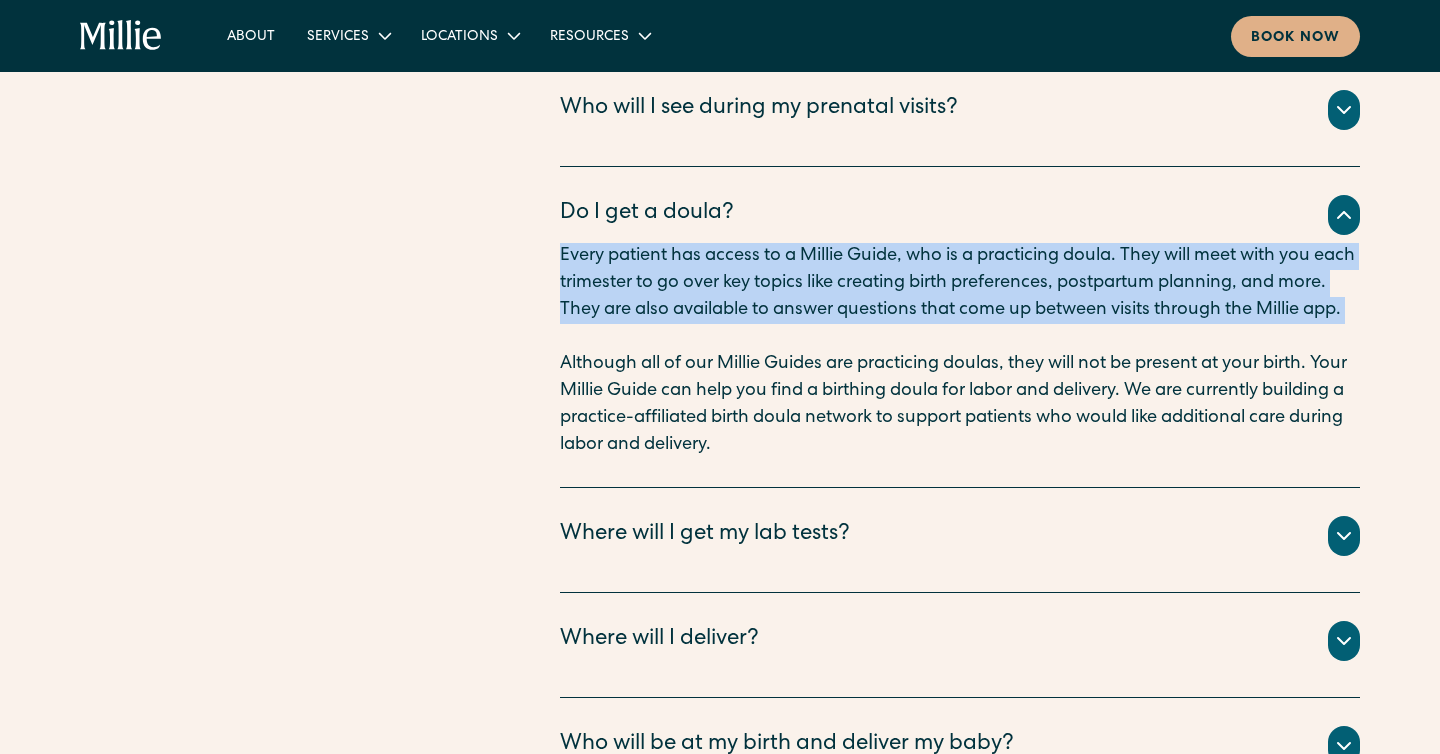 click on "Every patient has access to a Millie Guide, who is a practicing doula. They will meet with you each trimester to go over key topics like creating birth preferences, postpartum planning, and more. They are also available to answer questions that come up between visits through the Millie app." at bounding box center (960, 283) 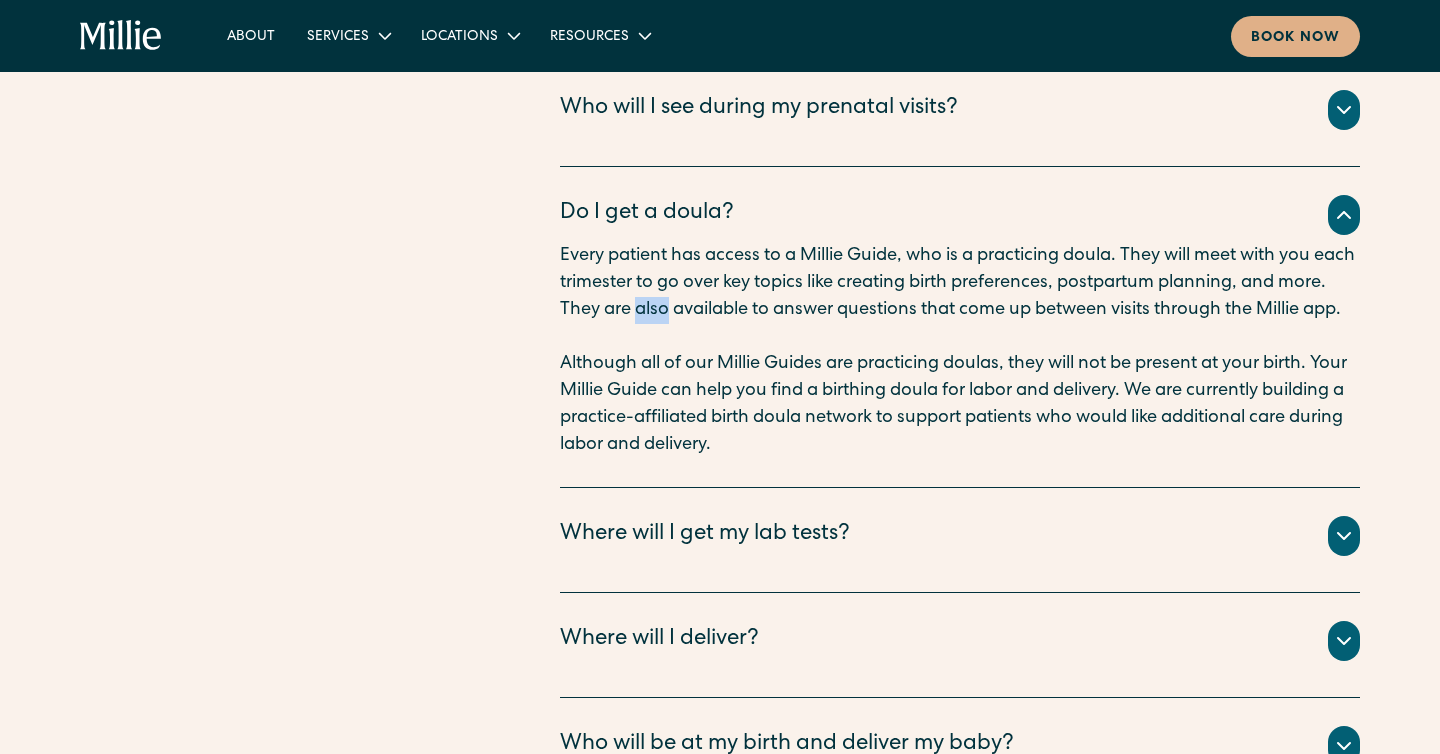 click on "Every patient has access to a Millie Guide, who is a practicing doula. They will meet with you each trimester to go over key topics like creating birth preferences, postpartum planning, and more. They are also available to answer questions that come up between visits through the Millie app." at bounding box center (960, 283) 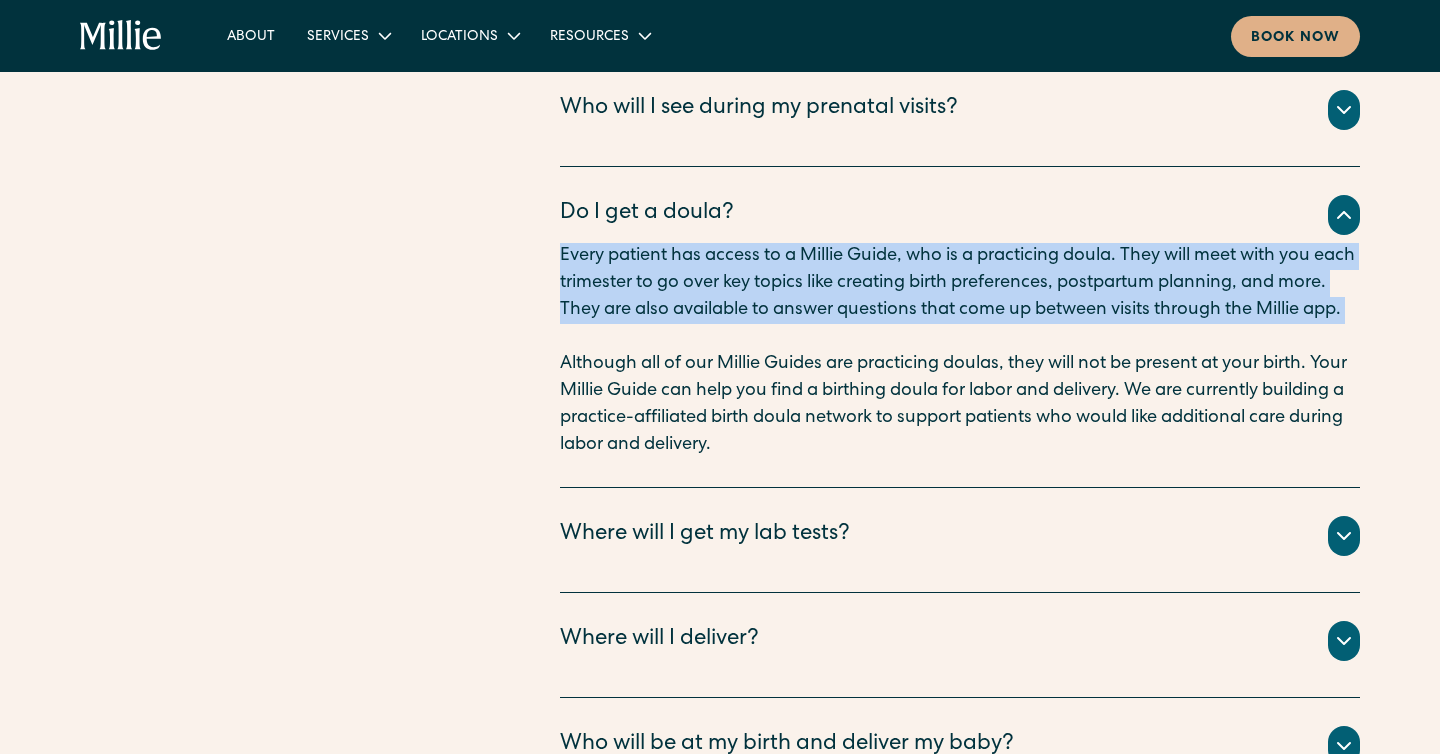click on "Every patient has access to a Millie Guide, who is a practicing doula. They will meet with you each trimester to go over key topics like creating birth preferences, postpartum planning, and more. They are also available to answer questions that come up between visits through the Millie app." at bounding box center [960, 283] 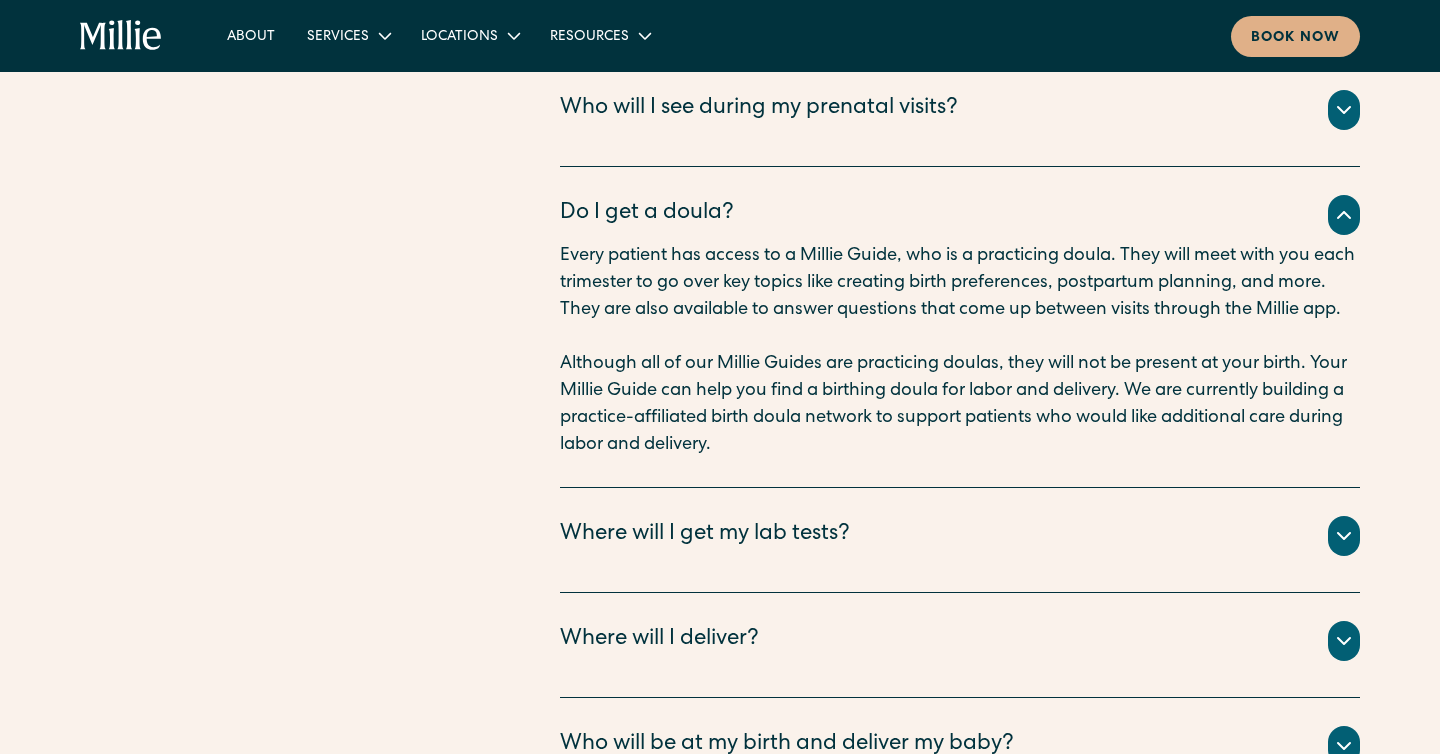 click on "Every patient has access to a Millie Guide, who is a practicing doula. They will meet with you each trimester to go over key topics like creating birth preferences, postpartum planning, and more. They are also available to answer questions that come up between visits through the Millie app." at bounding box center (960, 283) 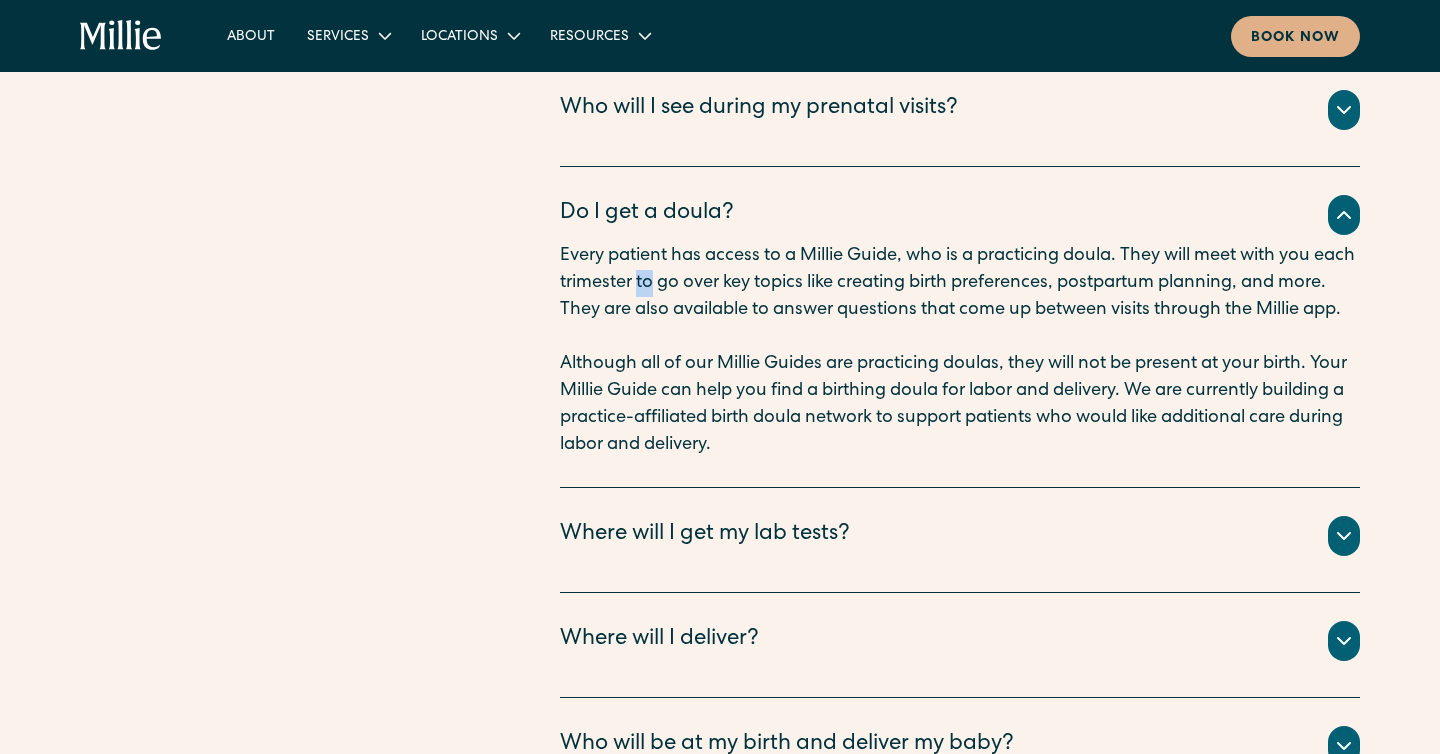 click on "Every patient has access to a Millie Guide, who is a practicing doula. They will meet with you each trimester to go over key topics like creating birth preferences, postpartum planning, and more. They are also available to answer questions that come up between visits through the Millie app." at bounding box center [960, 283] 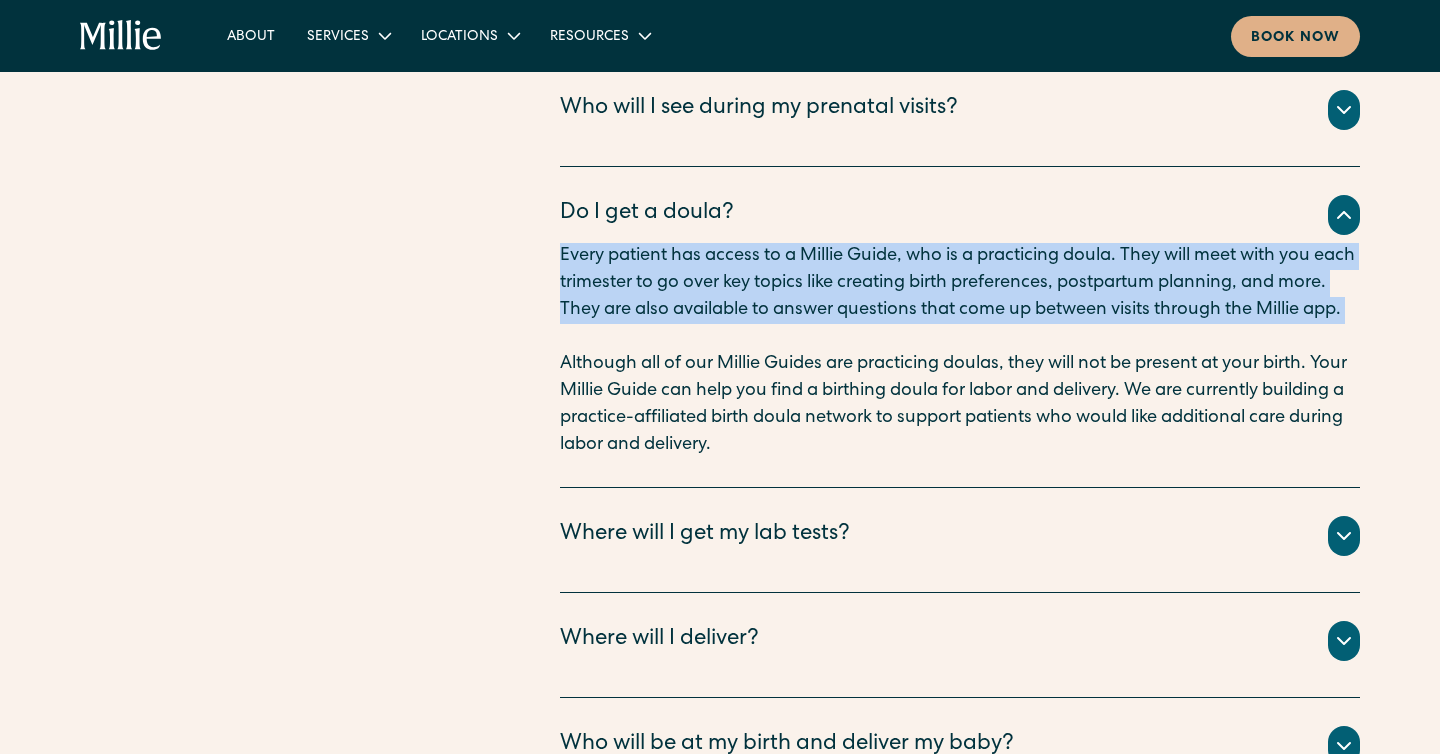 click on "Every patient has access to a Millie Guide, who is a practicing doula. They will meet with you each trimester to go over key topics like creating birth preferences, postpartum planning, and more. They are also available to answer questions that come up between visits through the Millie app." at bounding box center (960, 283) 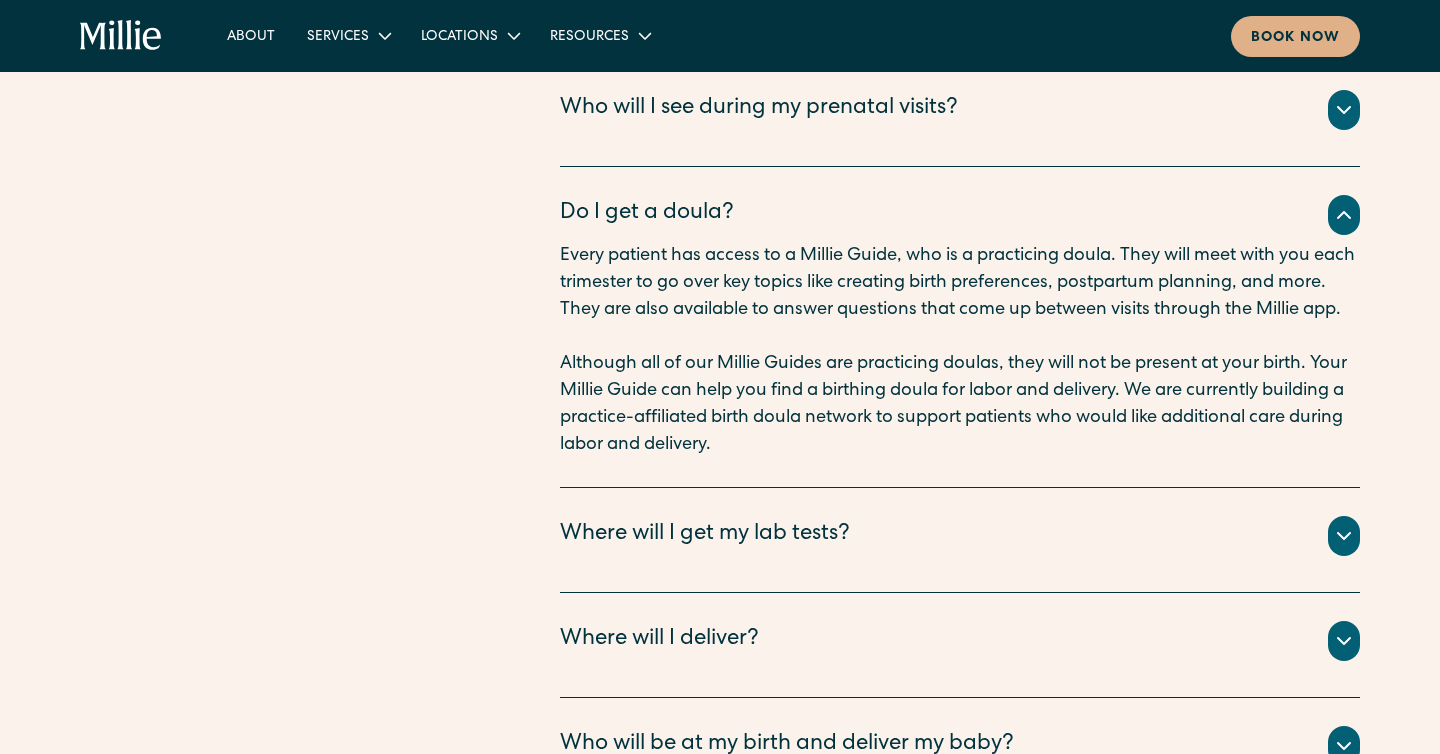 click on "Every patient has access to a Millie Guide, who is a practicing doula. They will meet with you each trimester to go over key topics like creating birth preferences, postpartum planning, and more. They are also available to answer questions that come up between visits through the Millie app." at bounding box center [960, 283] 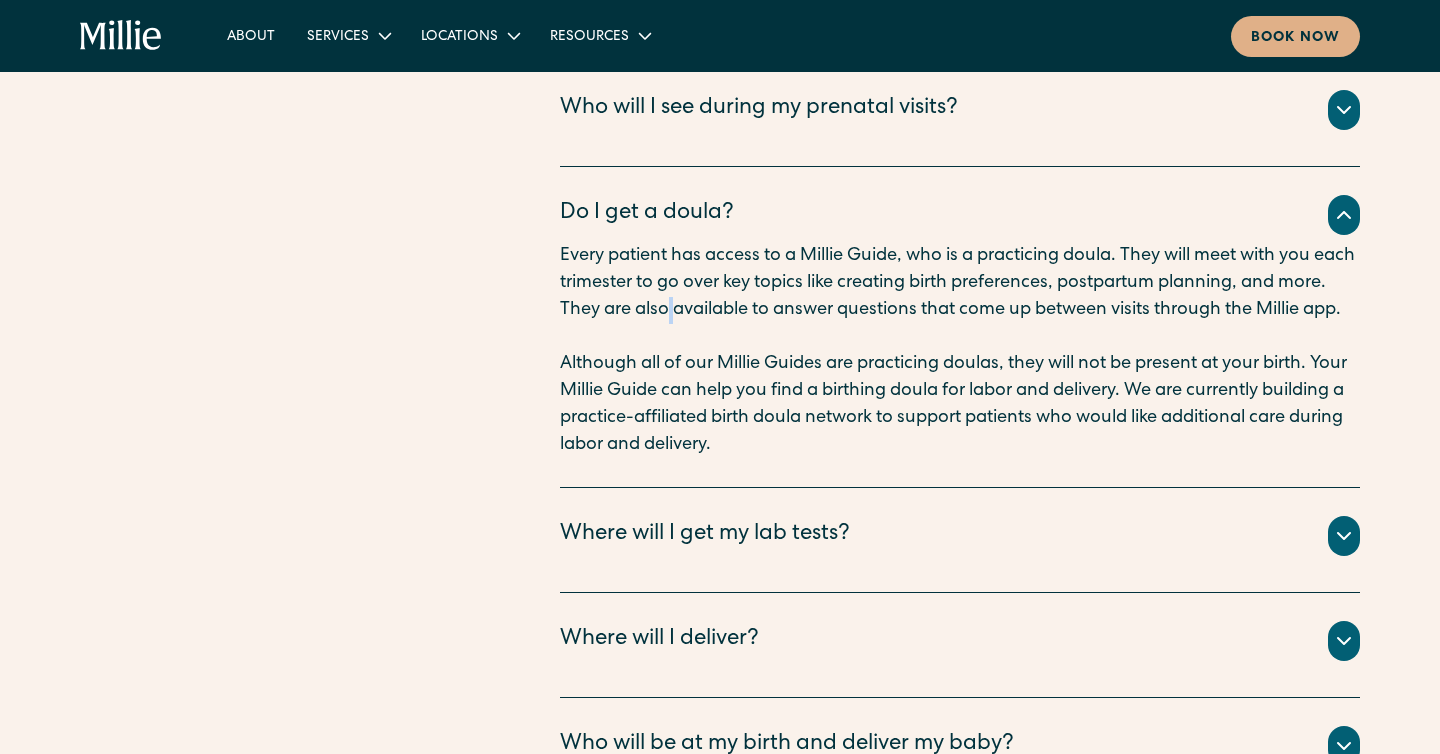 click on "Every patient has access to a Millie Guide, who is a practicing doula. They will meet with you each trimester to go over key topics like creating birth preferences, postpartum planning, and more. They are also available to answer questions that come up between visits through the Millie app." at bounding box center (960, 283) 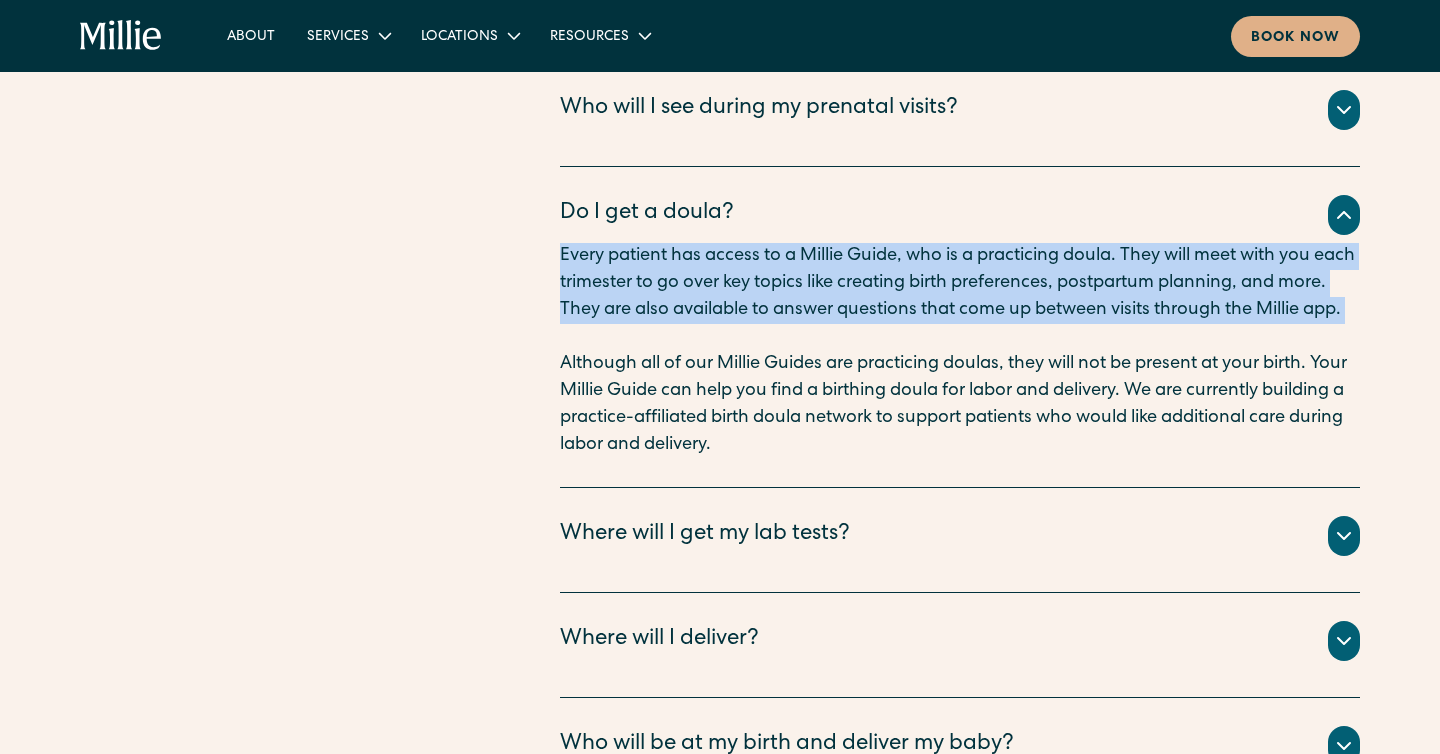 click on "Every patient has access to a Millie Guide, who is a practicing doula. They will meet with you each trimester to go over key topics like creating birth preferences, postpartum planning, and more. They are also available to answer questions that come up between visits through the Millie app." at bounding box center [960, 283] 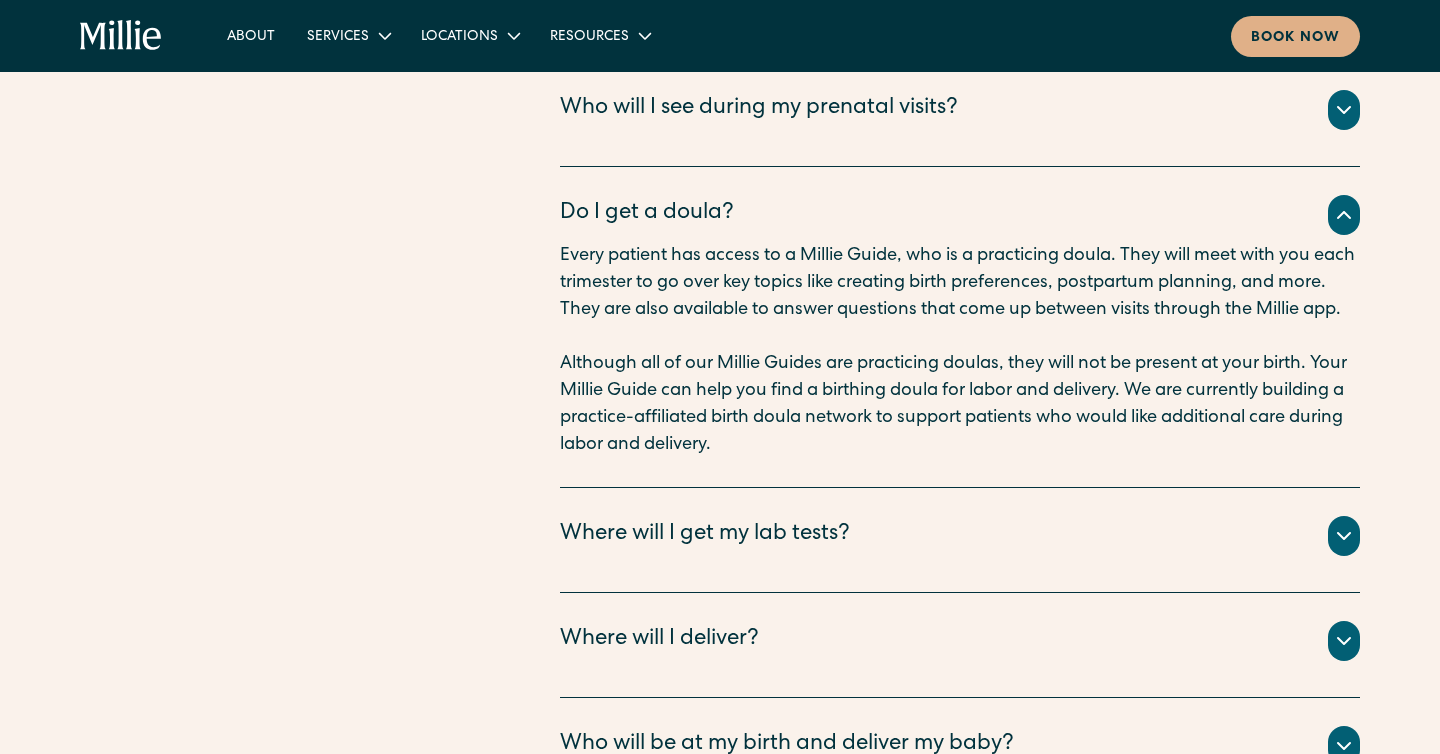 click on "Every patient has access to a Millie Guide, who is a practicing doula. They will meet with you each trimester to go over key topics like creating birth preferences, postpartum planning, and more. They are also available to answer questions that come up between visits through the Millie app." at bounding box center (960, 283) 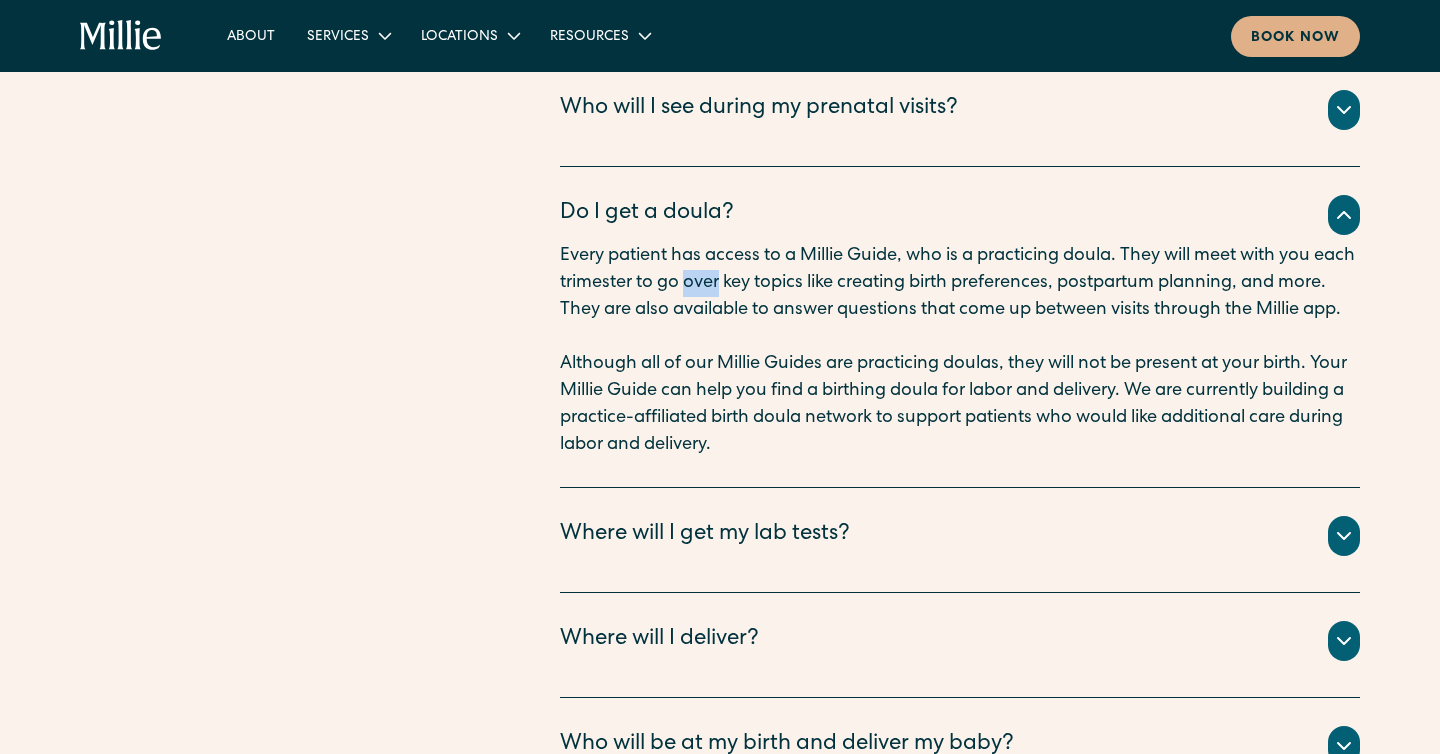 click on "Every patient has access to a Millie Guide, who is a practicing doula. They will meet with you each trimester to go over key topics like creating birth preferences, postpartum planning, and more. They are also available to answer questions that come up between visits through the Millie app." at bounding box center [960, 283] 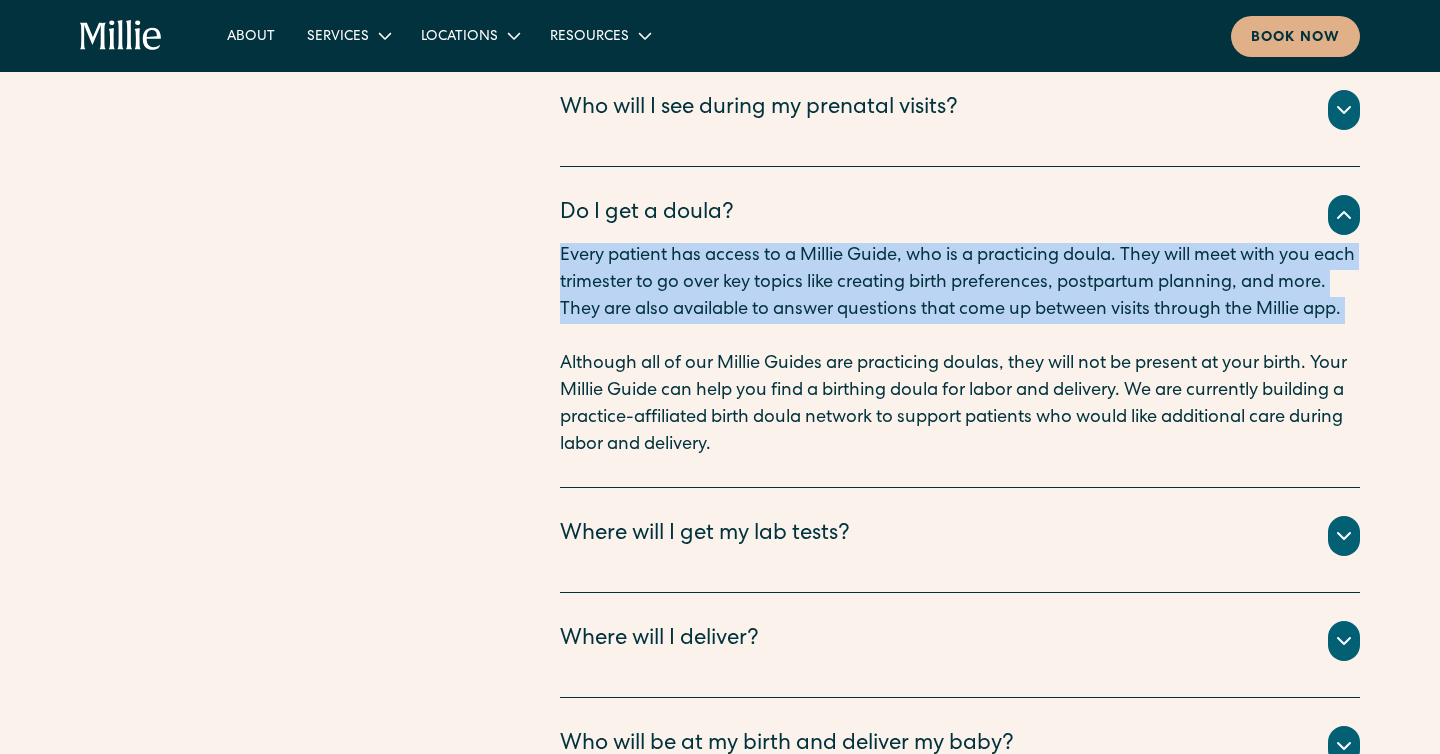 click on "Every patient has access to a Millie Guide, who is a practicing doula. They will meet with you each trimester to go over key topics like creating birth preferences, postpartum planning, and more. They are also available to answer questions that come up between visits through the Millie app." at bounding box center (960, 283) 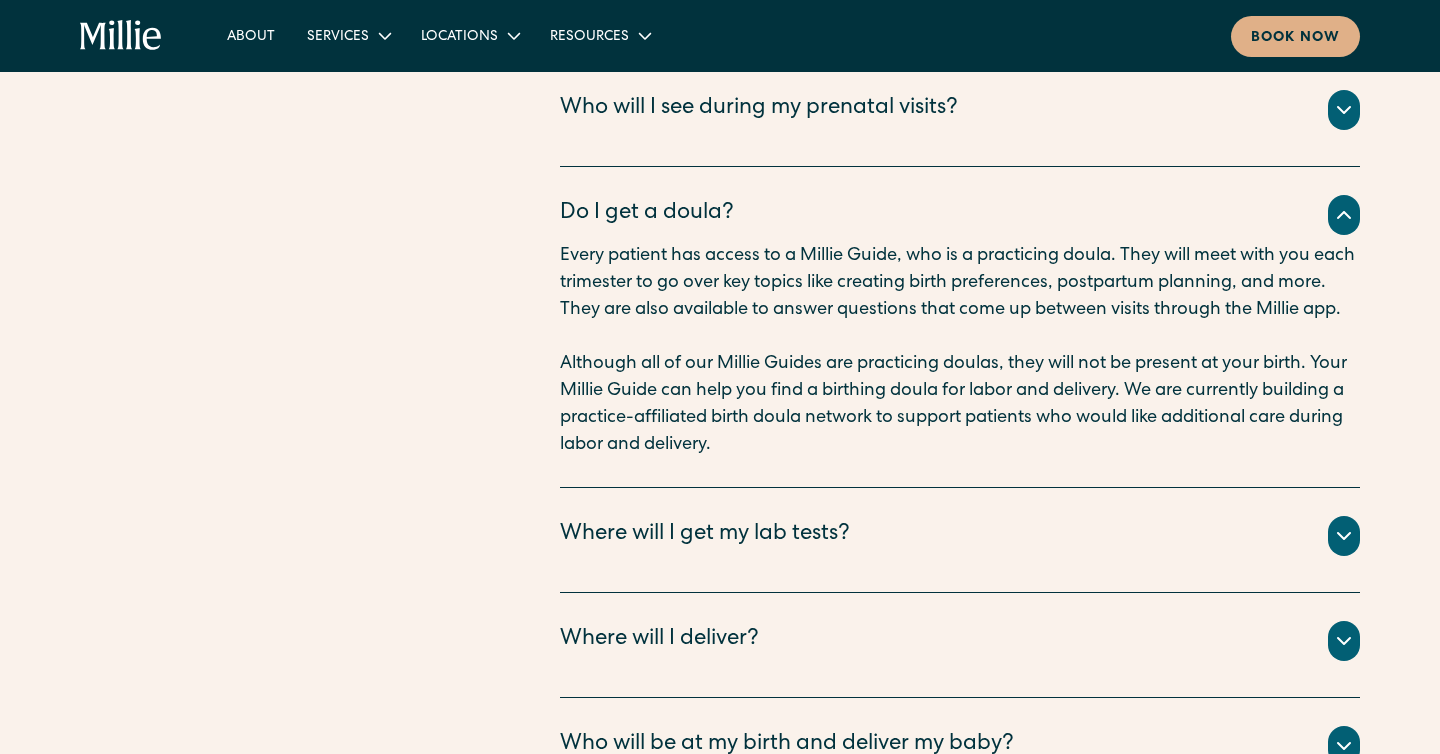click on "Every patient has access to a Millie Guide, who is a practicing doula. They will meet with you each trimester to go over key topics like creating birth preferences, postpartum planning, and more. They are also available to answer questions that come up between visits through the Millie app." at bounding box center (960, 283) 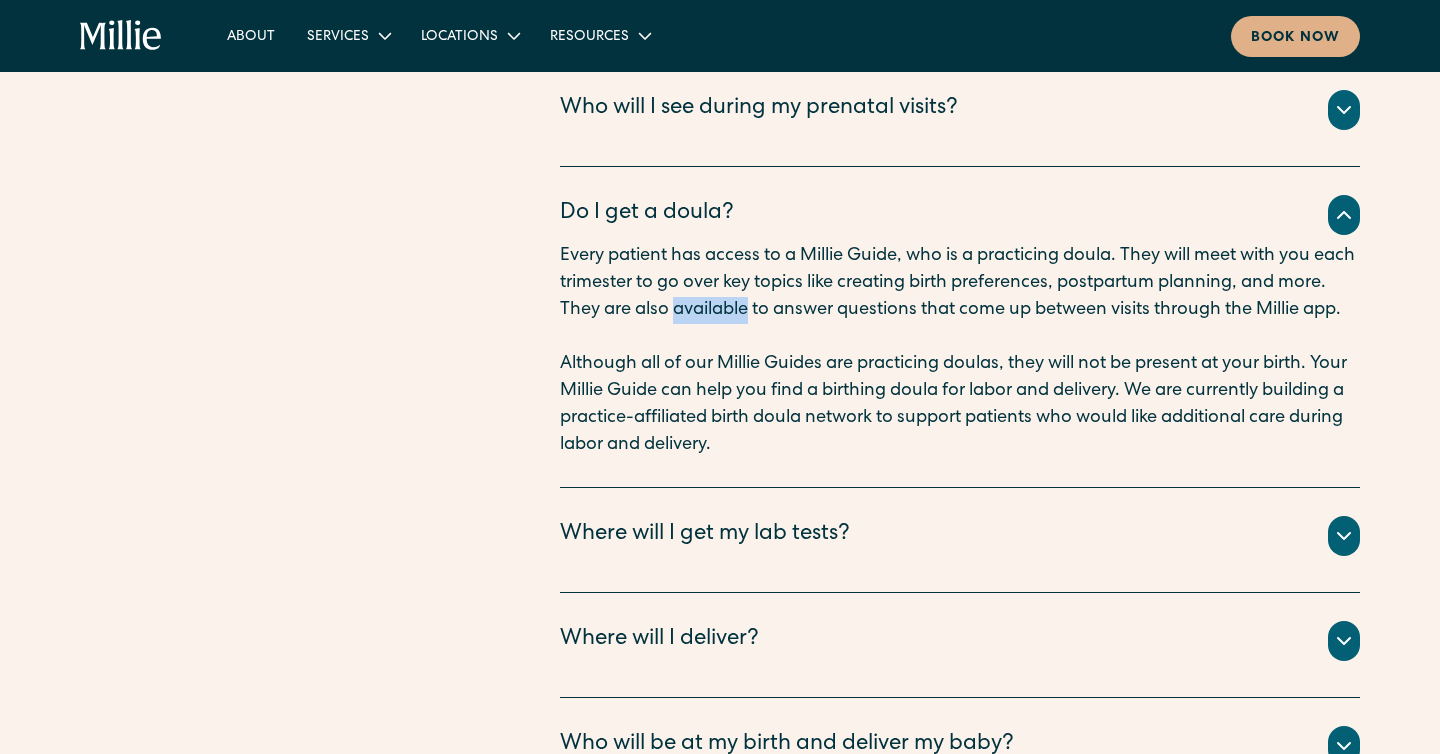 click on "Every patient has access to a Millie Guide, who is a practicing doula. They will meet with you each trimester to go over key topics like creating birth preferences, postpartum planning, and more. They are also available to answer questions that come up between visits through the Millie app." at bounding box center (960, 283) 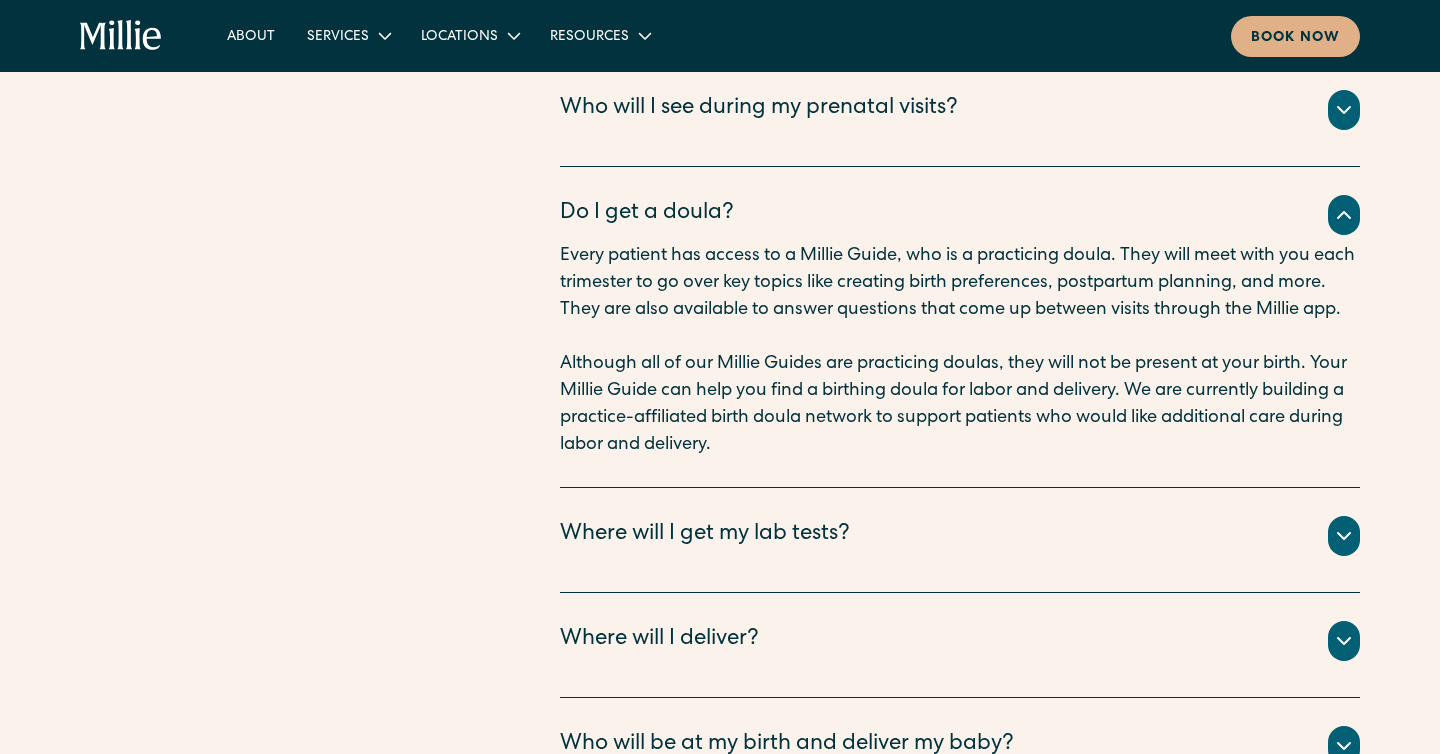 click on "Every patient has access to a Millie Guide, who is a practicing doula. They will meet with you each trimester to go over key topics like creating birth preferences, postpartum planning, and more. They are also available to answer questions that come up between visits through the Millie app." at bounding box center [960, 283] 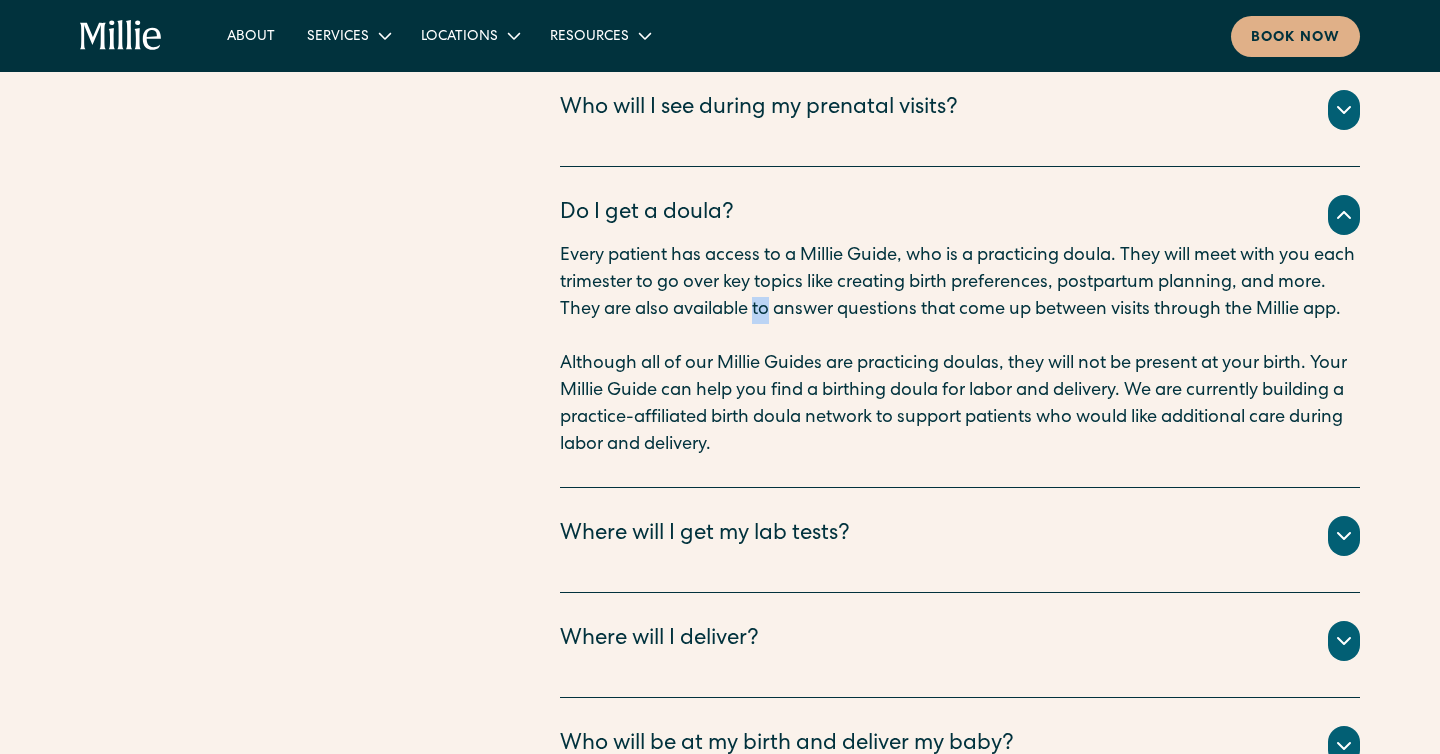 click on "Every patient has access to a Millie Guide, who is a practicing doula. They will meet with you each trimester to go over key topics like creating birth preferences, postpartum planning, and more. They are also available to answer questions that come up between visits through the Millie app." at bounding box center (960, 283) 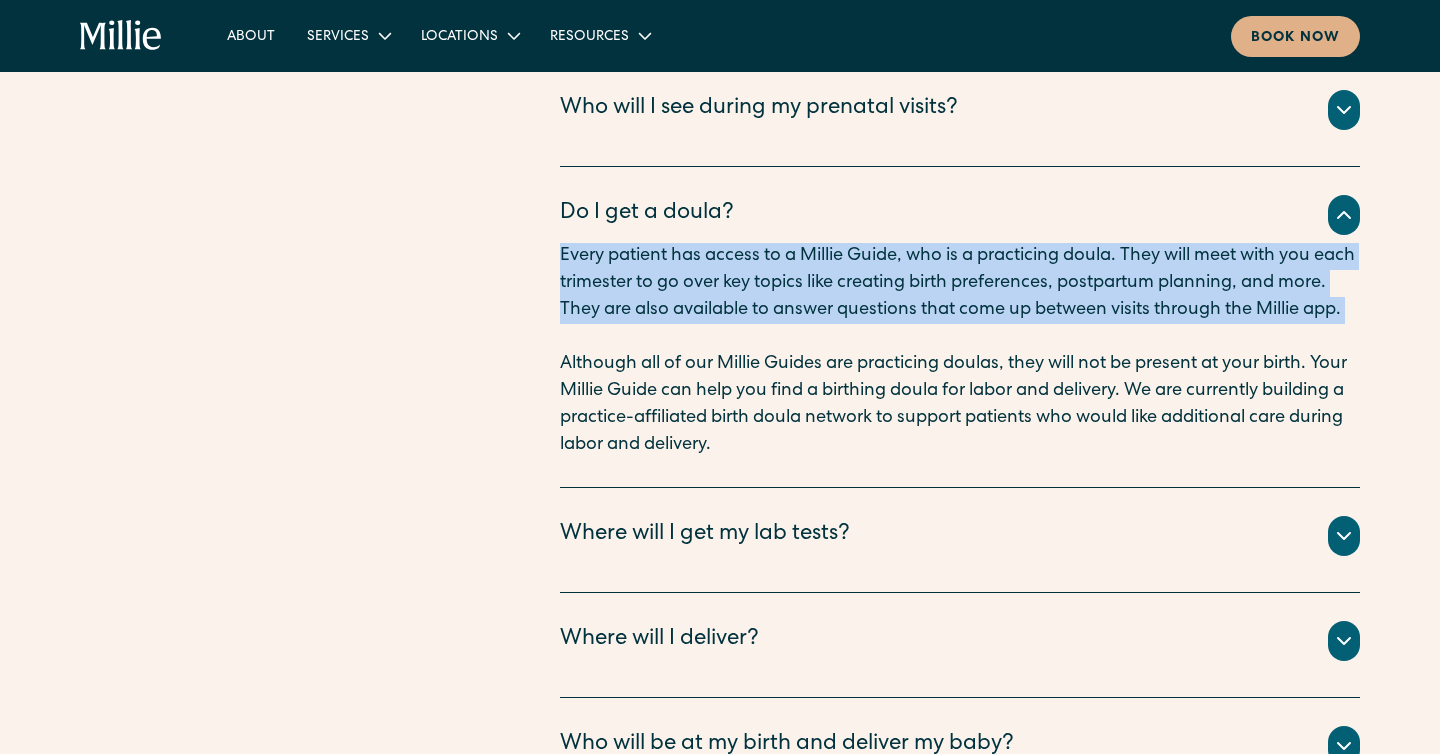 click on "‍" at bounding box center (960, 337) 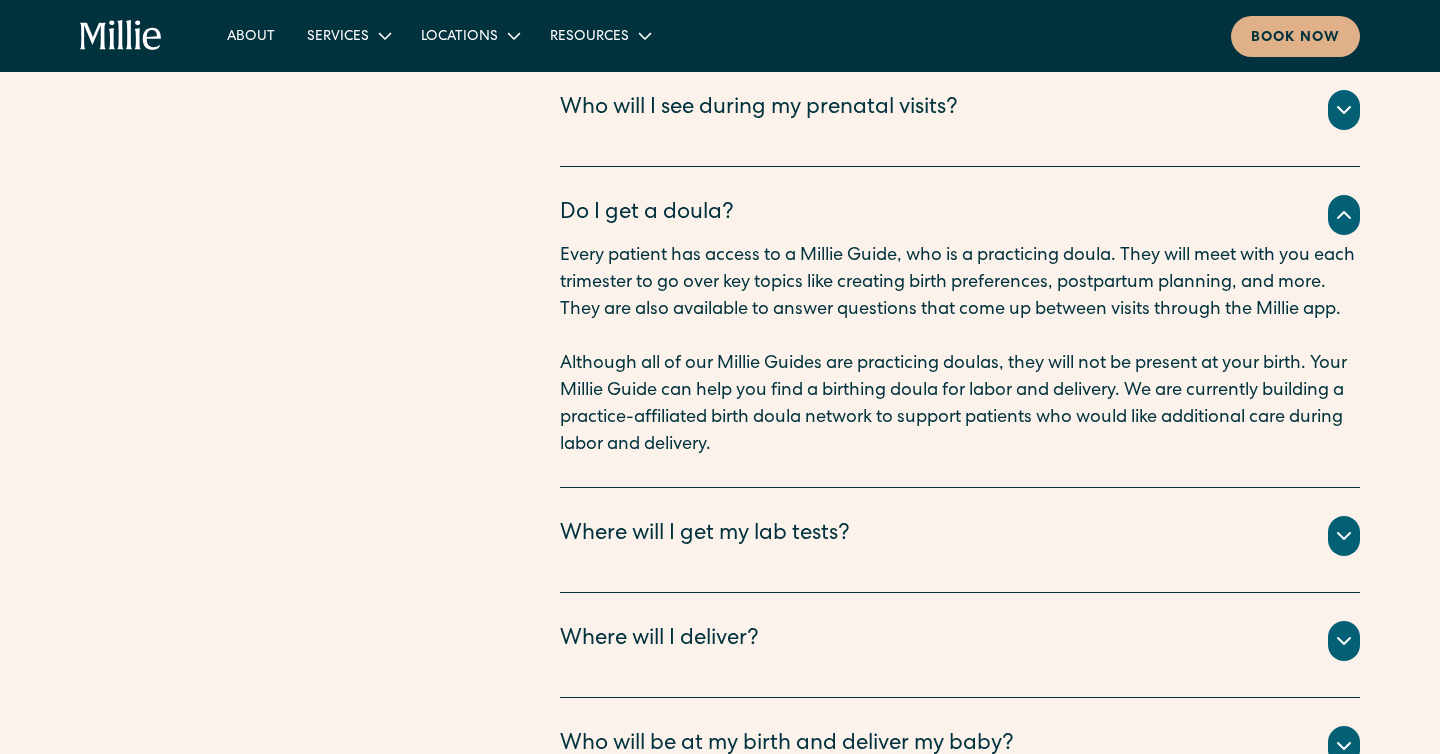 click on "‍" at bounding box center [960, 337] 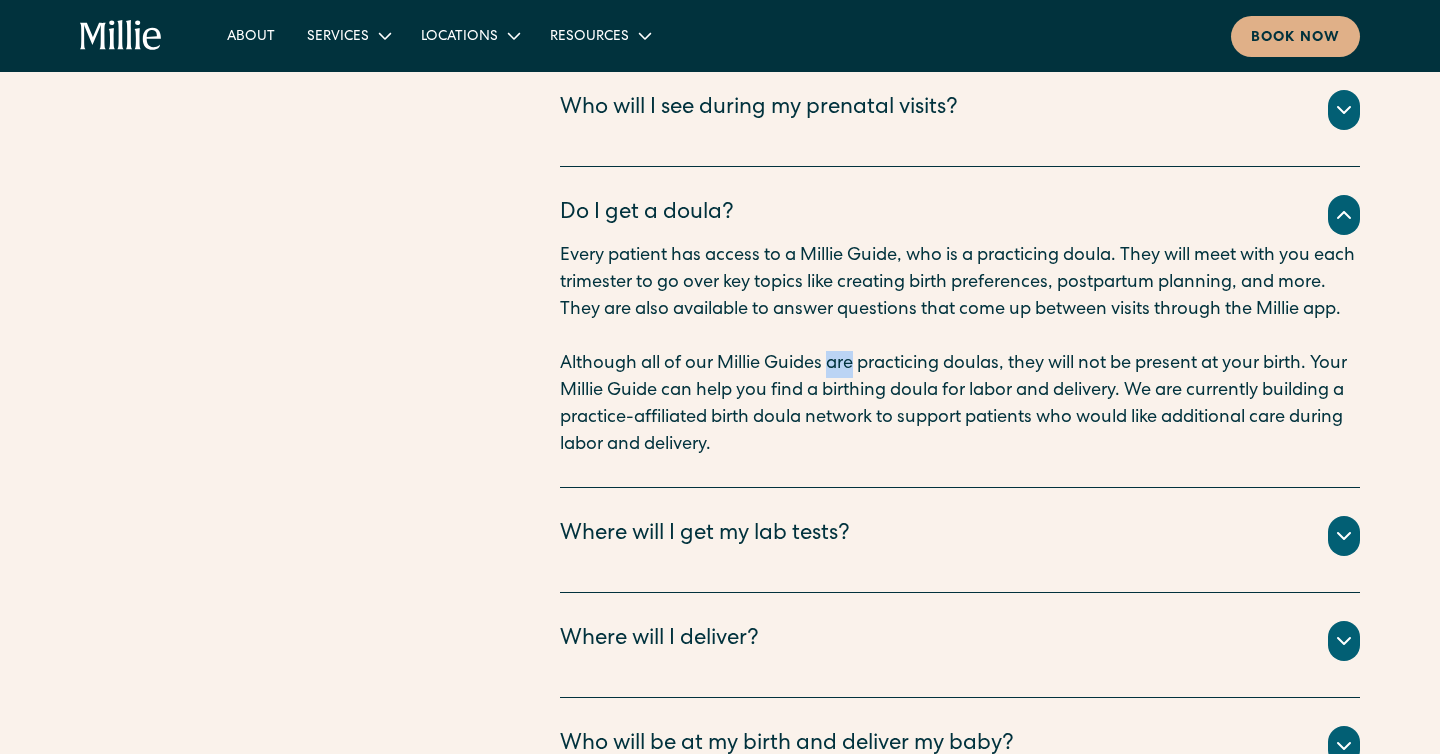 click on "Although all of our Millie Guides are practicing doulas, they will not be present at your birth. Your Millie Guide can help you find a birthing doula for labor and delivery. We are currently building a practice-affiliated birth doula network to support patients who would like additional care during labor and delivery." at bounding box center (960, 405) 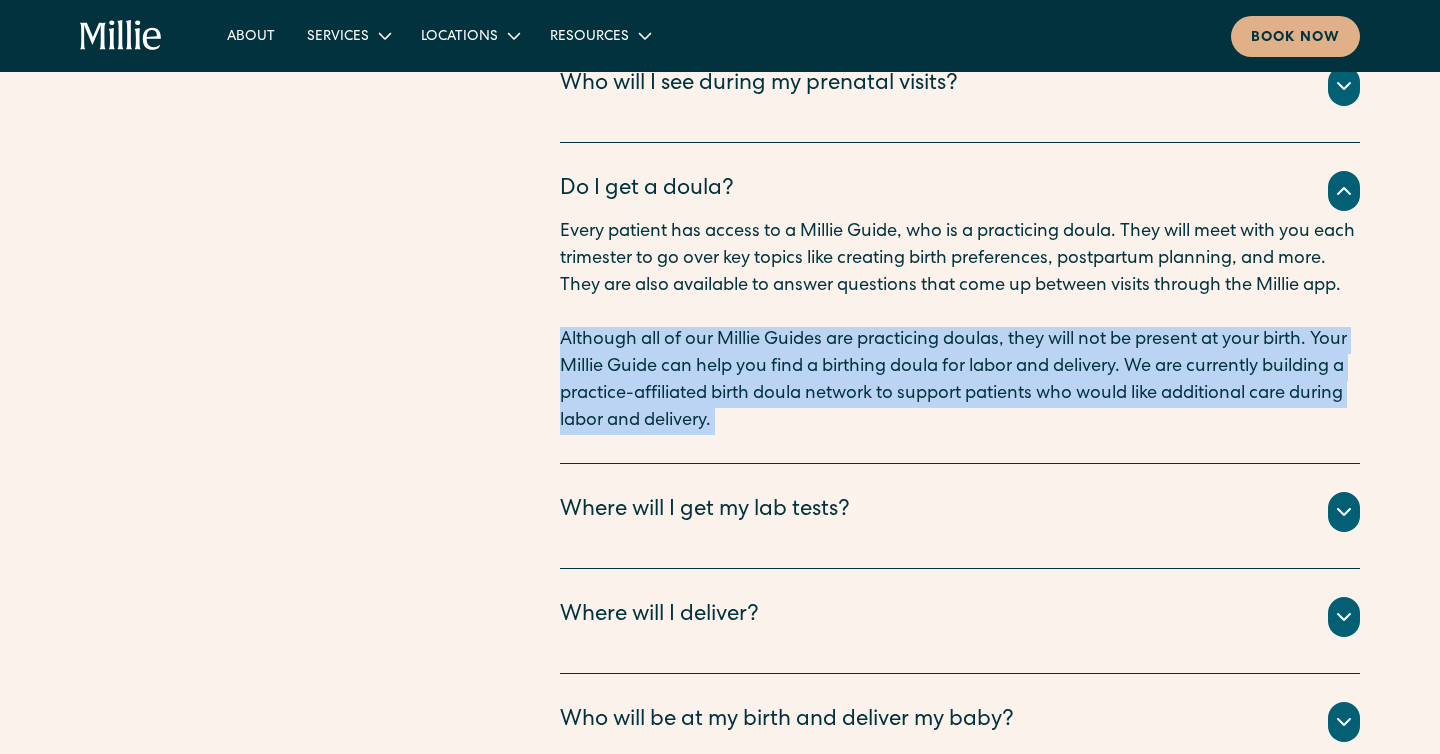 scroll, scrollTop: 6617, scrollLeft: 0, axis: vertical 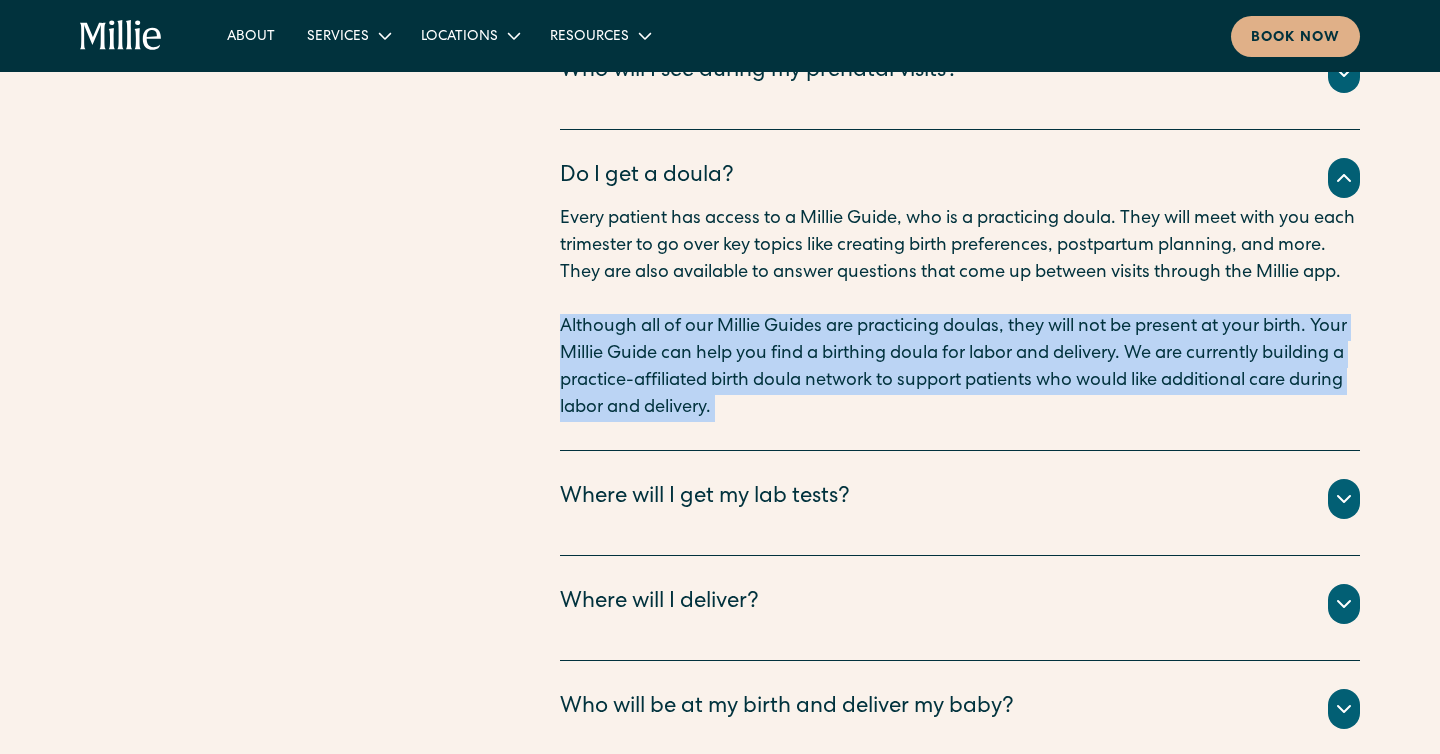 click on "Although all of our Millie Guides are practicing doulas, they will not be present at your birth. Your Millie Guide can help you find a birthing doula for labor and delivery. We are currently building a practice-affiliated birth doula network to support patients who would like additional care during labor and delivery." at bounding box center (960, 368) 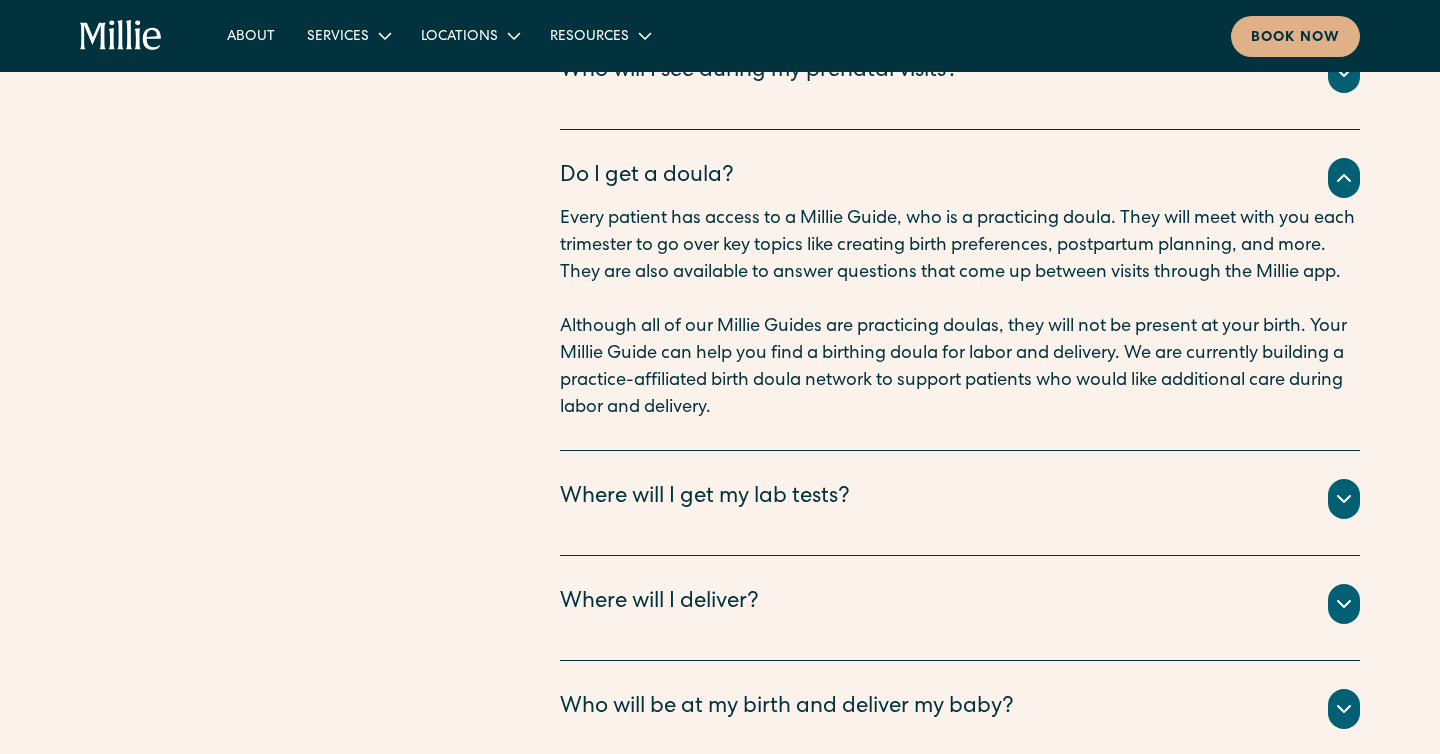 click on "Although all of our Millie Guides are practicing doulas, they will not be present at your birth. Your Millie Guide can help you find a birthing doula for labor and delivery. We are currently building a practice-affiliated birth doula network to support patients who would like additional care during labor and delivery." at bounding box center [960, 368] 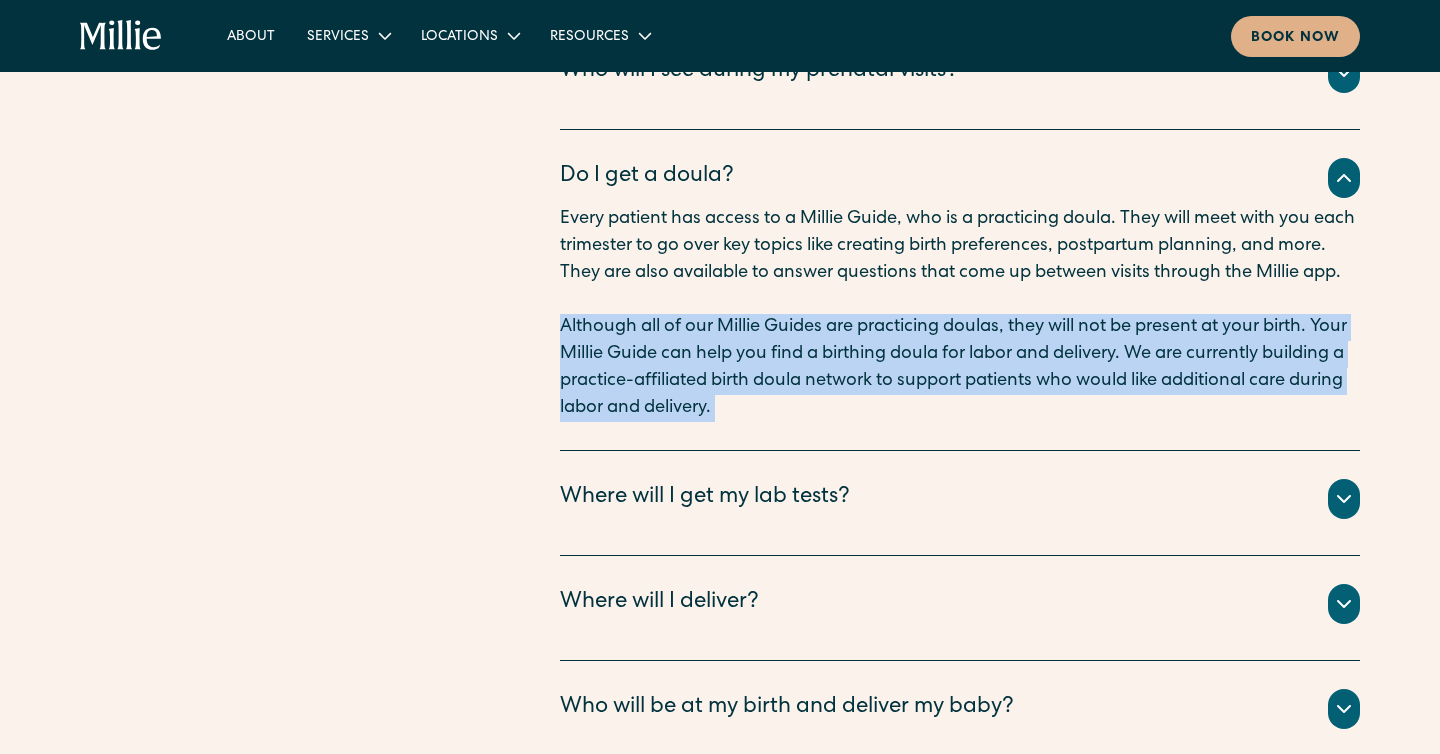 click on "Although all of our Millie Guides are practicing doulas, they will not be present at your birth. Your Millie Guide can help you find a birthing doula for labor and delivery. We are currently building a practice-affiliated birth doula network to support patients who would like additional care during labor and delivery." at bounding box center [960, 368] 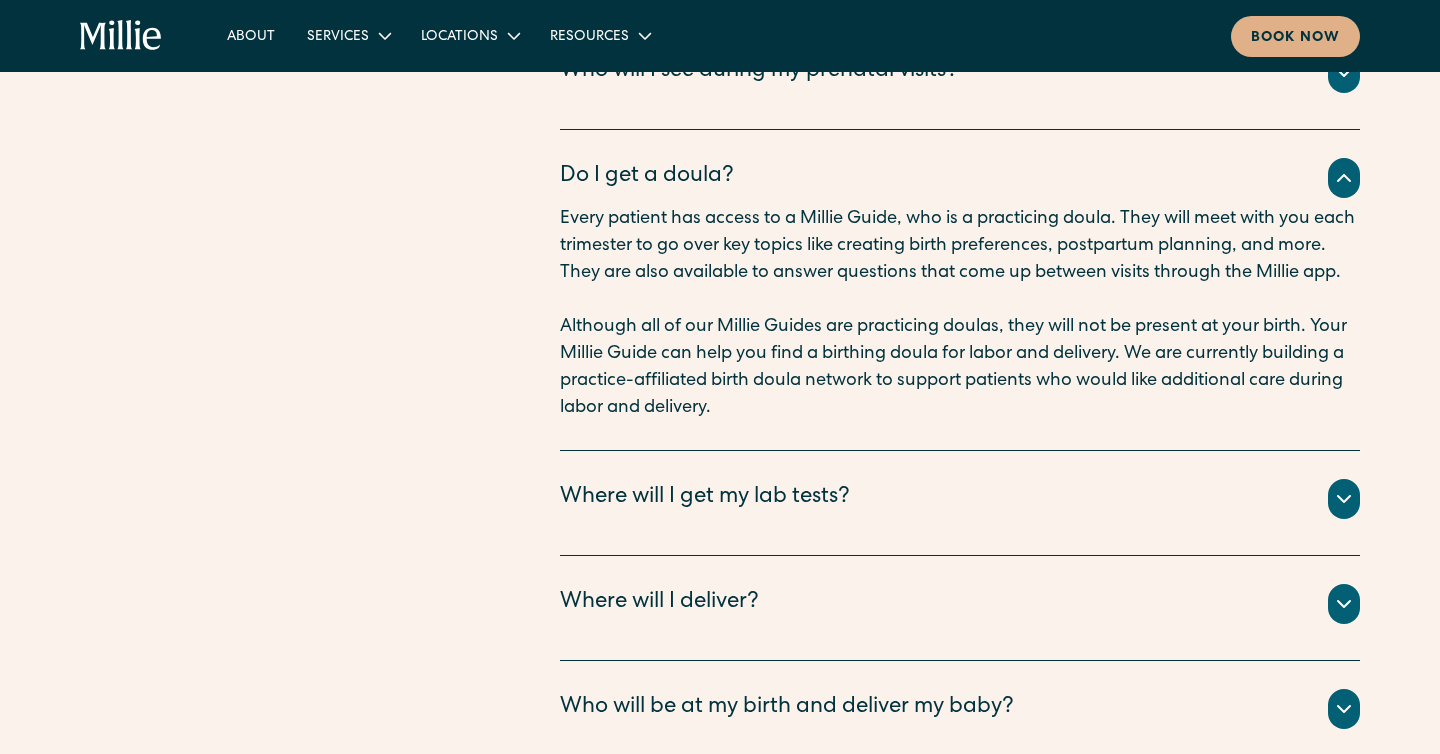 click on "Although all of our Millie Guides are practicing doulas, they will not be present at your birth. Your Millie Guide can help you find a birthing doula for labor and delivery. We are currently building a practice-affiliated birth doula network to support patients who would like additional care during labor and delivery." at bounding box center [960, 368] 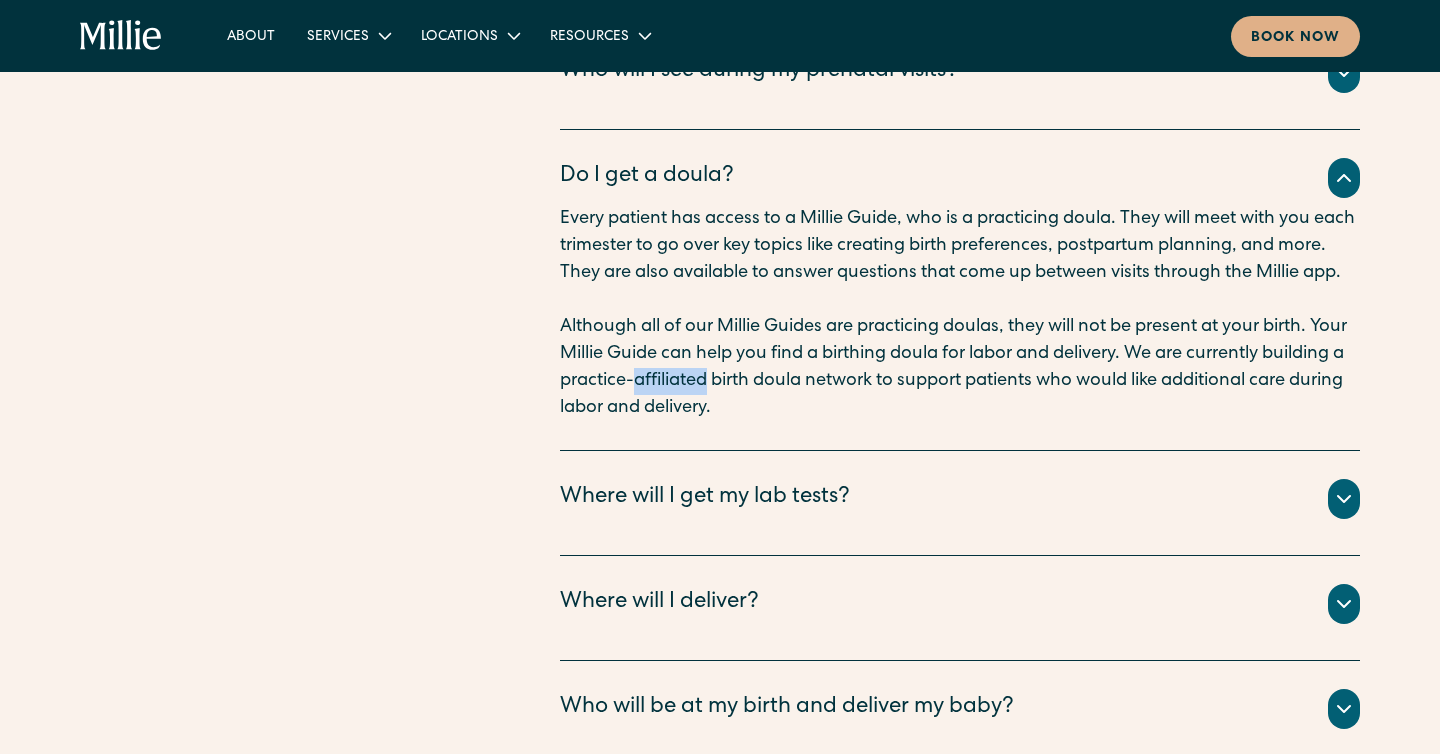 click on "Although all of our Millie Guides are practicing doulas, they will not be present at your birth. Your Millie Guide can help you find a birthing doula for labor and delivery. We are currently building a practice-affiliated birth doula network to support patients who would like additional care during labor and delivery." at bounding box center (960, 368) 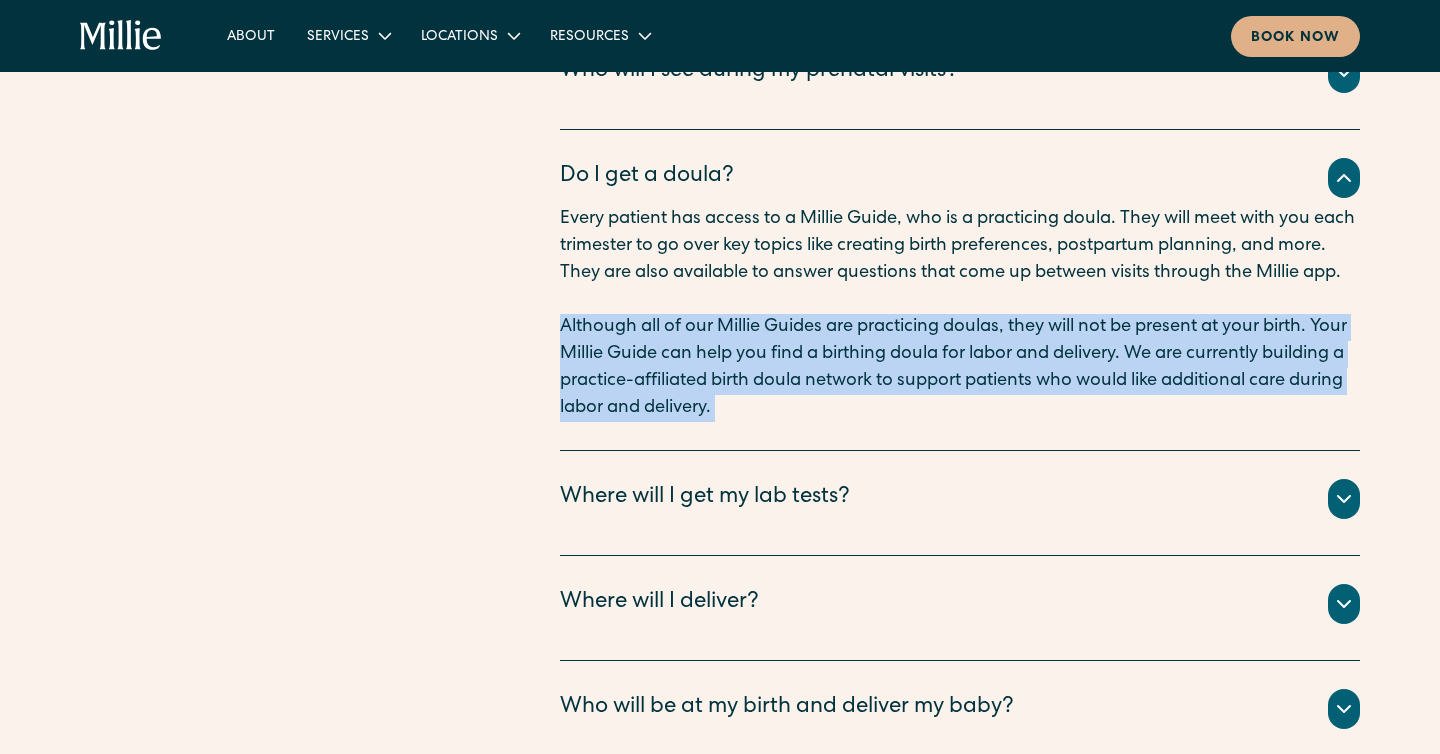 click on "Although all of our Millie Guides are practicing doulas, they will not be present at your birth. Your Millie Guide can help you find a birthing doula for labor and delivery. We are currently building a practice-affiliated birth doula network to support patients who would like additional care during labor and delivery." at bounding box center (960, 368) 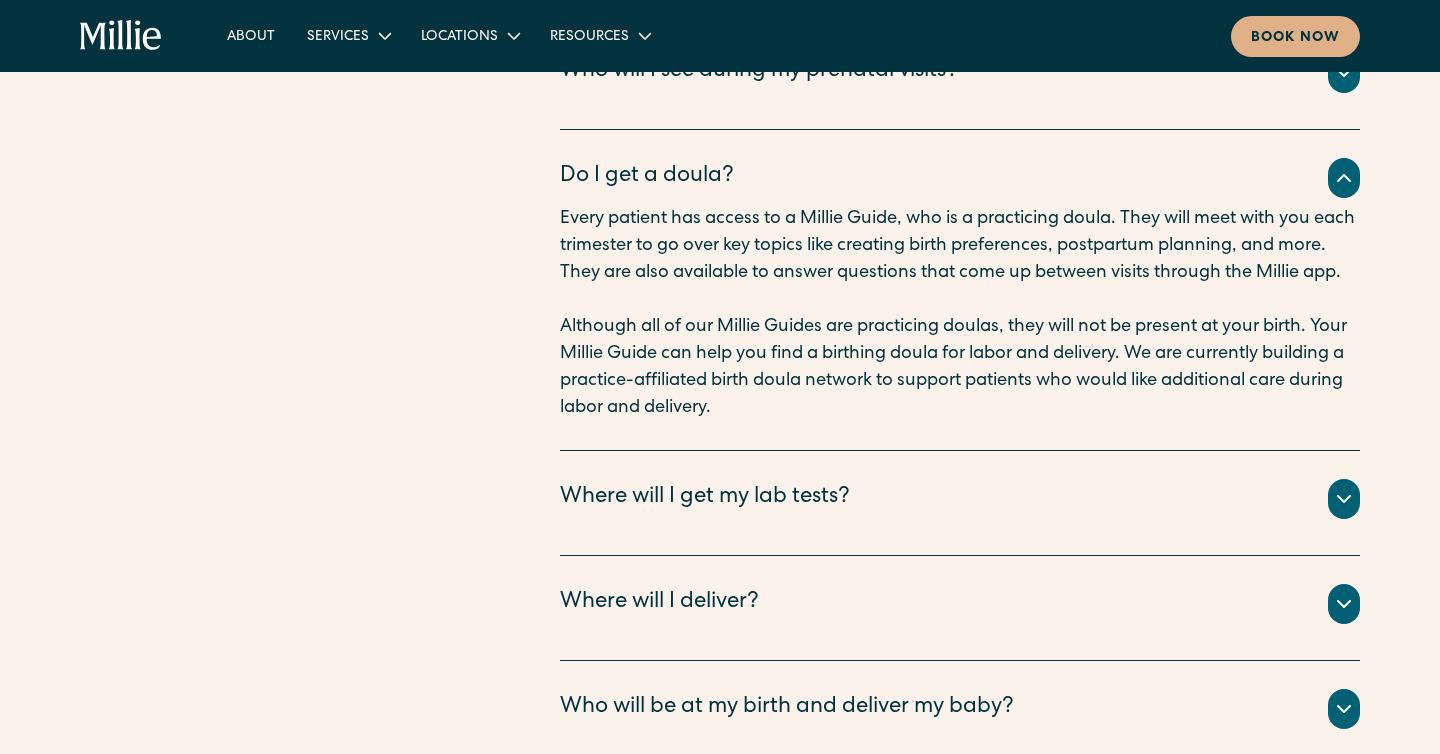click on "Although all of our Millie Guides are practicing doulas, they will not be present at your birth. Your Millie Guide can help you find a birthing doula for labor and delivery. We are currently building a practice-affiliated birth doula network to support patients who would like additional care during labor and delivery." at bounding box center (960, 368) 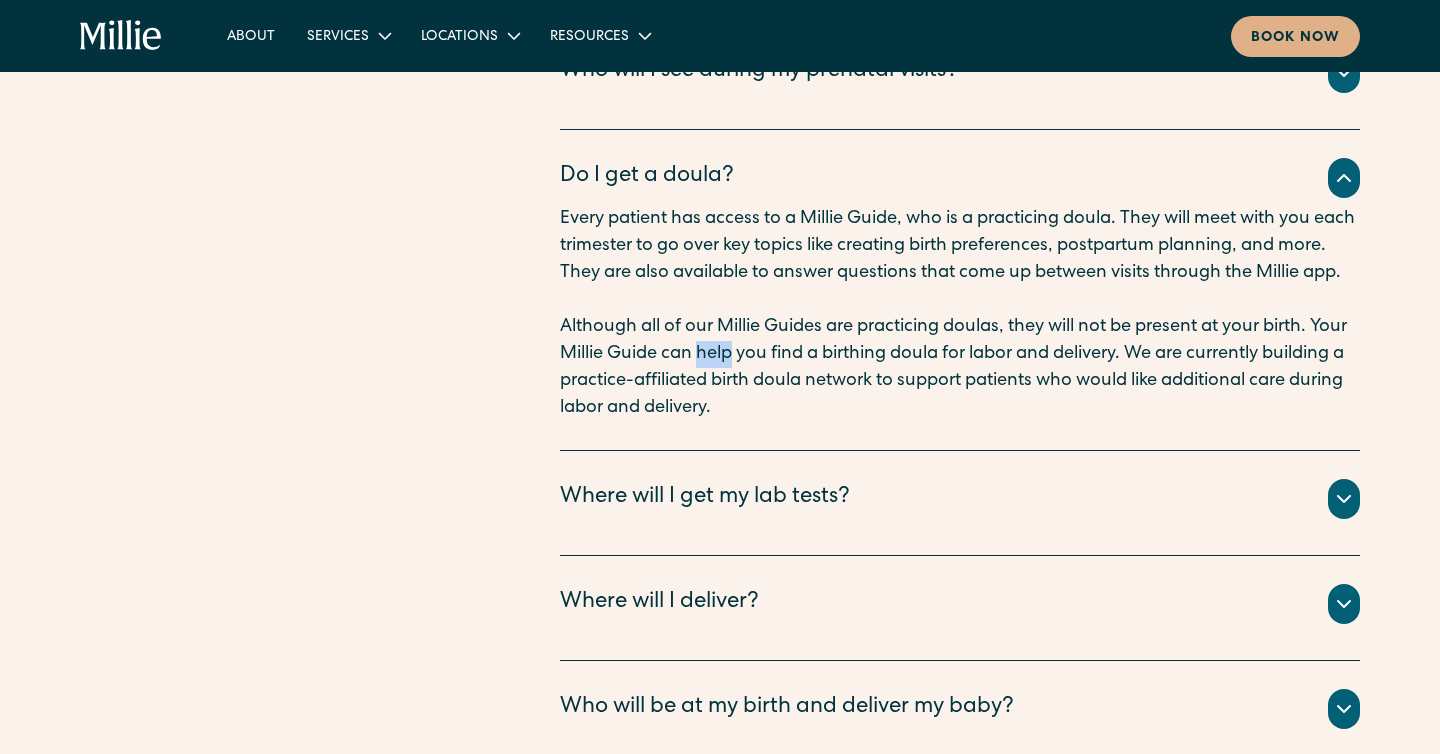 click on "Although all of our Millie Guides are practicing doulas, they will not be present at your birth. Your Millie Guide can help you find a birthing doula for labor and delivery. We are currently building a practice-affiliated birth doula network to support patients who would like additional care during labor and delivery." at bounding box center (960, 368) 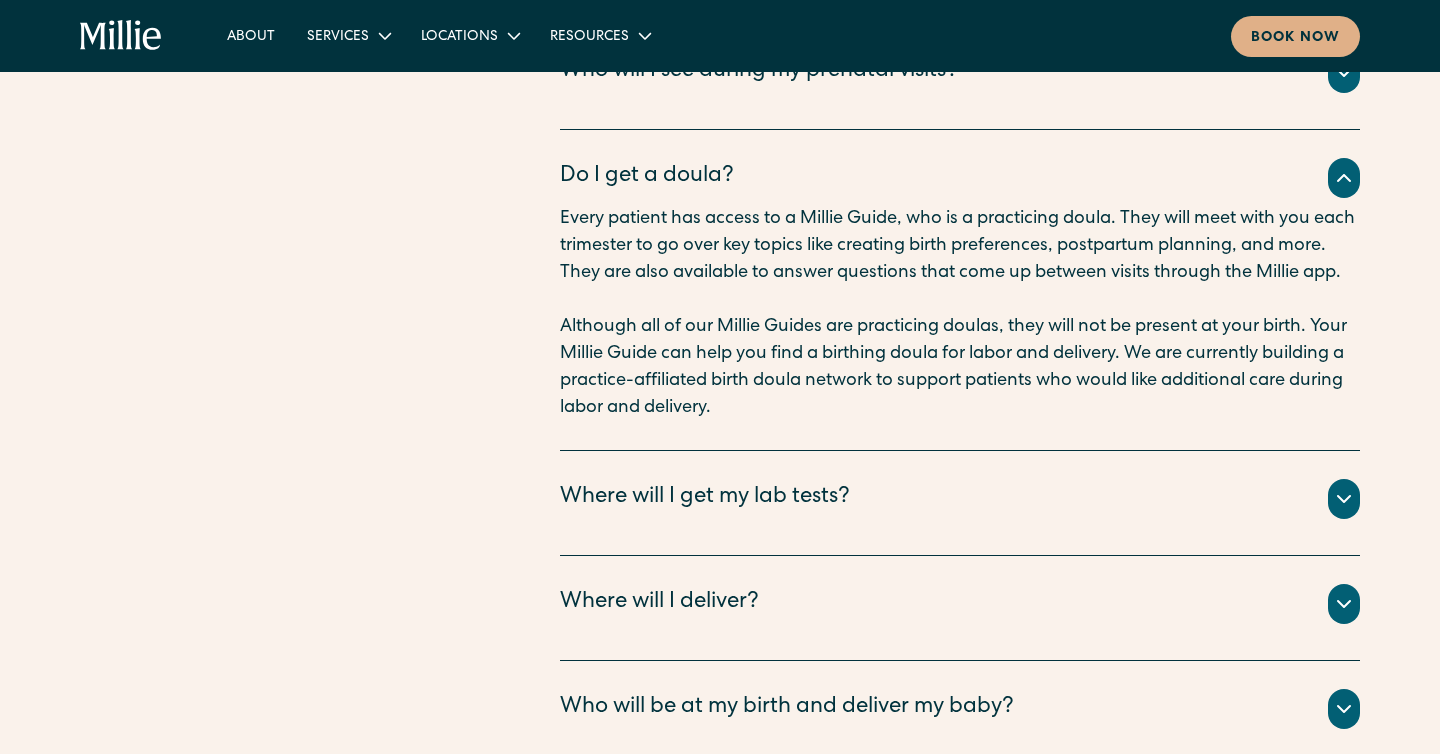click on "Although all of our Millie Guides are practicing doulas, they will not be present at your birth. Your Millie Guide can help you find a birthing doula for labor and delivery. We are currently building a practice-affiliated birth doula network to support patients who would like additional care during labor and delivery." at bounding box center [960, 368] 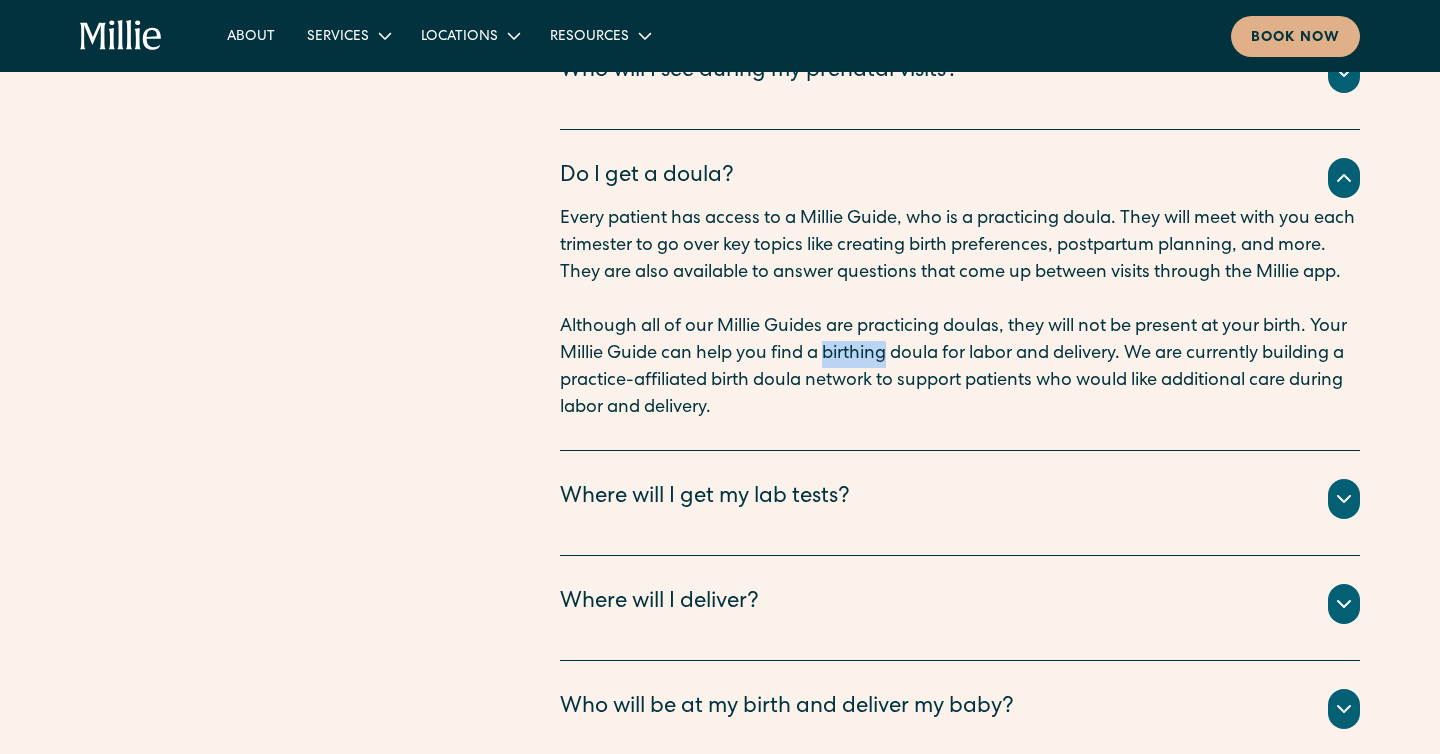 click on "Although all of our Millie Guides are practicing doulas, they will not be present at your birth. Your Millie Guide can help you find a birthing doula for labor and delivery. We are currently building a practice-affiliated birth doula network to support patients who would like additional care during labor and delivery." at bounding box center (960, 368) 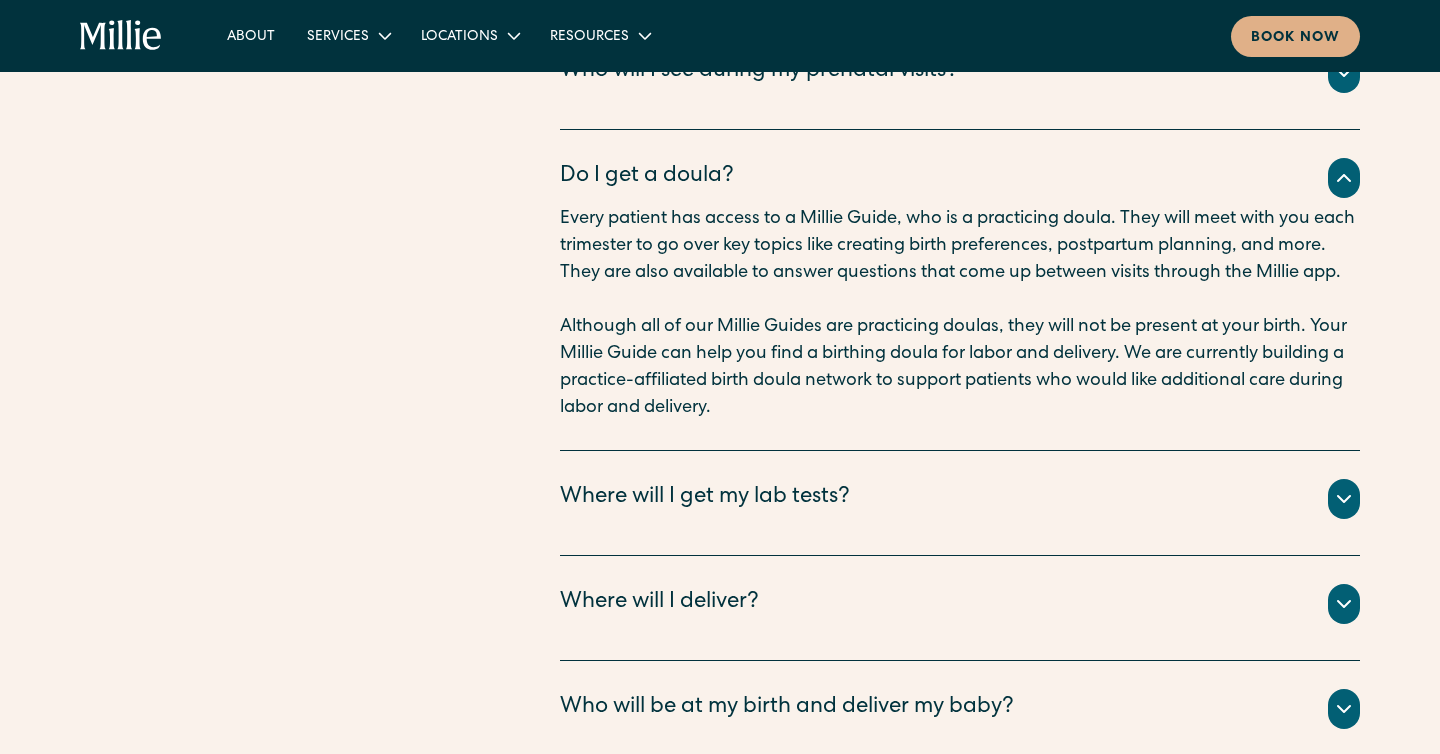 click on "Although all of our Millie Guides are practicing doulas, they will not be present at your birth. Your Millie Guide can help you find a birthing doula for labor and delivery. We are currently building a practice-affiliated birth doula network to support patients who would like additional care during labor and delivery." at bounding box center (960, 368) 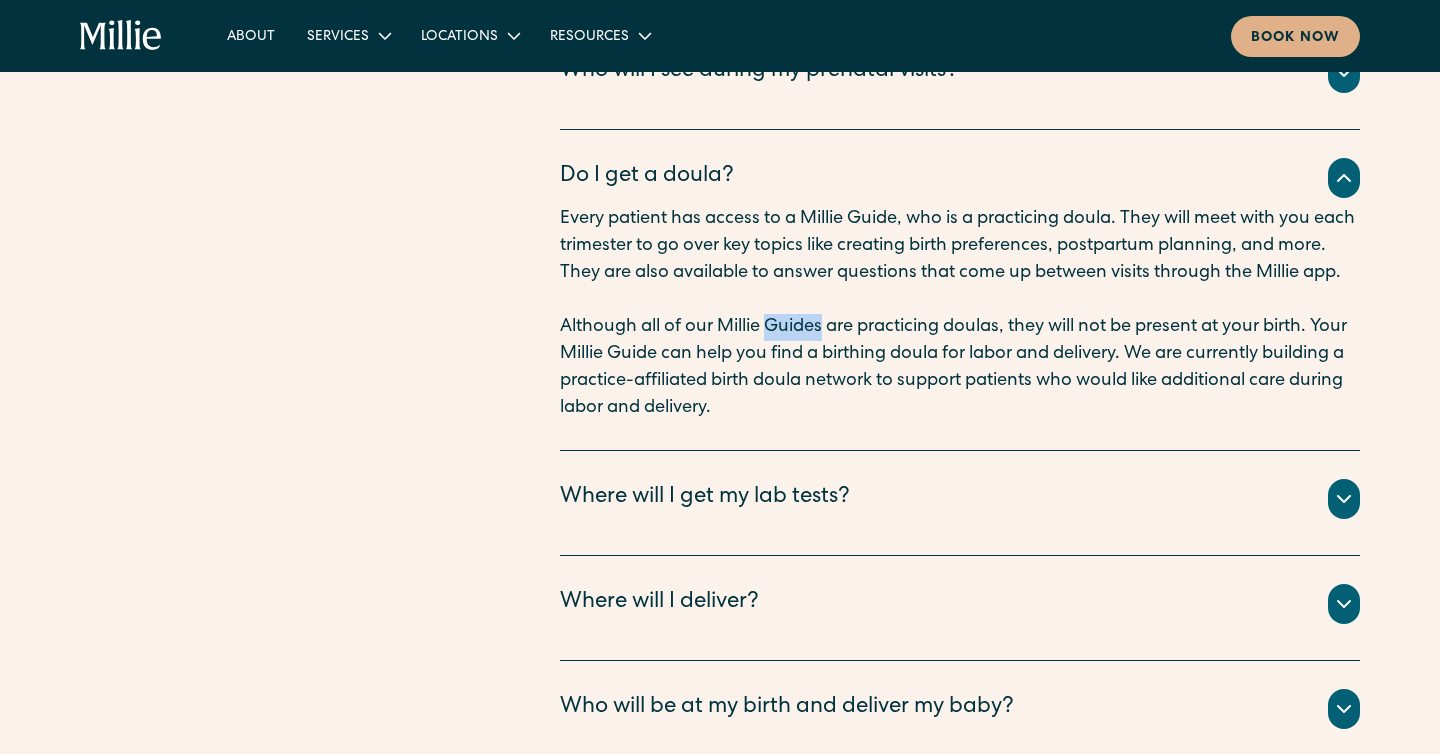 click on "Although all of our Millie Guides are practicing doulas, they will not be present at your birth. Your Millie Guide can help you find a birthing doula for labor and delivery. We are currently building a practice-affiliated birth doula network to support patients who would like additional care during labor and delivery." at bounding box center (960, 368) 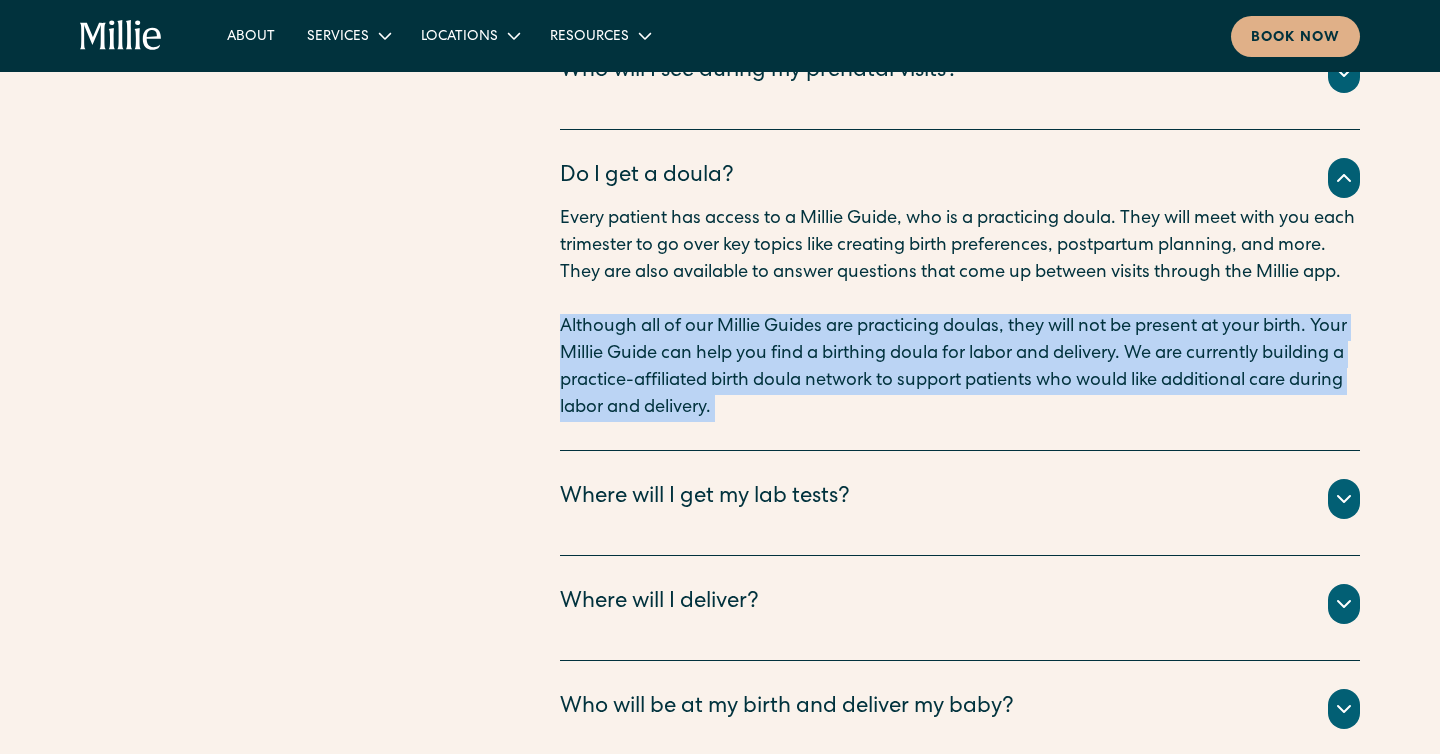 click on "Although all of our Millie Guides are practicing doulas, they will not be present at your birth. Your Millie Guide can help you find a birthing doula for labor and delivery. We are currently building a practice-affiliated birth doula network to support patients who would like additional care during labor and delivery." at bounding box center (960, 368) 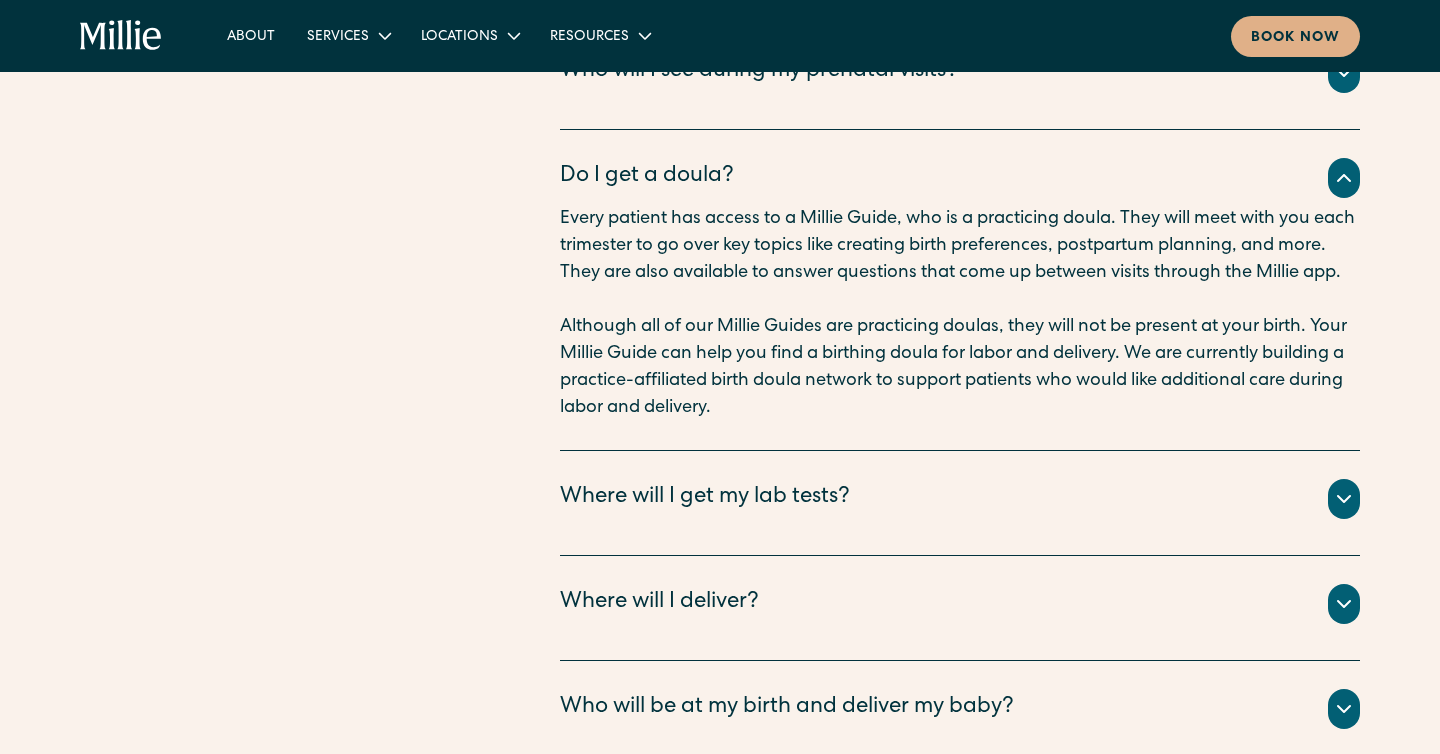 click on "Although all of our Millie Guides are practicing doulas, they will not be present at your birth. Your Millie Guide can help you find a birthing doula for labor and delivery. We are currently building a practice-affiliated birth doula network to support patients who would like additional care during labor and delivery." at bounding box center [960, 368] 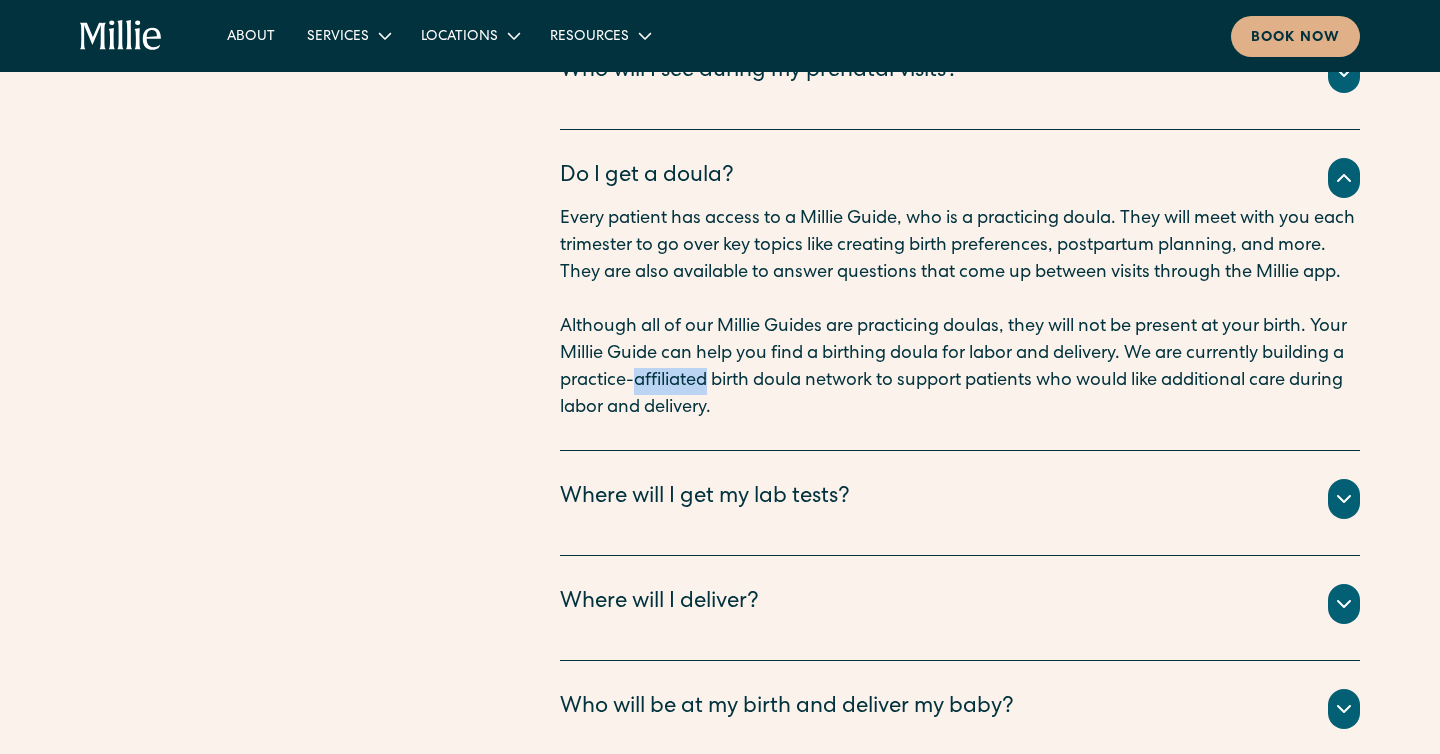 click on "Although all of our Millie Guides are practicing doulas, they will not be present at your birth. Your Millie Guide can help you find a birthing doula for labor and delivery. We are currently building a practice-affiliated birth doula network to support patients who would like additional care during labor and delivery." at bounding box center (960, 368) 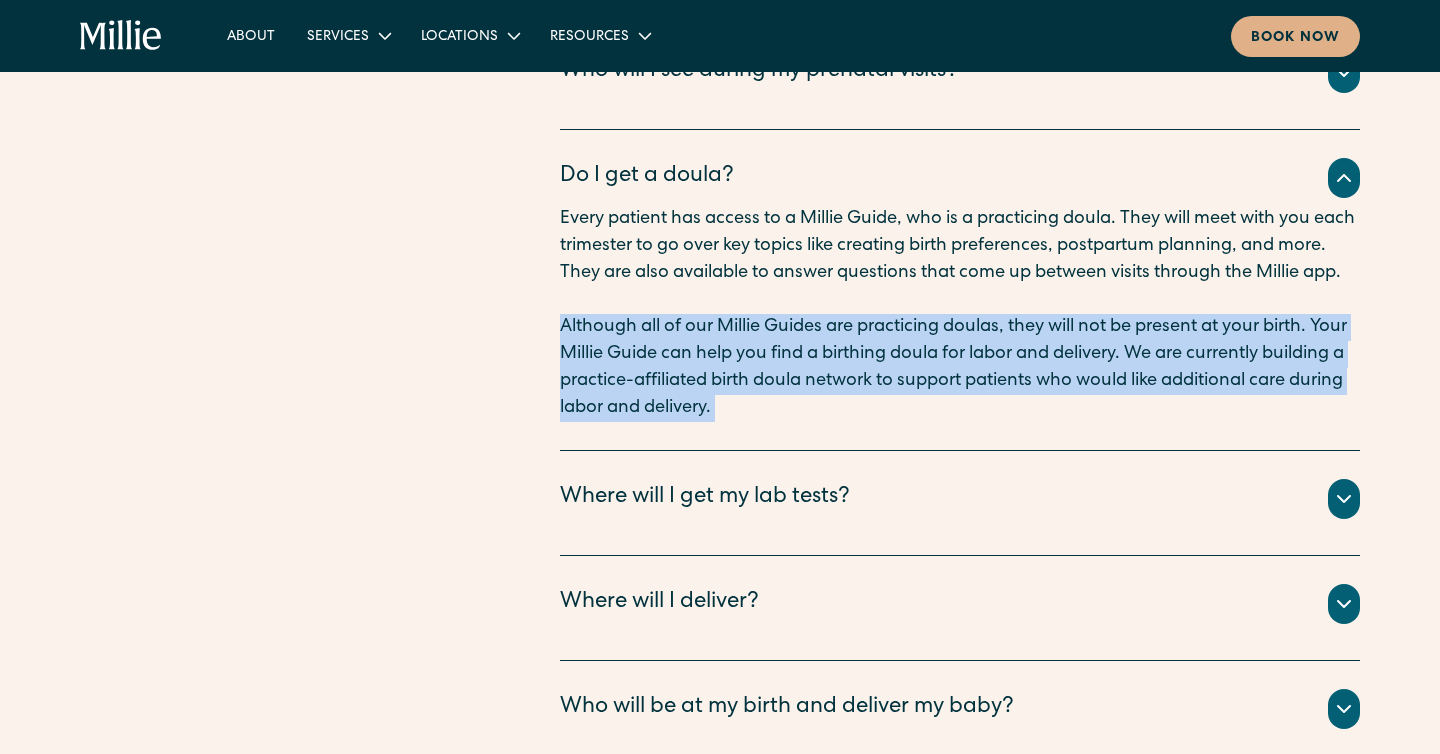 click on "Do I get a doula? Every patient has access to a Millie Guide, who is a practicing doula. They will meet with you each trimester to go over key topics like creating birth preferences, postpartum planning, and more. They are also available to answer questions that come up between visits through the Millie app. ‍ Although all of our Millie Guides are practicing doulas, they will not be present at your birth. Your Millie Guide can help you find a birthing doula for labor and delivery. We are currently building a practice-affiliated birth doula network to support patients who would like additional care during labor and delivery." at bounding box center (960, 290) 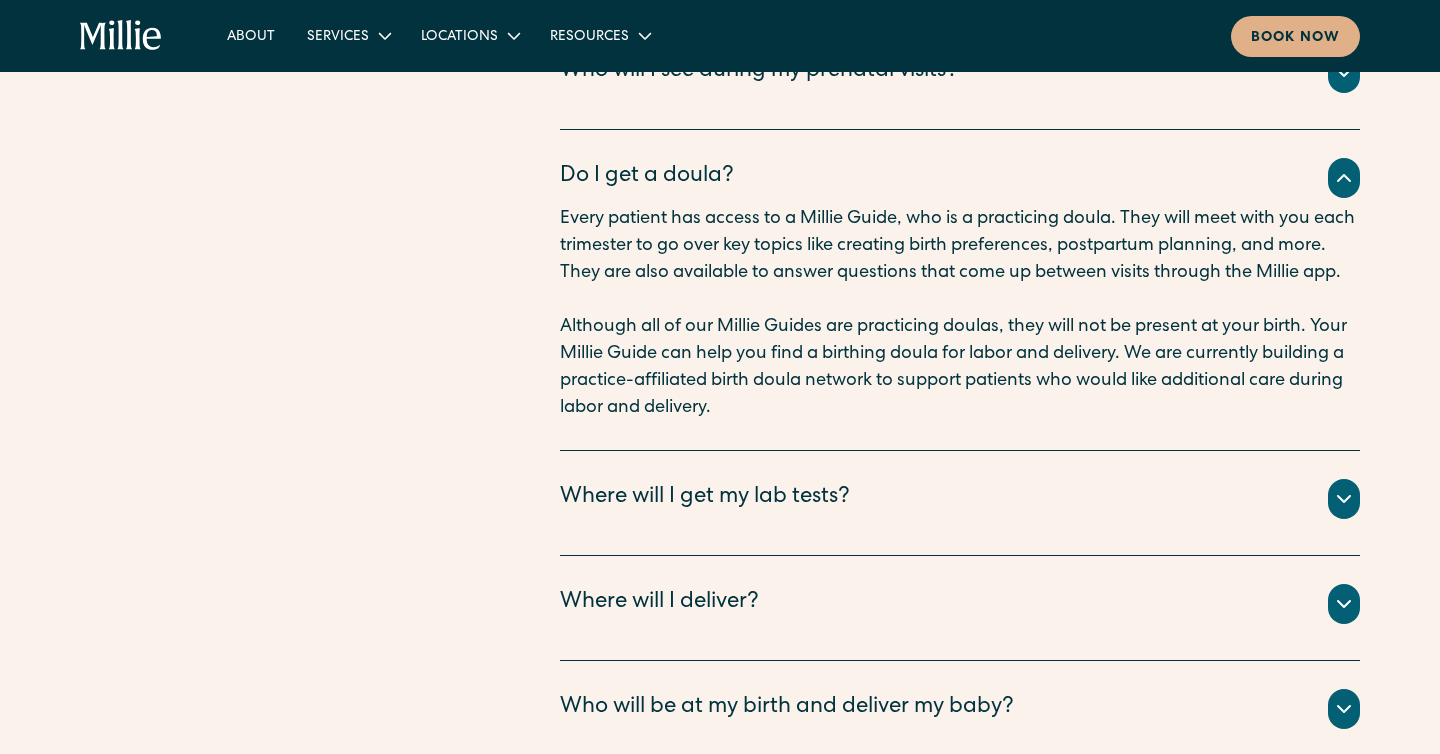 click on "Although all of our Millie Guides are practicing doulas, they will not be present at your birth. Your Millie Guide can help you find a birthing doula for labor and delivery. We are currently building a practice-affiliated birth doula network to support patients who would like additional care during labor and delivery." at bounding box center [960, 368] 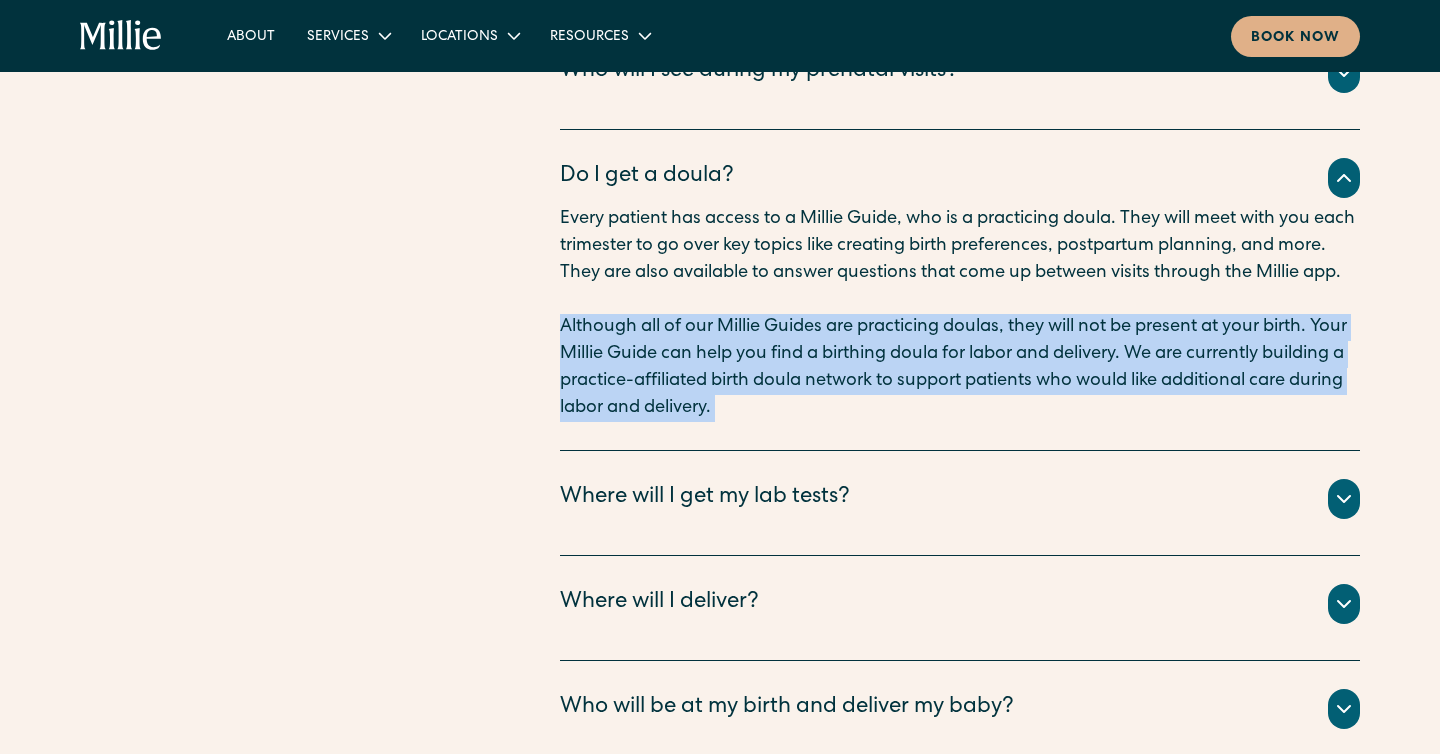click on "Although all of our Millie Guides are practicing doulas, they will not be present at your birth. Your Millie Guide can help you find a birthing doula for labor and delivery. We are currently building a practice-affiliated birth doula network to support patients who would like additional care during labor and delivery." at bounding box center (960, 368) 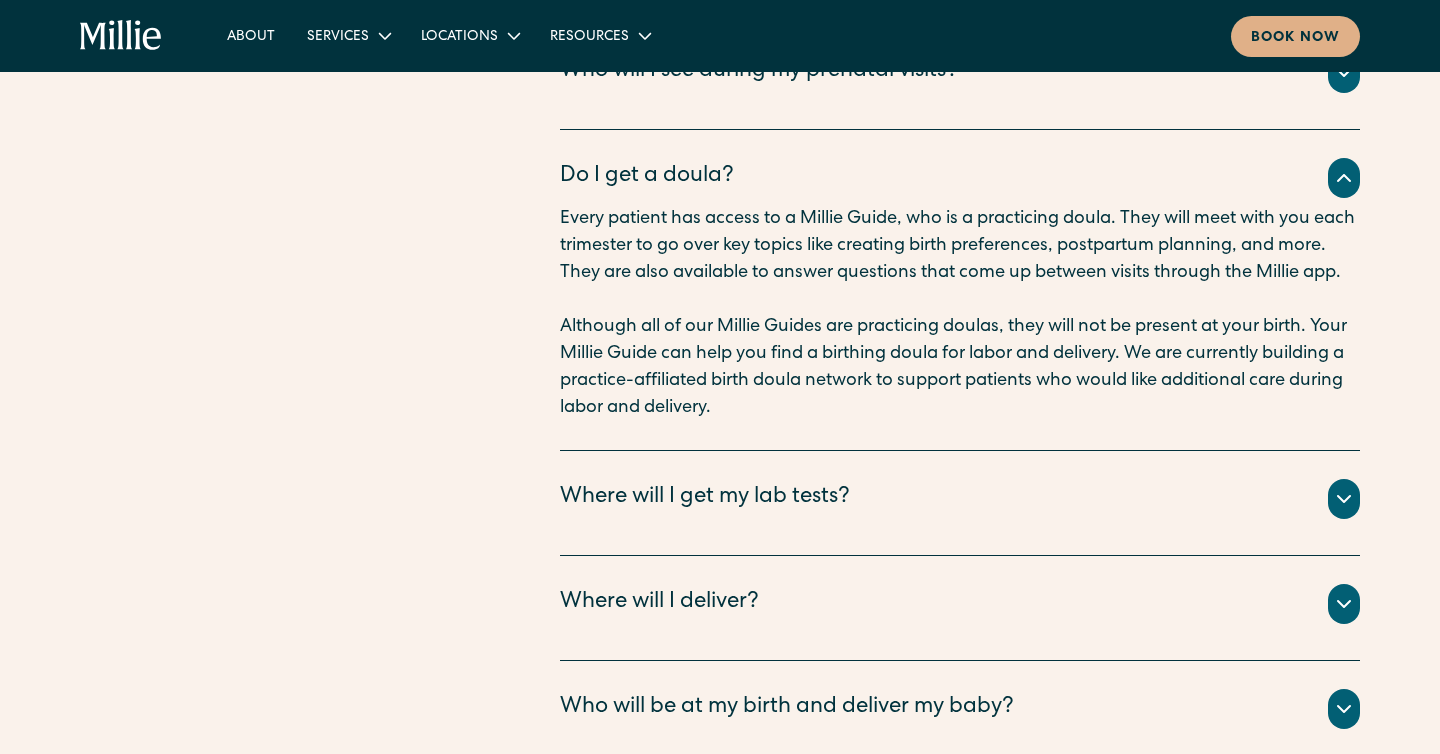 click on "Although all of our Millie Guides are practicing doulas, they will not be present at your birth. Your Millie Guide can help you find a birthing doula for labor and delivery. We are currently building a practice-affiliated birth doula network to support patients who would like additional care during labor and delivery." at bounding box center [960, 368] 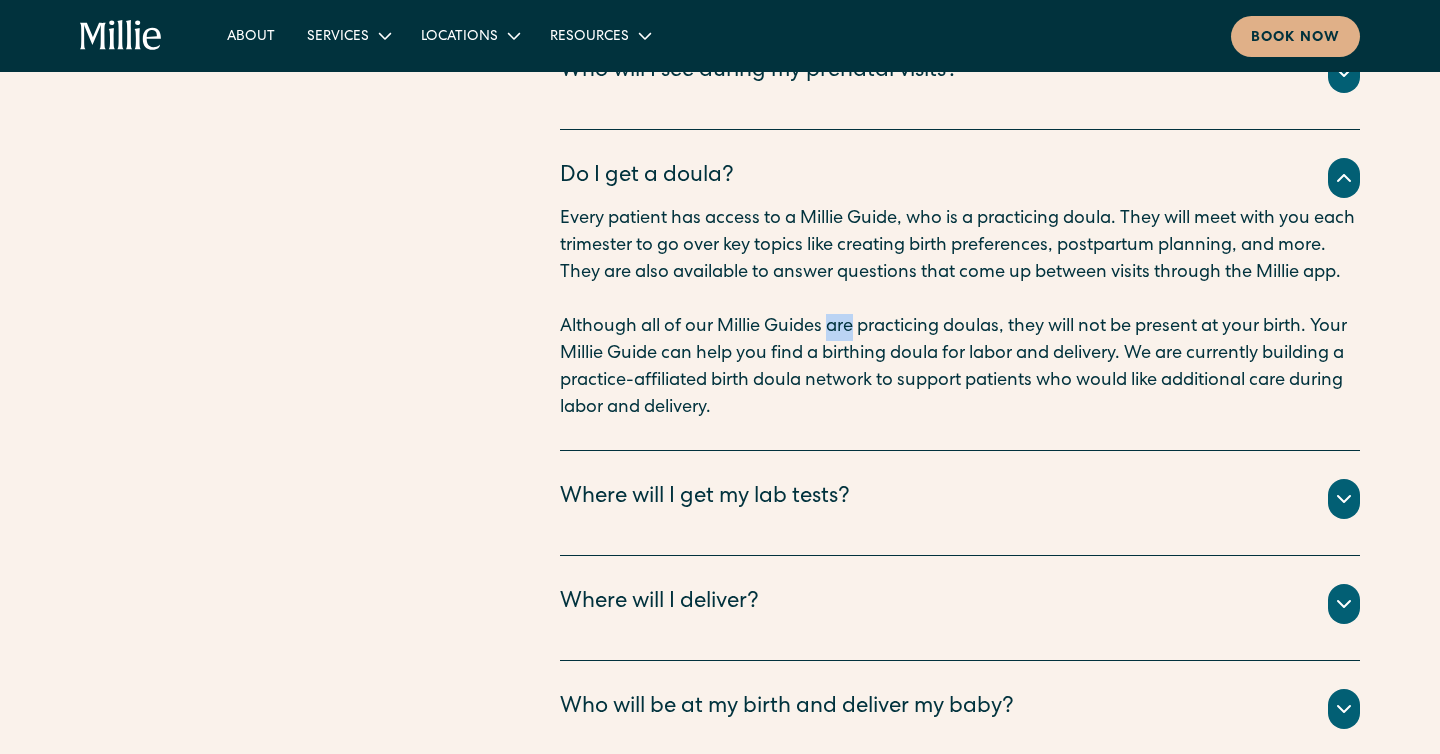 click on "Although all of our Millie Guides are practicing doulas, they will not be present at your birth. Your Millie Guide can help you find a birthing doula for labor and delivery. We are currently building a practice-affiliated birth doula network to support patients who would like additional care during labor and delivery." at bounding box center [960, 368] 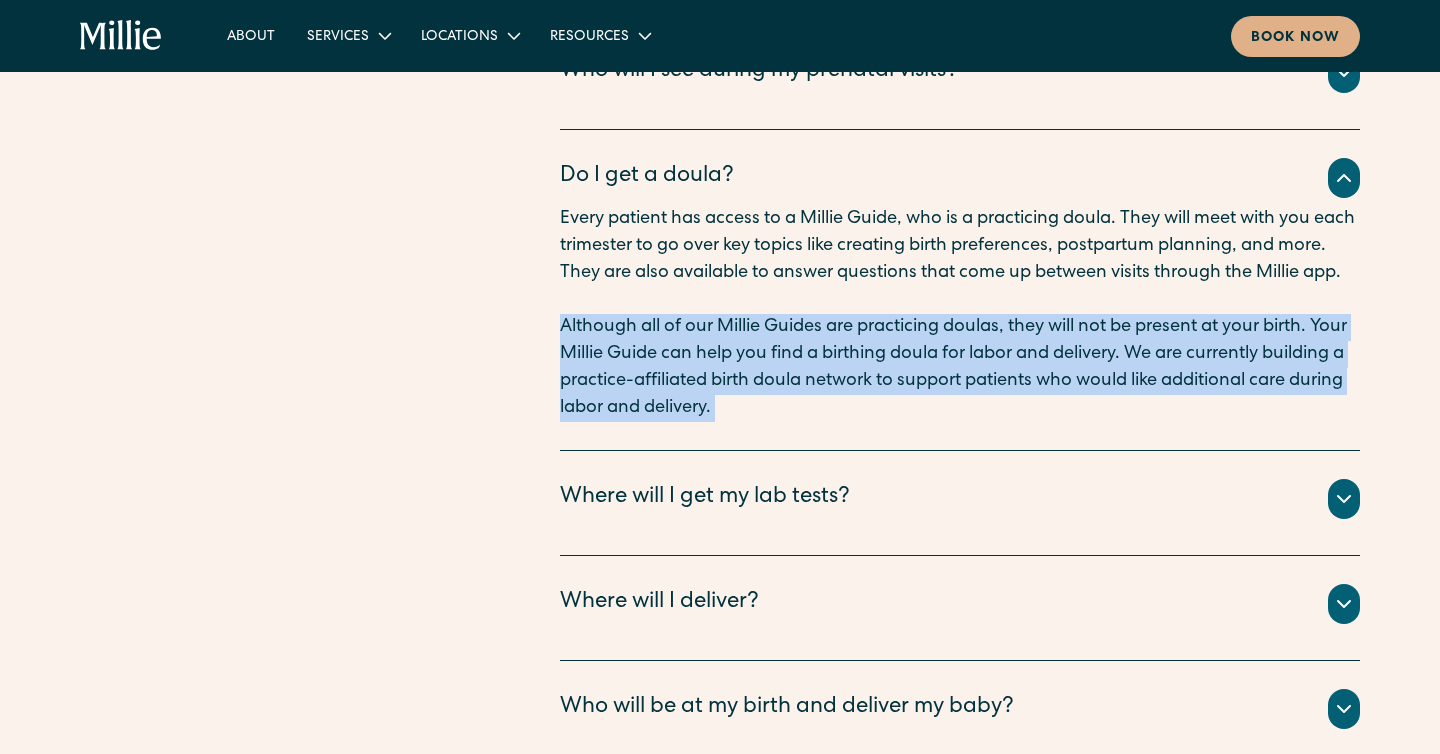 click on "Although all of our Millie Guides are practicing doulas, they will not be present at your birth. Your Millie Guide can help you find a birthing doula for labor and delivery. We are currently building a practice-affiliated birth doula network to support patients who would like additional care during labor and delivery." at bounding box center (960, 368) 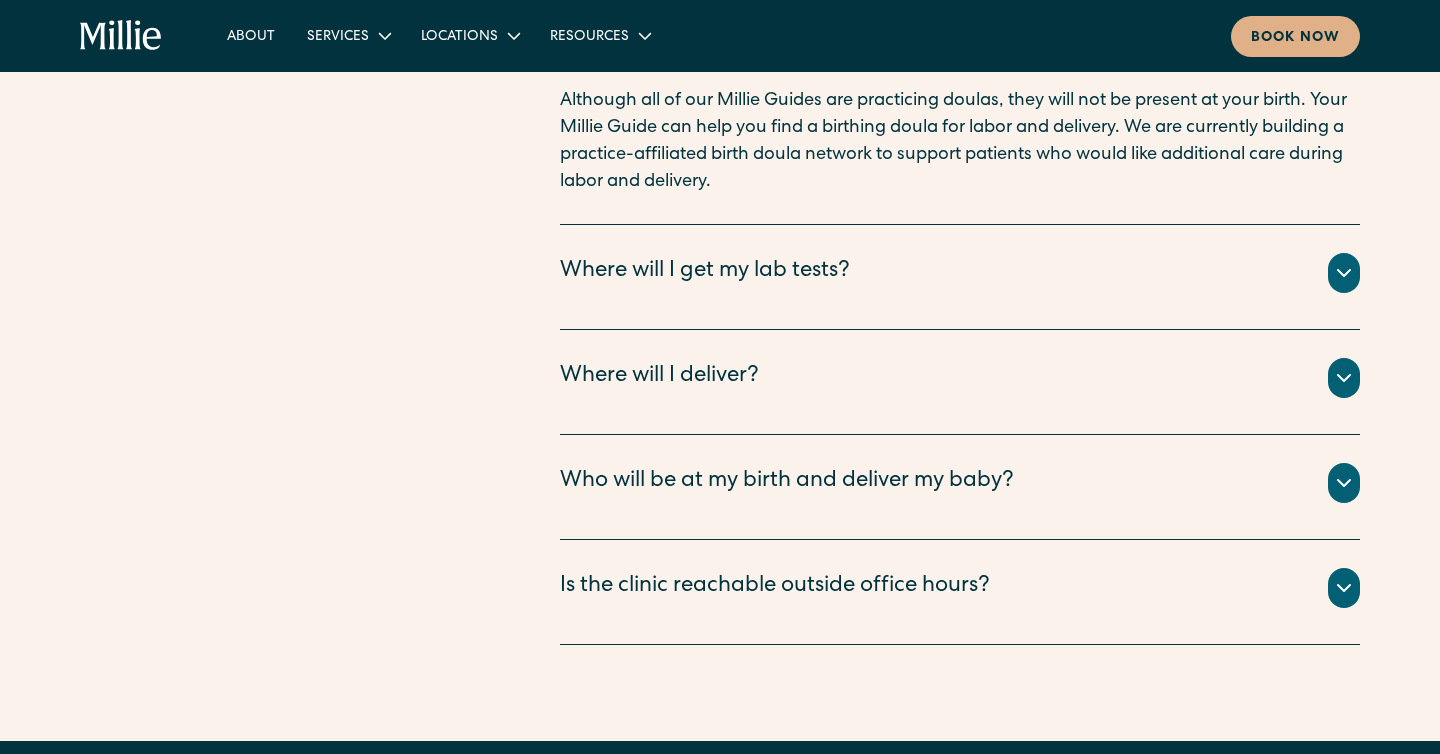 scroll, scrollTop: 6870, scrollLeft: 0, axis: vertical 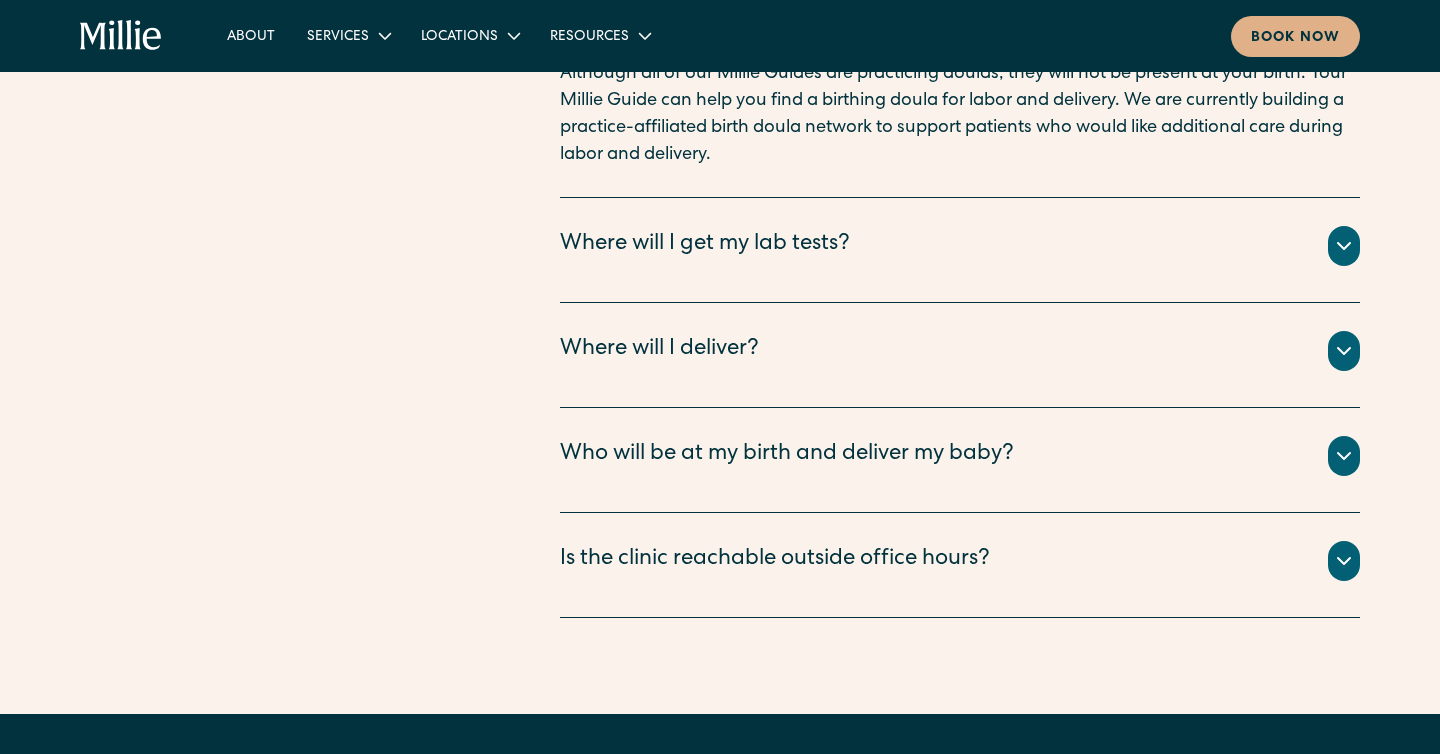 click on "Where will I get my lab tests? We partner with LabCorp, Quest Diagnostics, and Sutter Health for lab tests during pregnancy. You’ll be sent to a lab that’s in-network with your insurance. ‍ If you opt for genetic screening, we order those tests through Natera, LabCorp, or Quest Diagnostics." at bounding box center (960, 250) 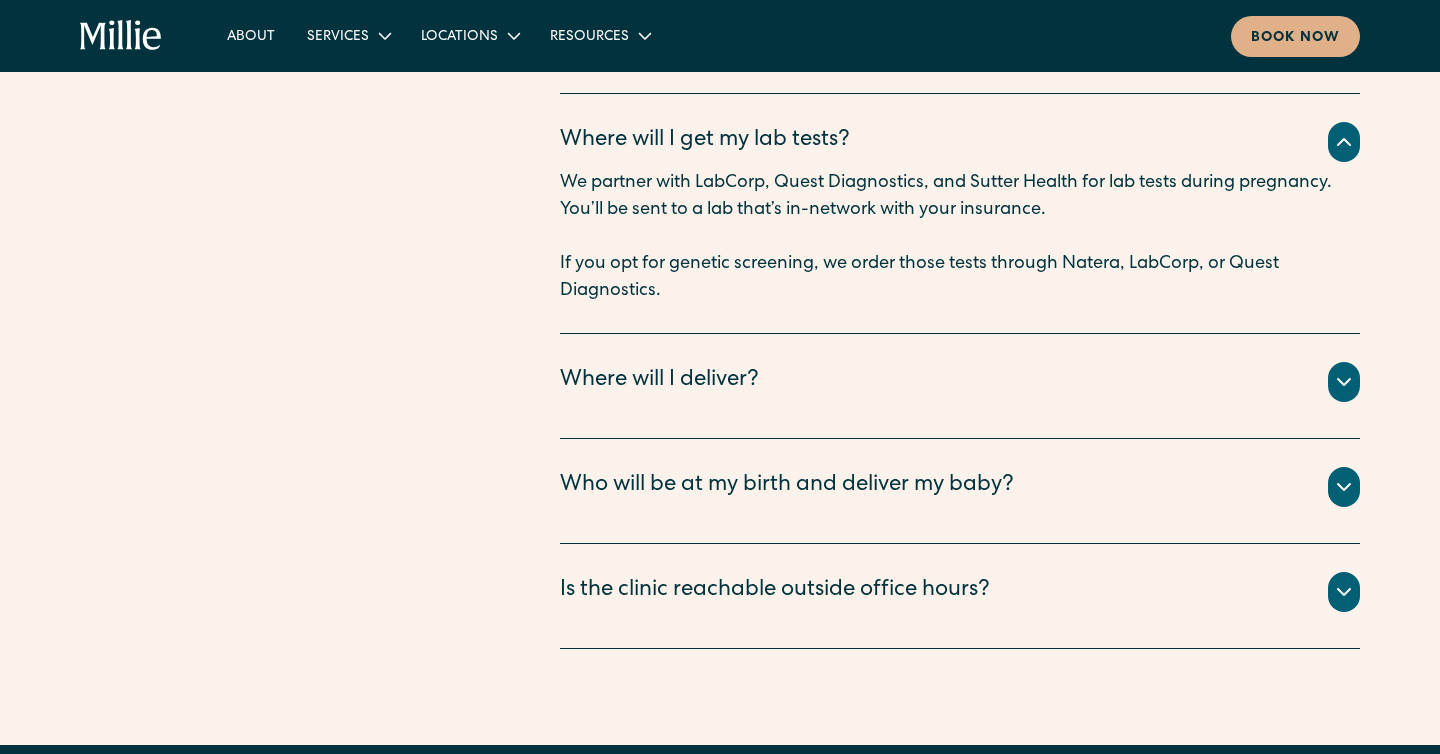 scroll, scrollTop: 6976, scrollLeft: 0, axis: vertical 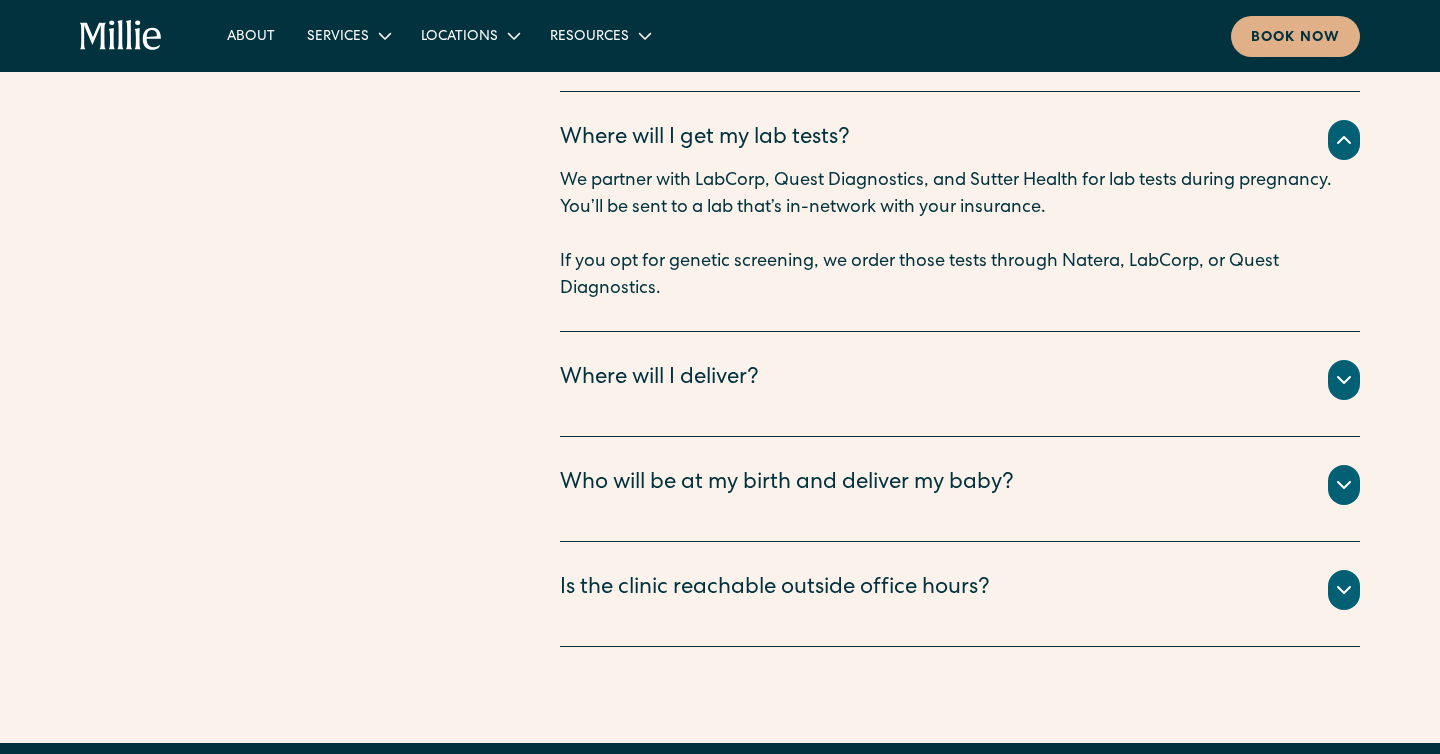 click on "Where will I get my lab tests?" at bounding box center [705, 139] 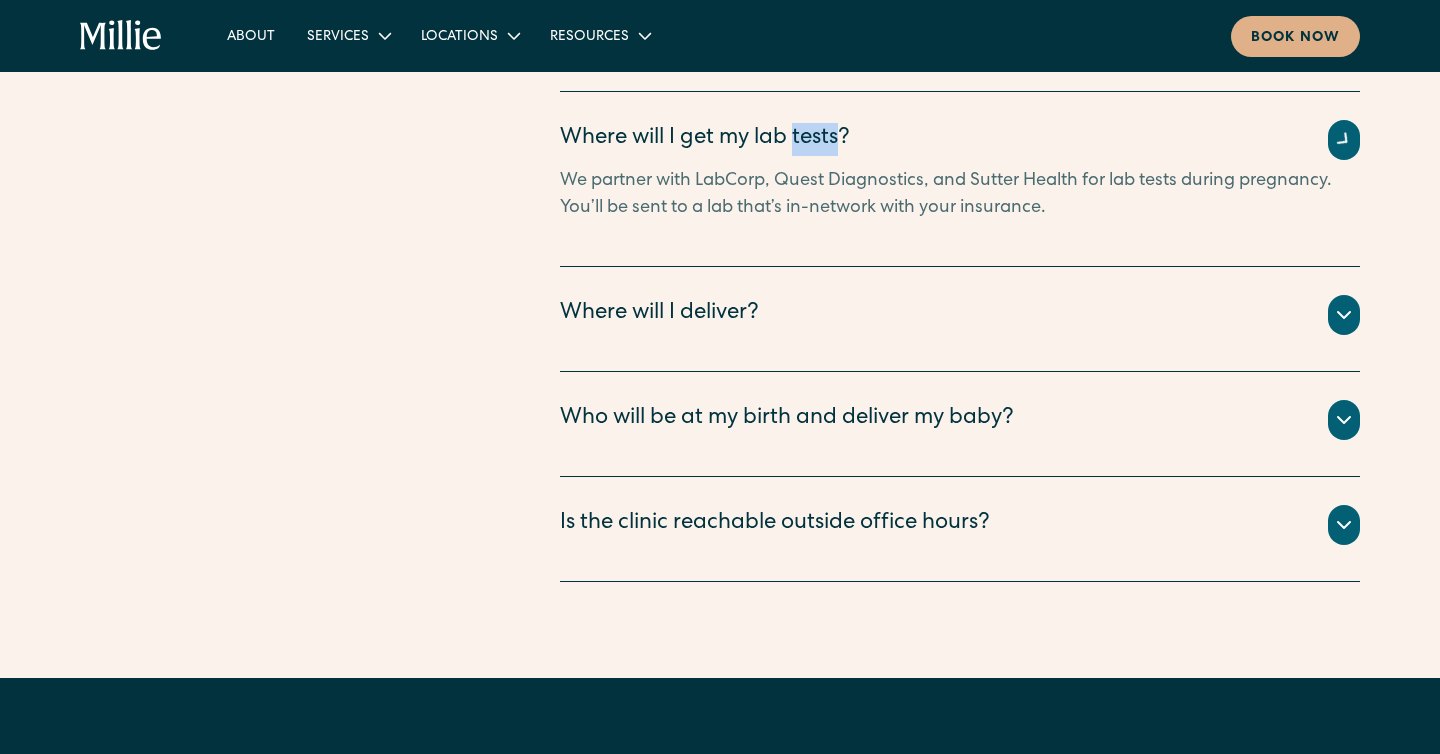 click on "Where will I get my lab tests?" at bounding box center [705, 139] 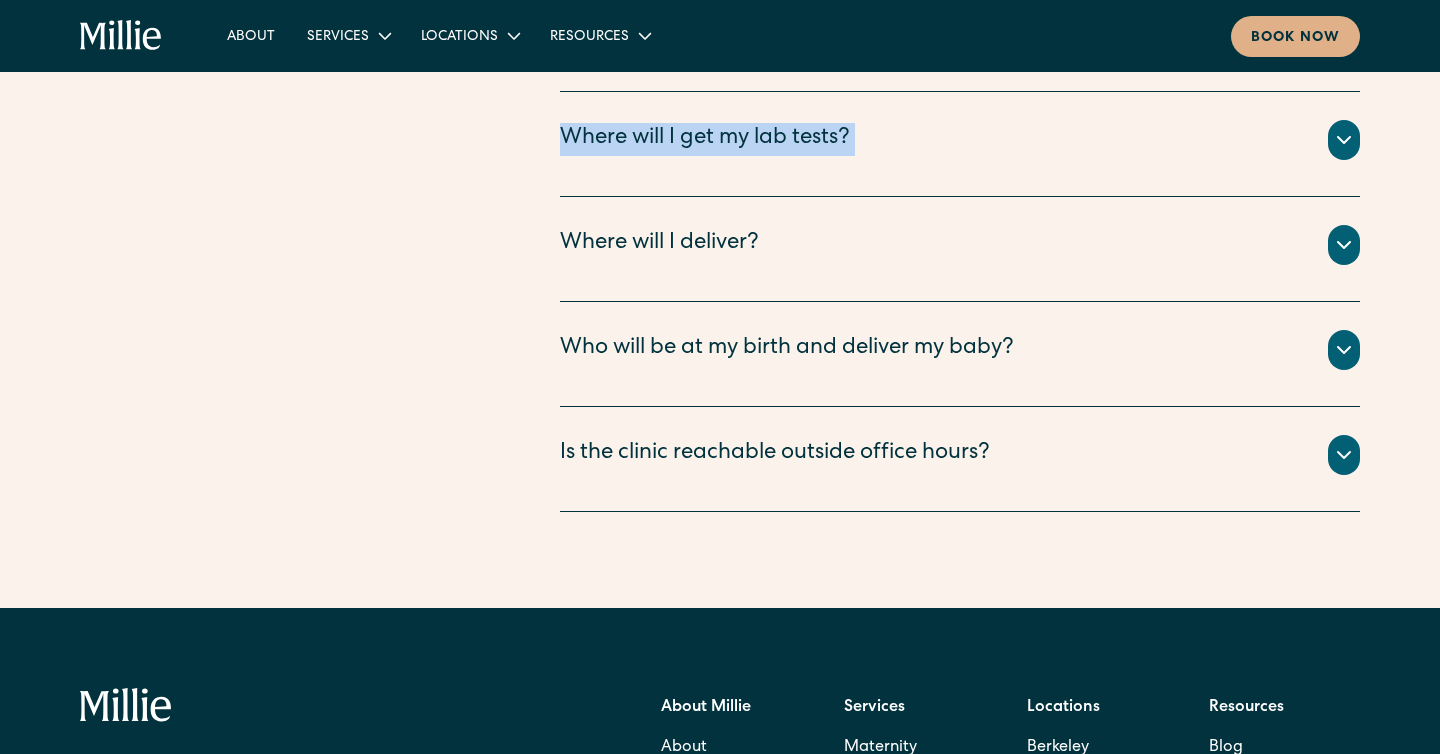 click on "Where will I get my lab tests?" at bounding box center [705, 139] 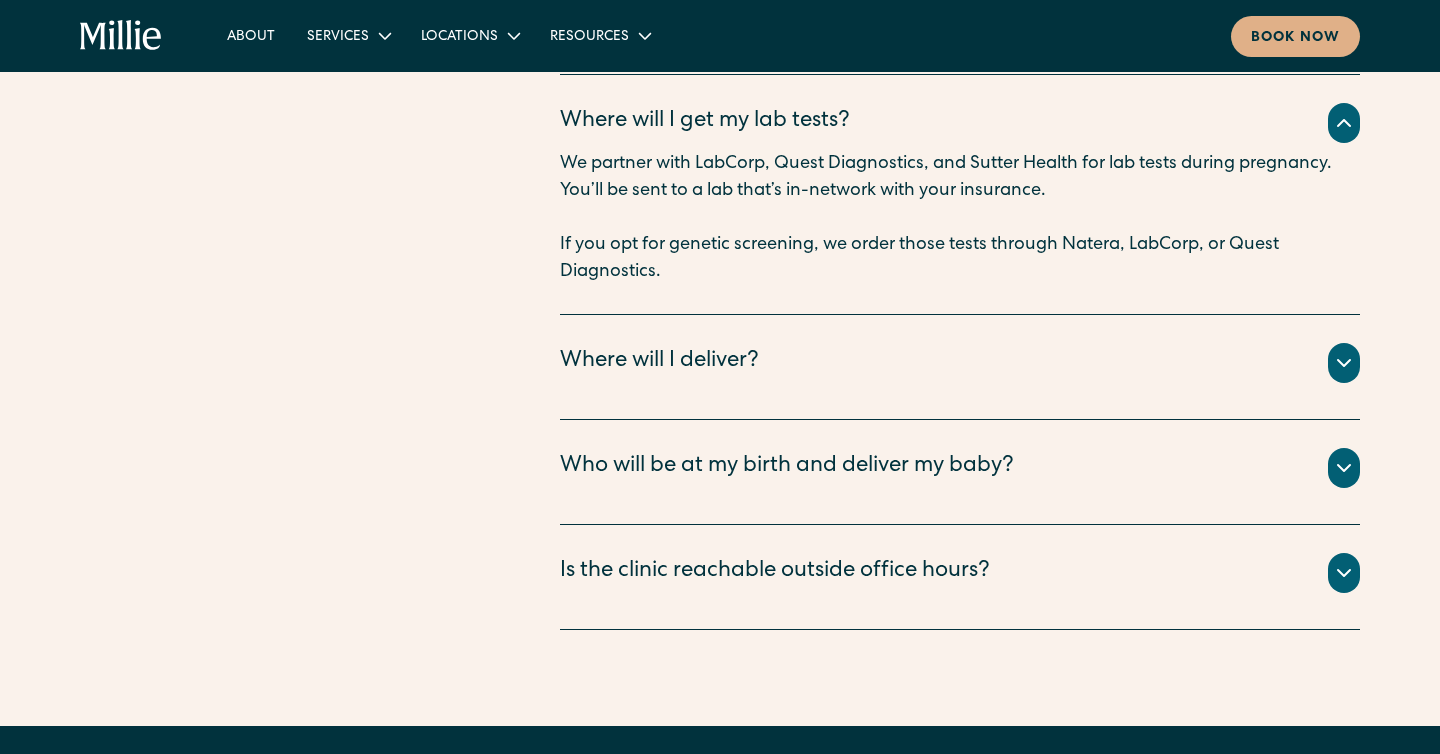 scroll, scrollTop: 6994, scrollLeft: 0, axis: vertical 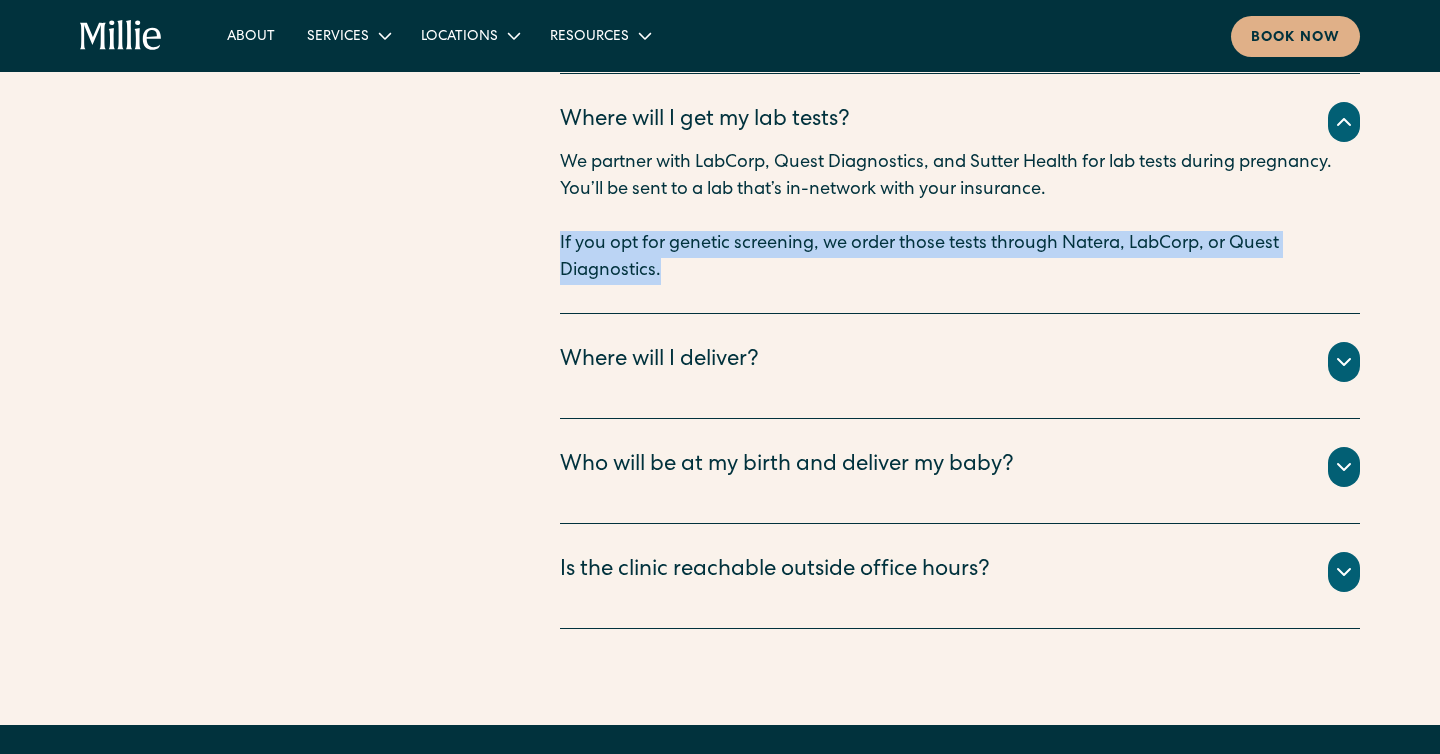 drag, startPoint x: 739, startPoint y: 307, endPoint x: 739, endPoint y: 254, distance: 53 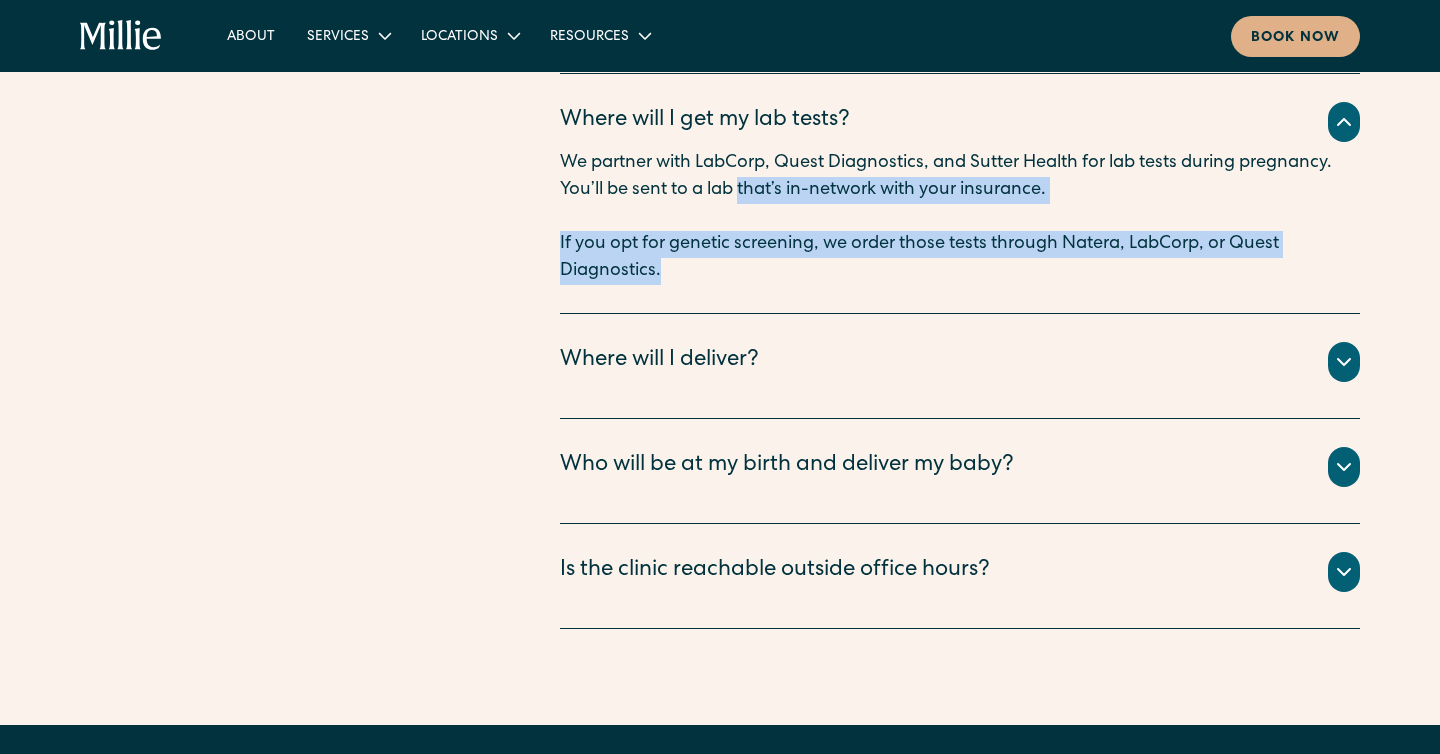 click on "Where will I get my lab tests? We partner with LabCorp, Quest Diagnostics, and Sutter Health for lab tests during pregnancy. You’ll be sent to a lab that’s in-network with your insurance. ‍ If you opt for genetic screening, we order those tests through Natera, LabCorp, or Quest Diagnostics." at bounding box center [960, 194] 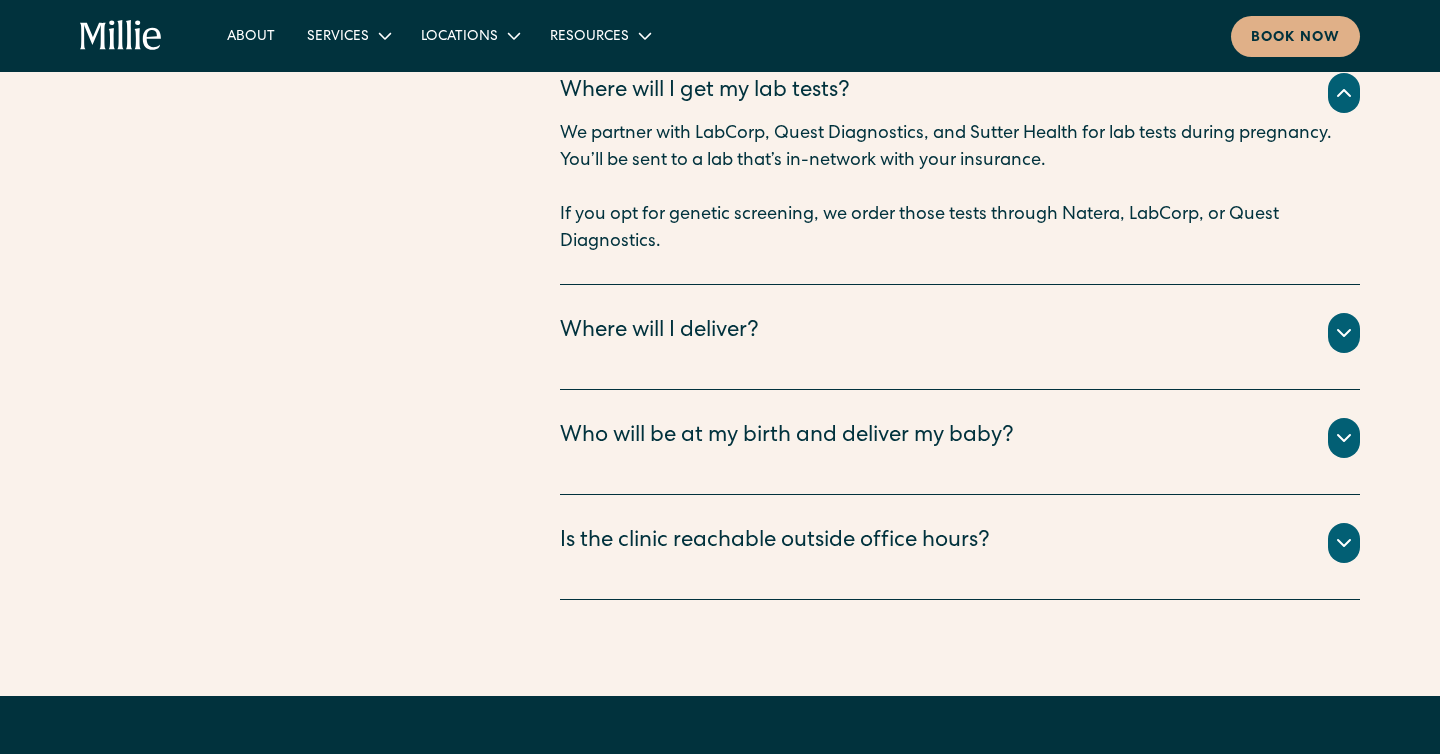 scroll, scrollTop: 7029, scrollLeft: 0, axis: vertical 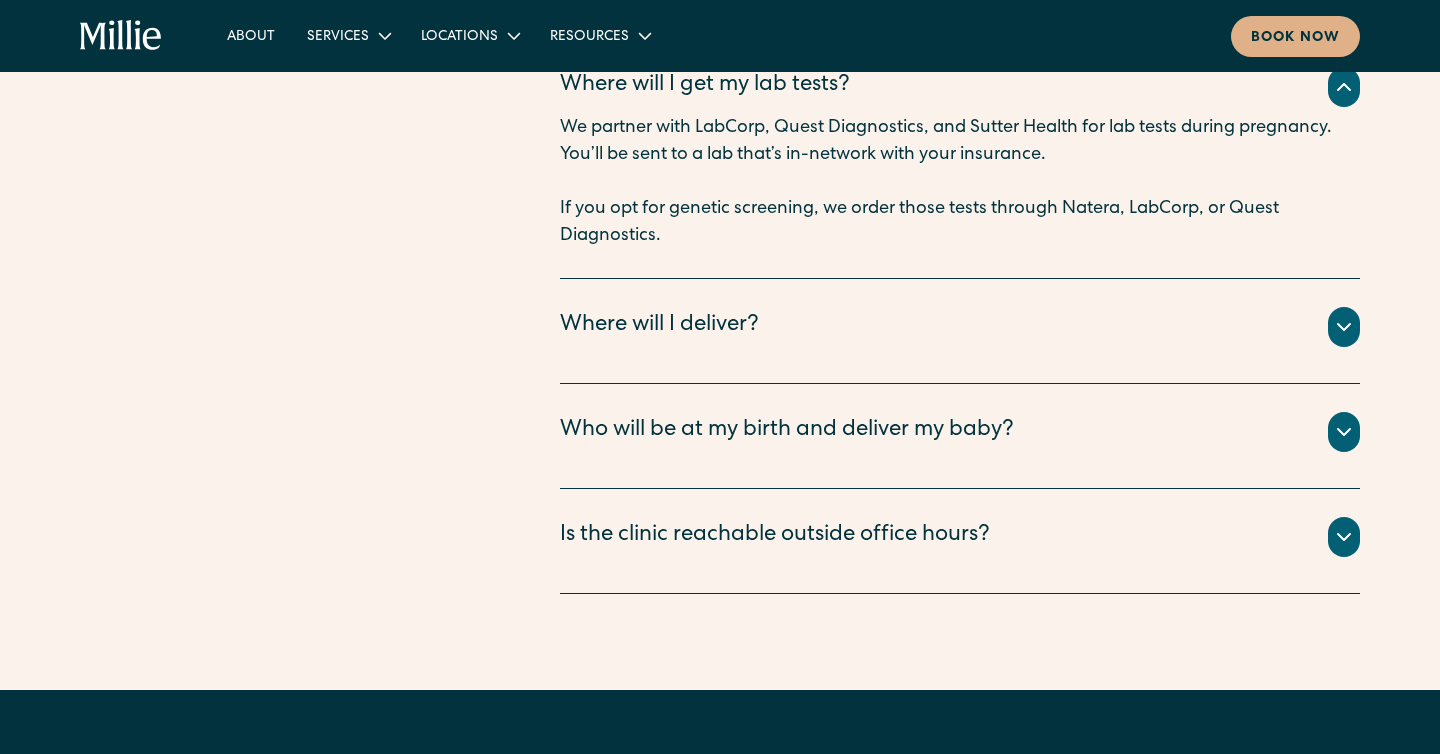 click on "All births take place at  Alta Bates Hospital  (Berkeley) or  Good Samaritan Hospital  (South Bay) with your Millie care team present." at bounding box center [960, 351] 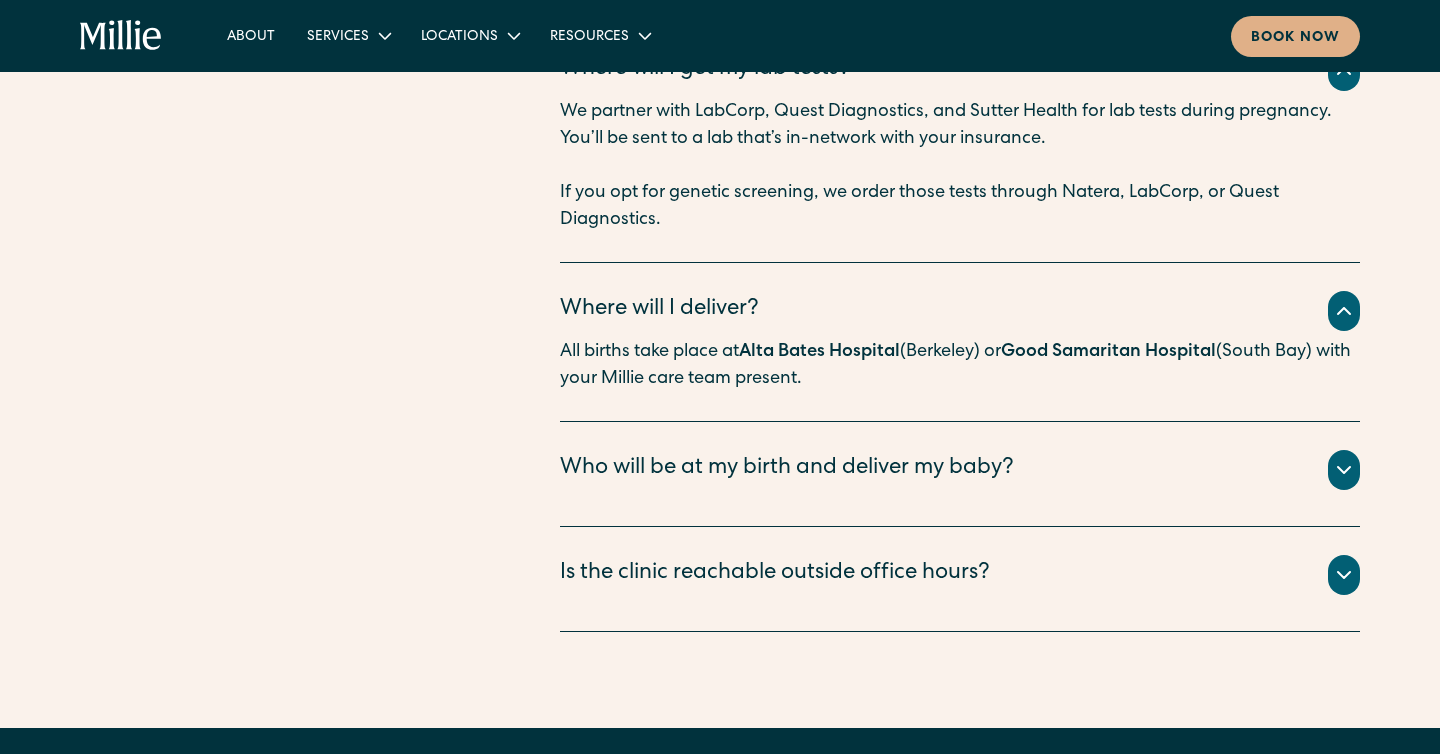 scroll, scrollTop: 7046, scrollLeft: 0, axis: vertical 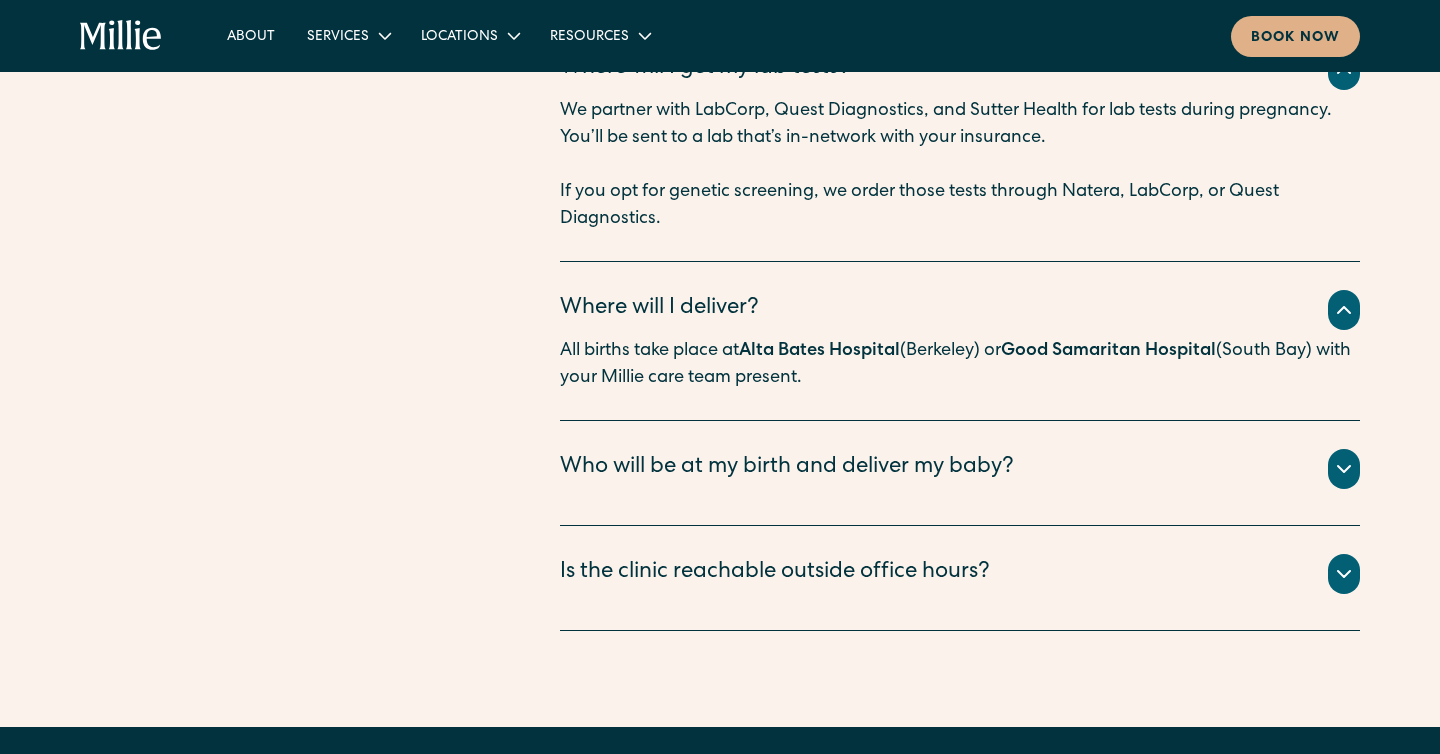 drag, startPoint x: 857, startPoint y: 411, endPoint x: 807, endPoint y: 348, distance: 80.43009 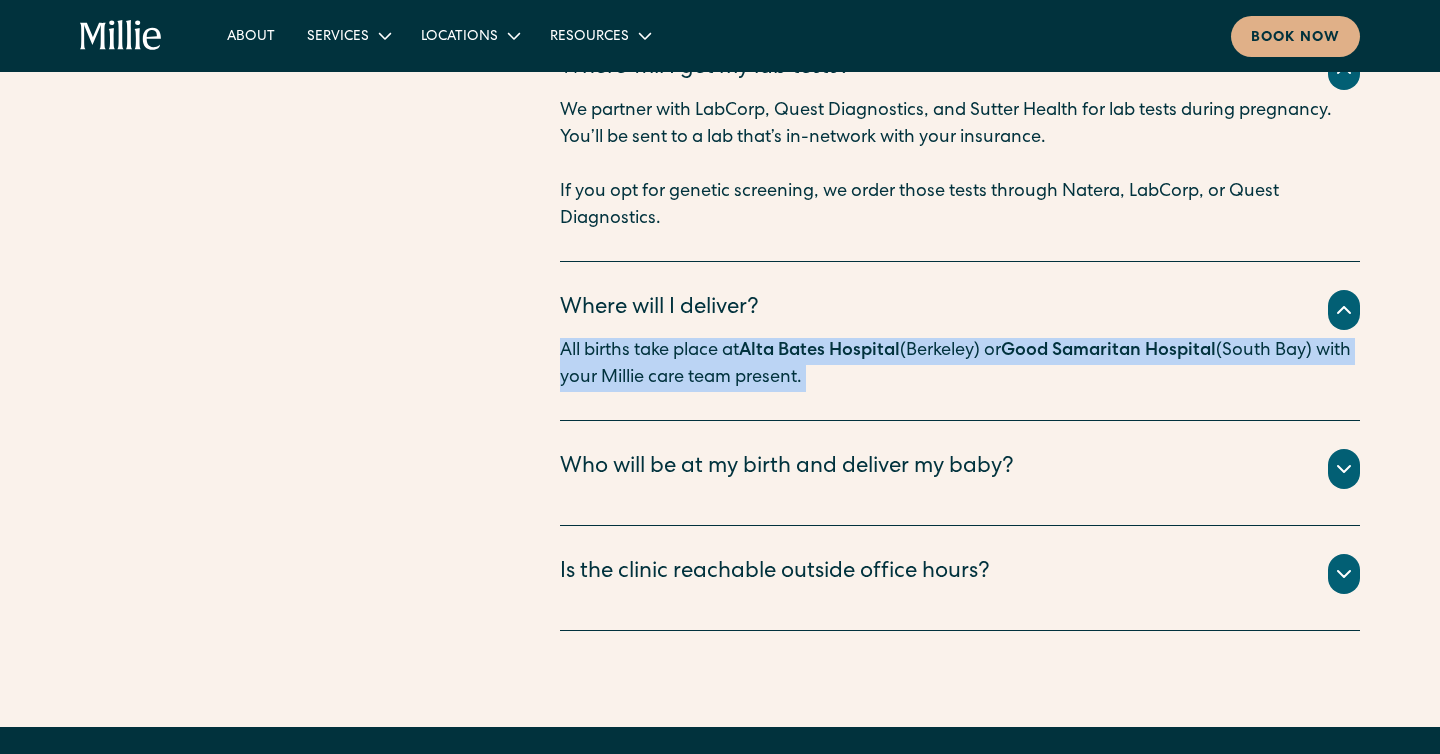 click on "Alta Bates Hospital" at bounding box center (819, 351) 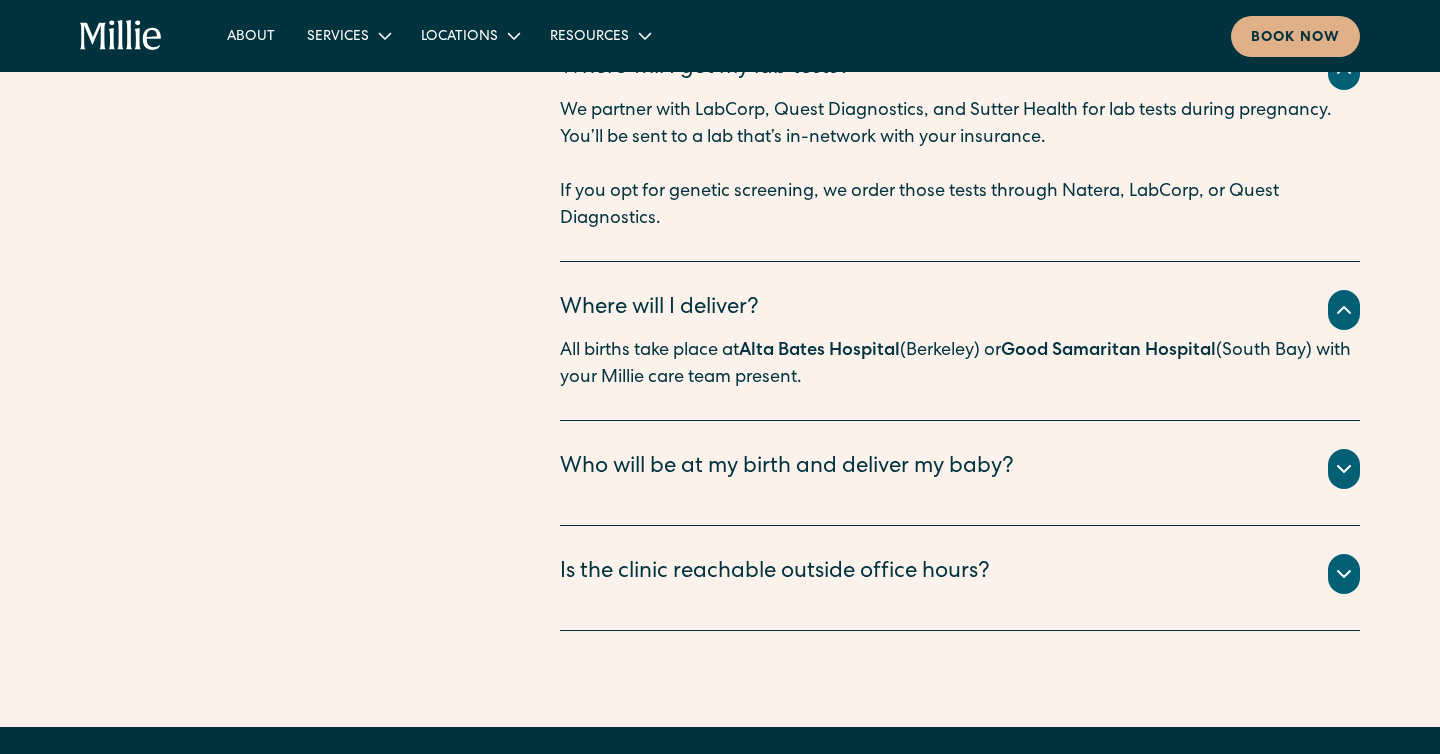 click on "All births take place at  Alta Bates Hospital  (Berkeley) or  Good Samaritan Hospital  (South Bay) with your Millie care team present." at bounding box center (960, 365) 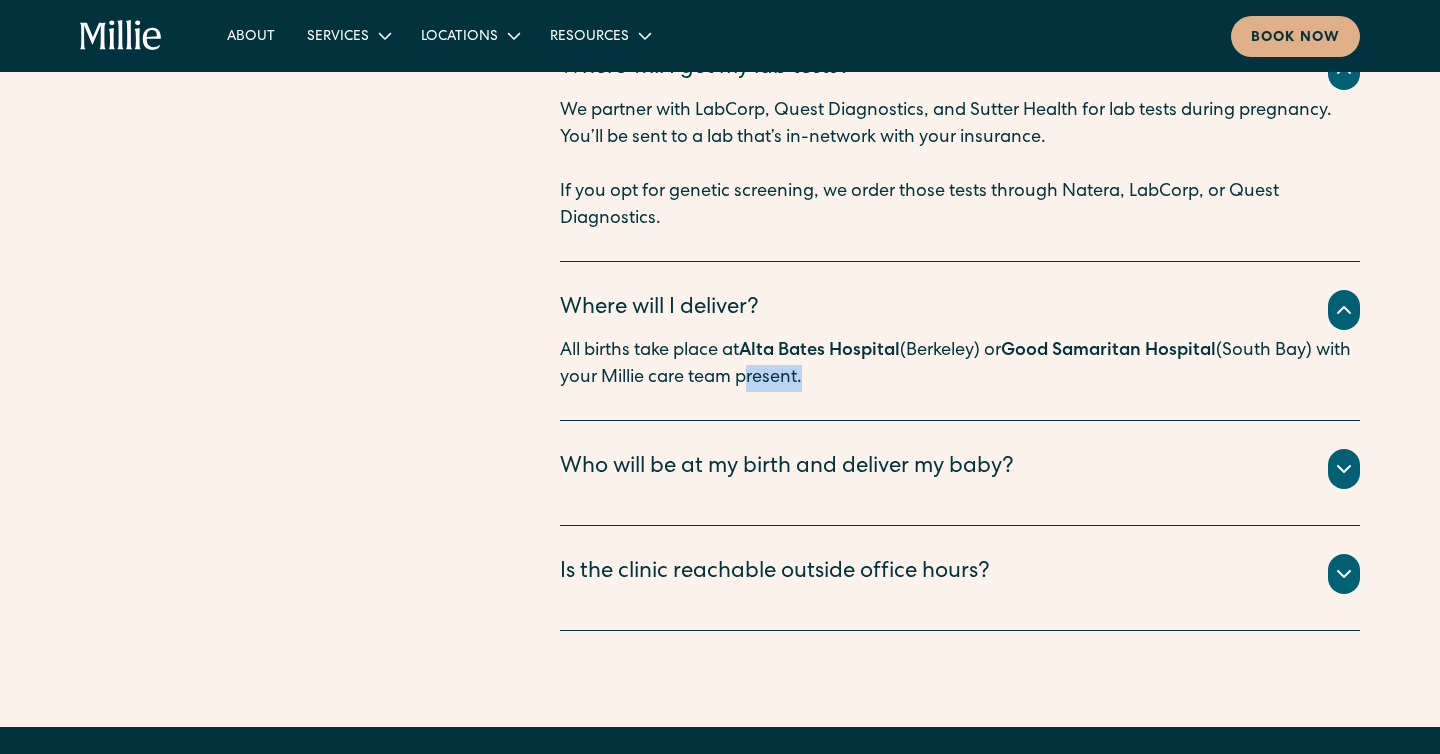 click on "Alta Bates Hospital" at bounding box center [819, 351] 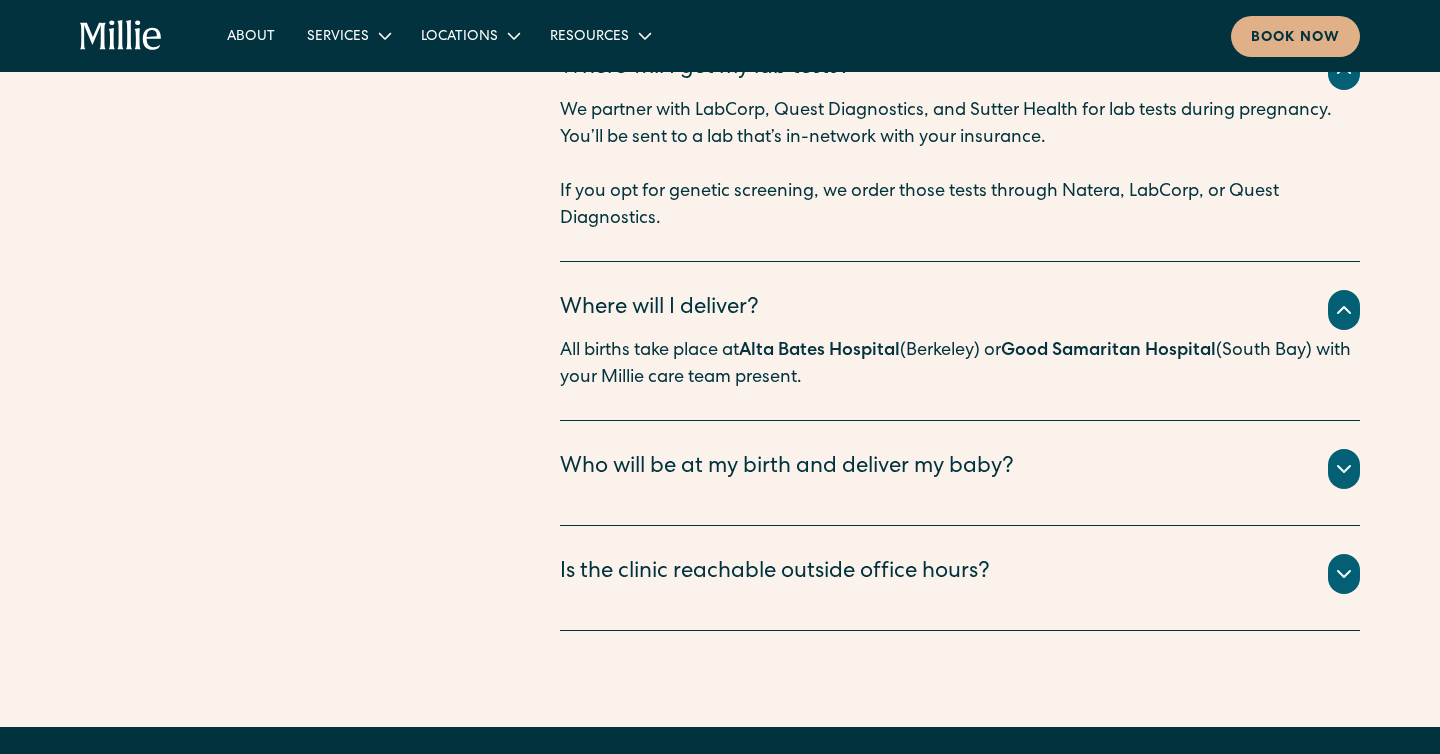 click on "Alta Bates Hospital" at bounding box center (819, 351) 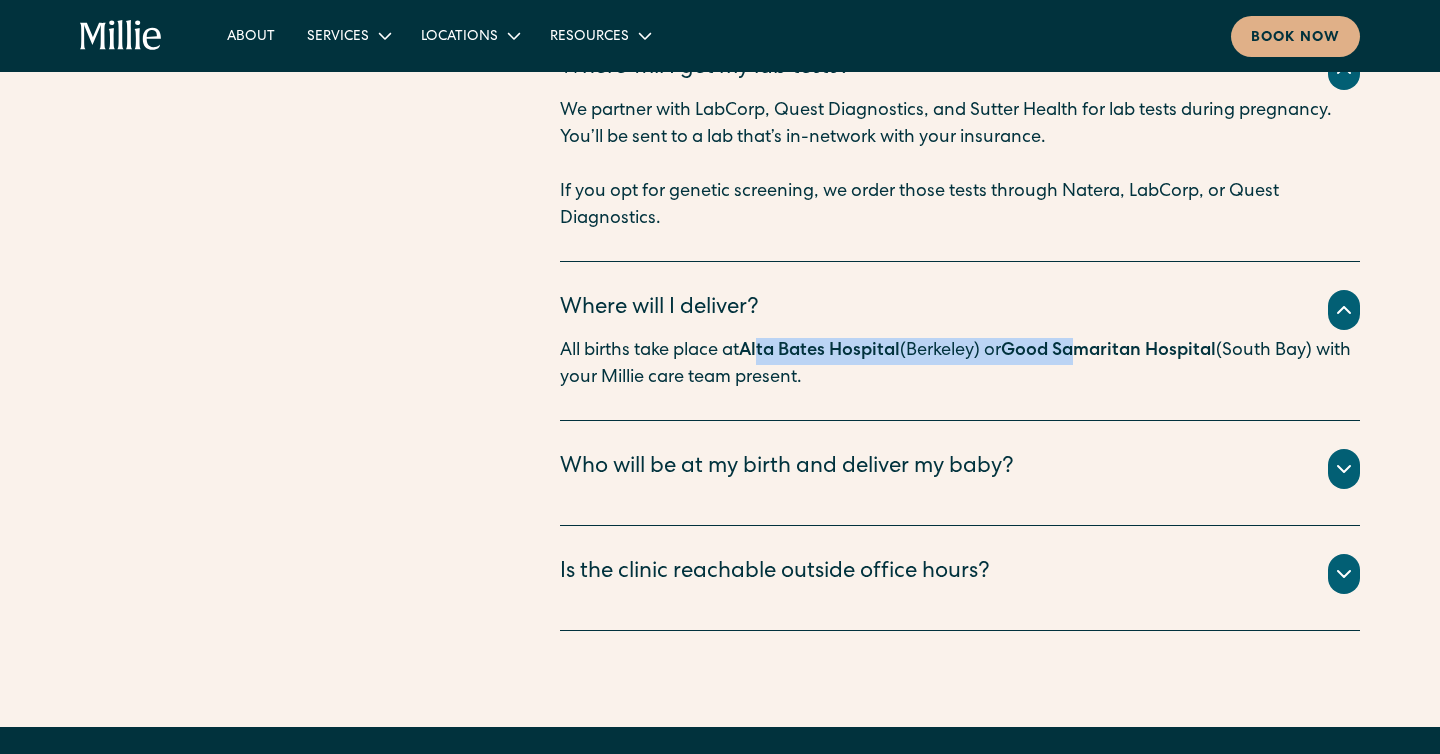 drag, startPoint x: 767, startPoint y: 380, endPoint x: 1074, endPoint y: 380, distance: 307 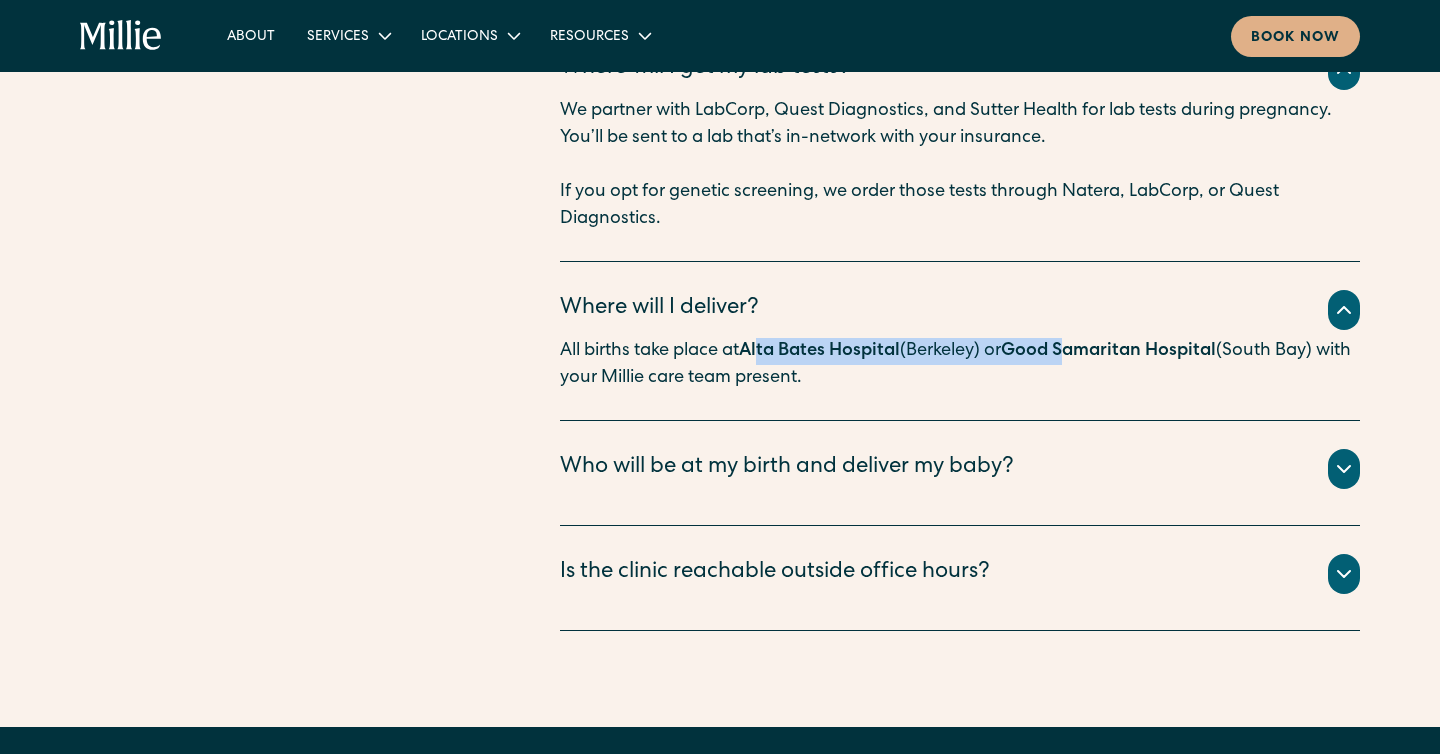 click on "All births take place at  Alta Bates Hospital  (Berkeley) or  Good Samaritan Hospital  (South Bay) with your Millie care team present." at bounding box center [960, 365] 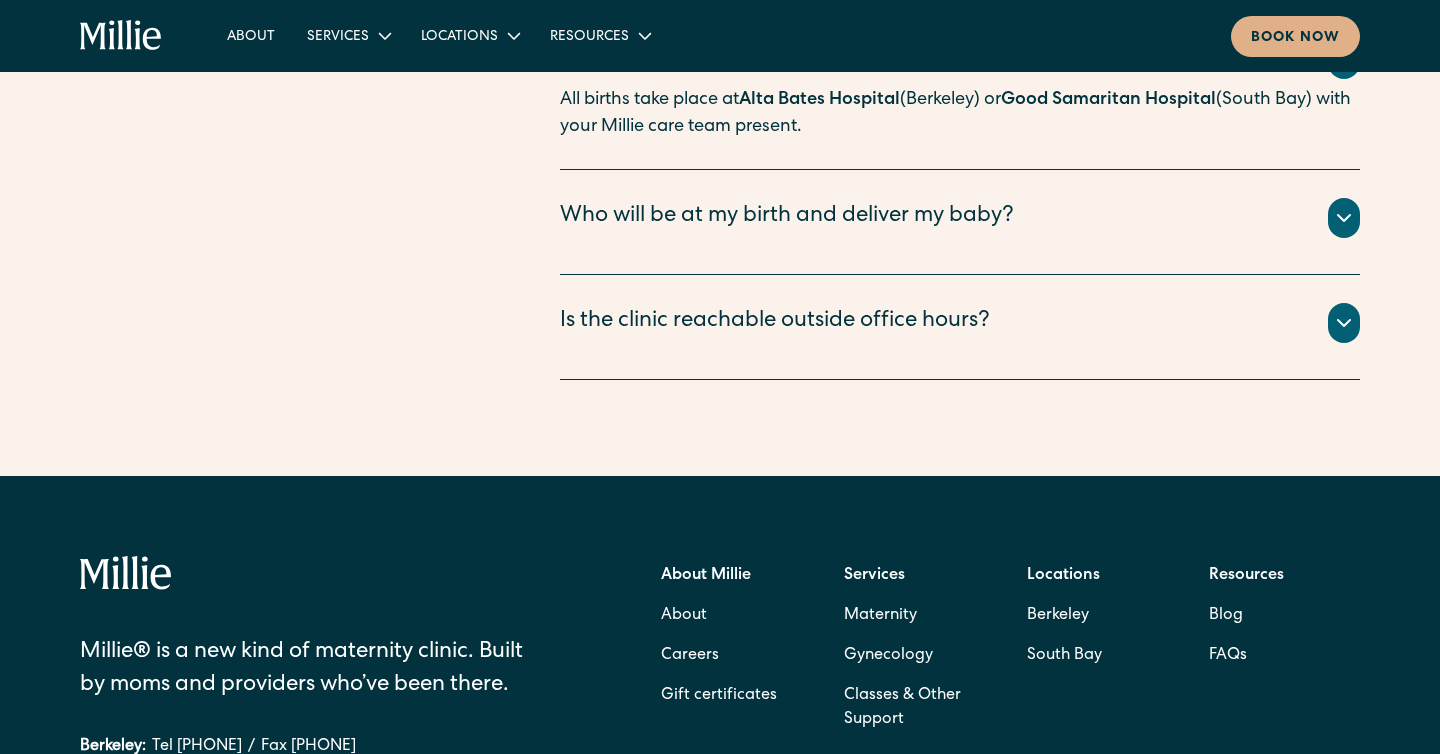 scroll, scrollTop: 7298, scrollLeft: 0, axis: vertical 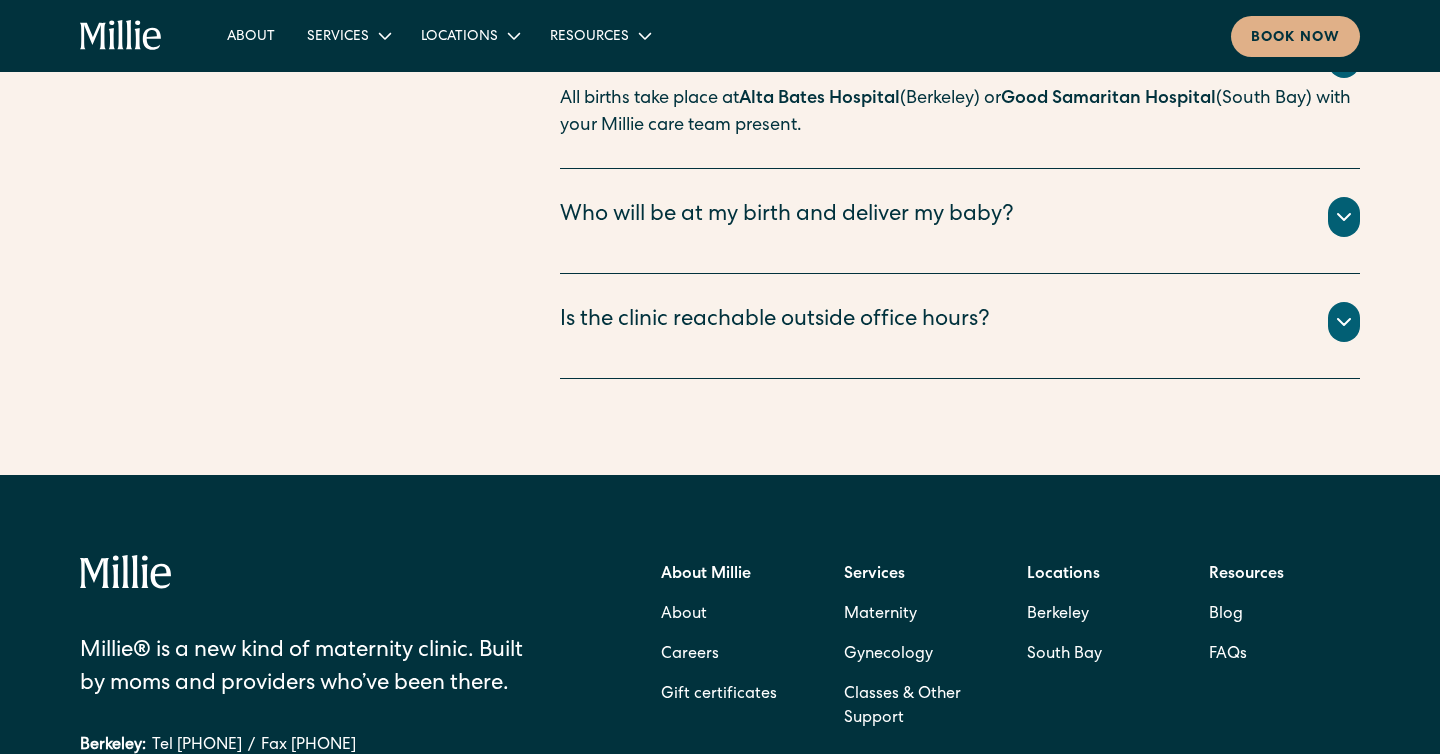 click on "Who will be at my birth and deliver my baby? All births take place with your Millie midwife present. The Millie midwives and hospitalist OB GYNs at Alta Bates (Berkeley) or Good Samaritan (South Bay) work together to ensure that you and your baby are surrounded by a team of experts who are ready to meet your care needs in every scenario. We share clinical protocols and a common patient record, facilitating a seamless transition from pregnancy to delivery and postpartum care. ‍ If your delivery needs a c-section or another type of intervention, the hospitalist OB GYNs will perform the procedure in collaboration with the Millie midwives." at bounding box center (960, 221) 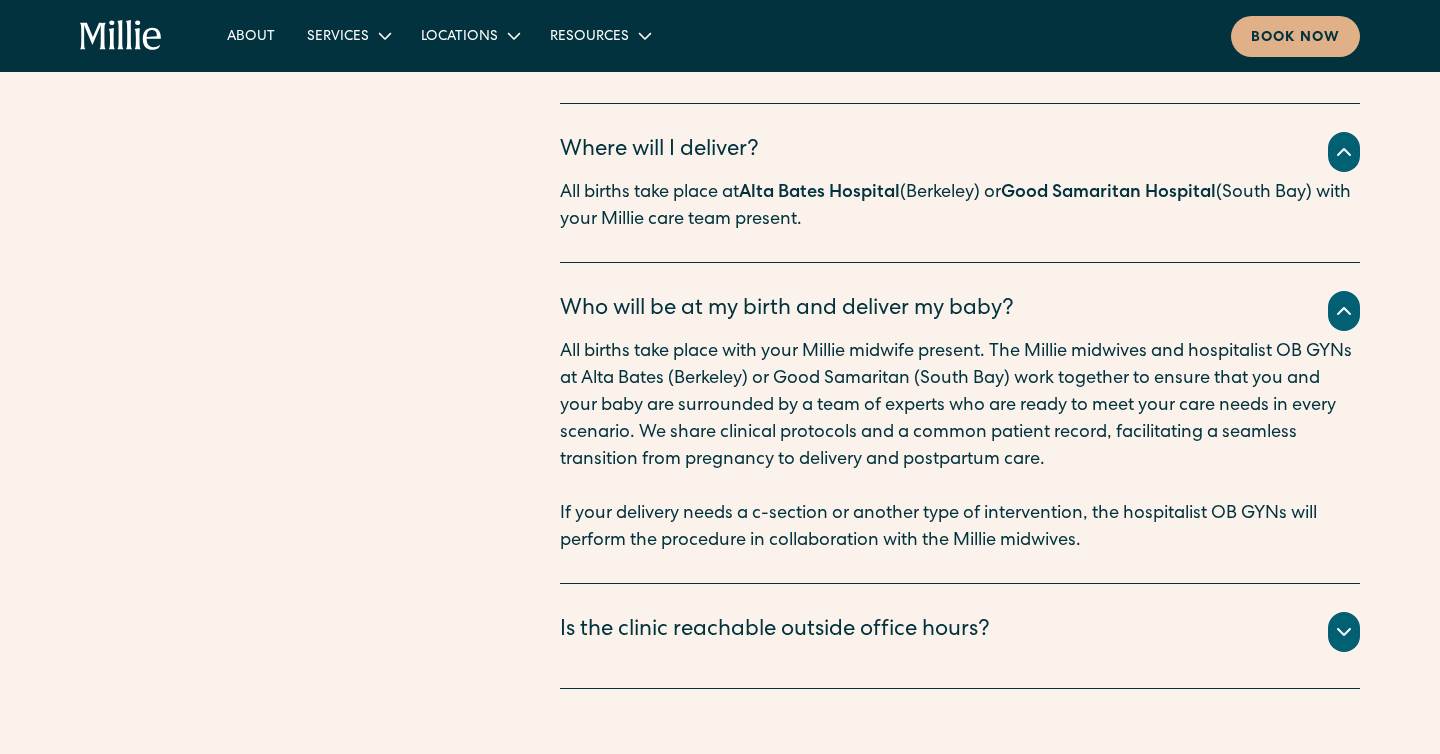 scroll, scrollTop: 7205, scrollLeft: 0, axis: vertical 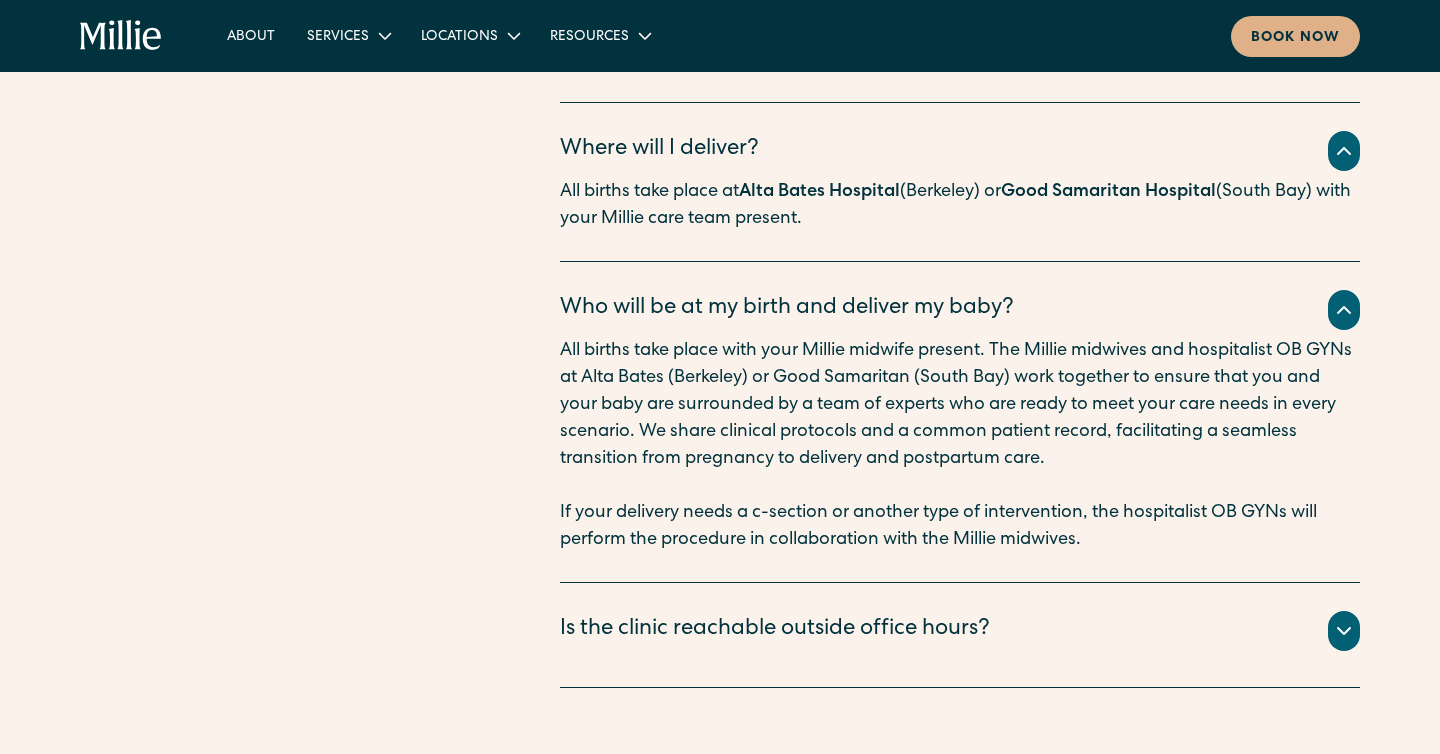 click on "All births take place with your Millie midwife present. The Millie midwives and hospitalist OB GYNs at Alta Bates (Berkeley) or Good Samaritan (South Bay) work together to ensure that you and your baby are surrounded by a team of experts who are ready to meet your care needs in every scenario. We share clinical protocols and a common patient record, facilitating a seamless transition from pregnancy to delivery and postpartum care." at bounding box center (960, 405) 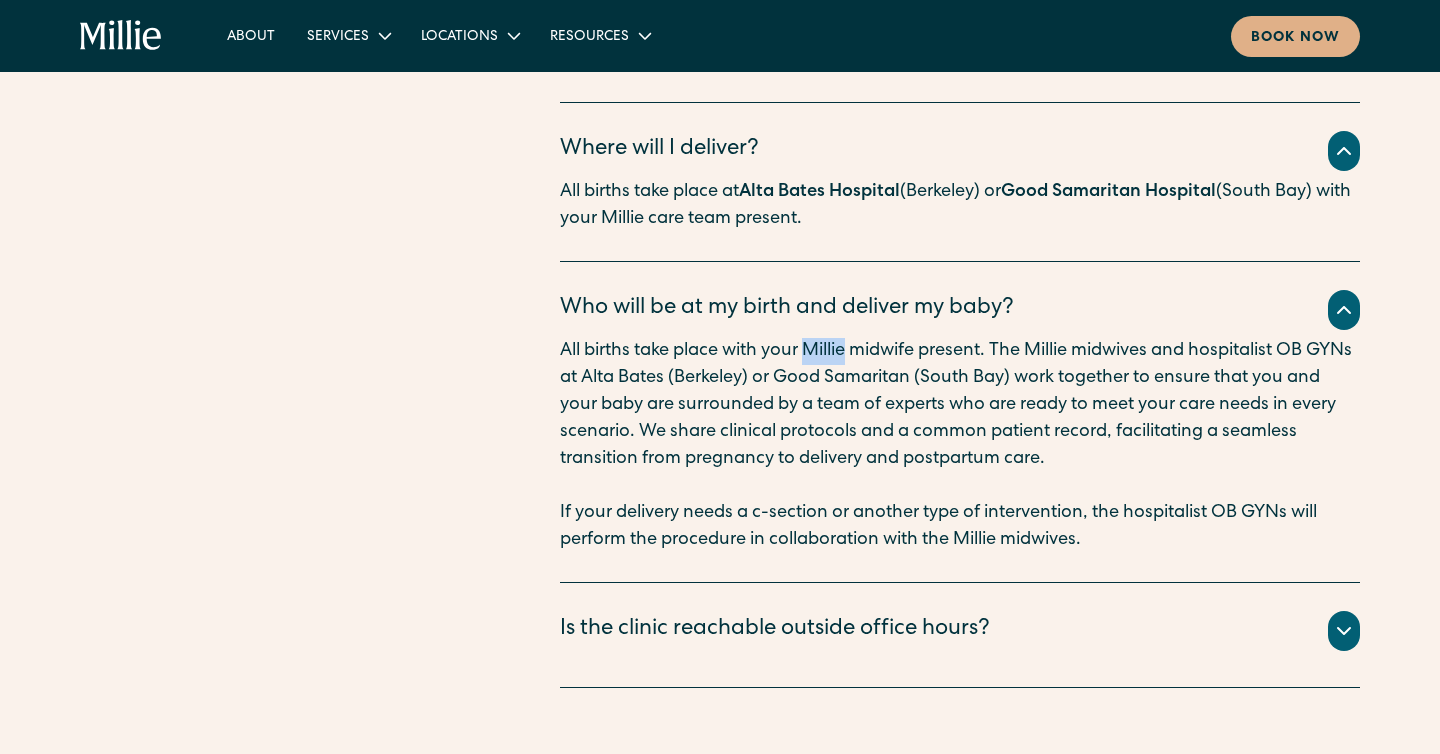 click on "All births take place with your Millie midwife present. The Millie midwives and hospitalist OB GYNs at Alta Bates (Berkeley) or Good Samaritan (South Bay) work together to ensure that you and your baby are surrounded by a team of experts who are ready to meet your care needs in every scenario. We share clinical protocols and a common patient record, facilitating a seamless transition from pregnancy to delivery and postpartum care." at bounding box center (960, 405) 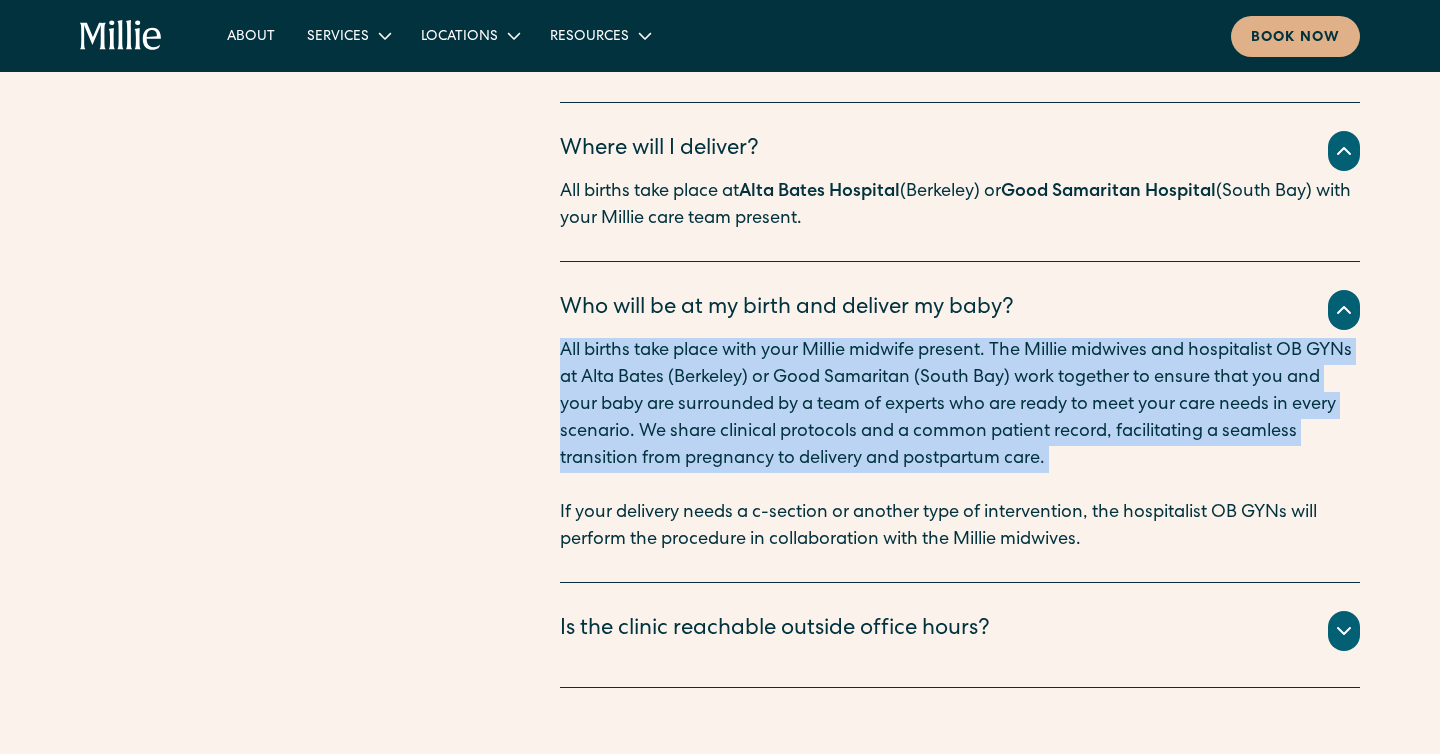 click on "All births take place with your Millie midwife present. The Millie midwives and hospitalist OB GYNs at Alta Bates (Berkeley) or Good Samaritan (South Bay) work together to ensure that you and your baby are surrounded by a team of experts who are ready to meet your care needs in every scenario. We share clinical protocols and a common patient record, facilitating a seamless transition from pregnancy to delivery and postpartum care." at bounding box center (960, 405) 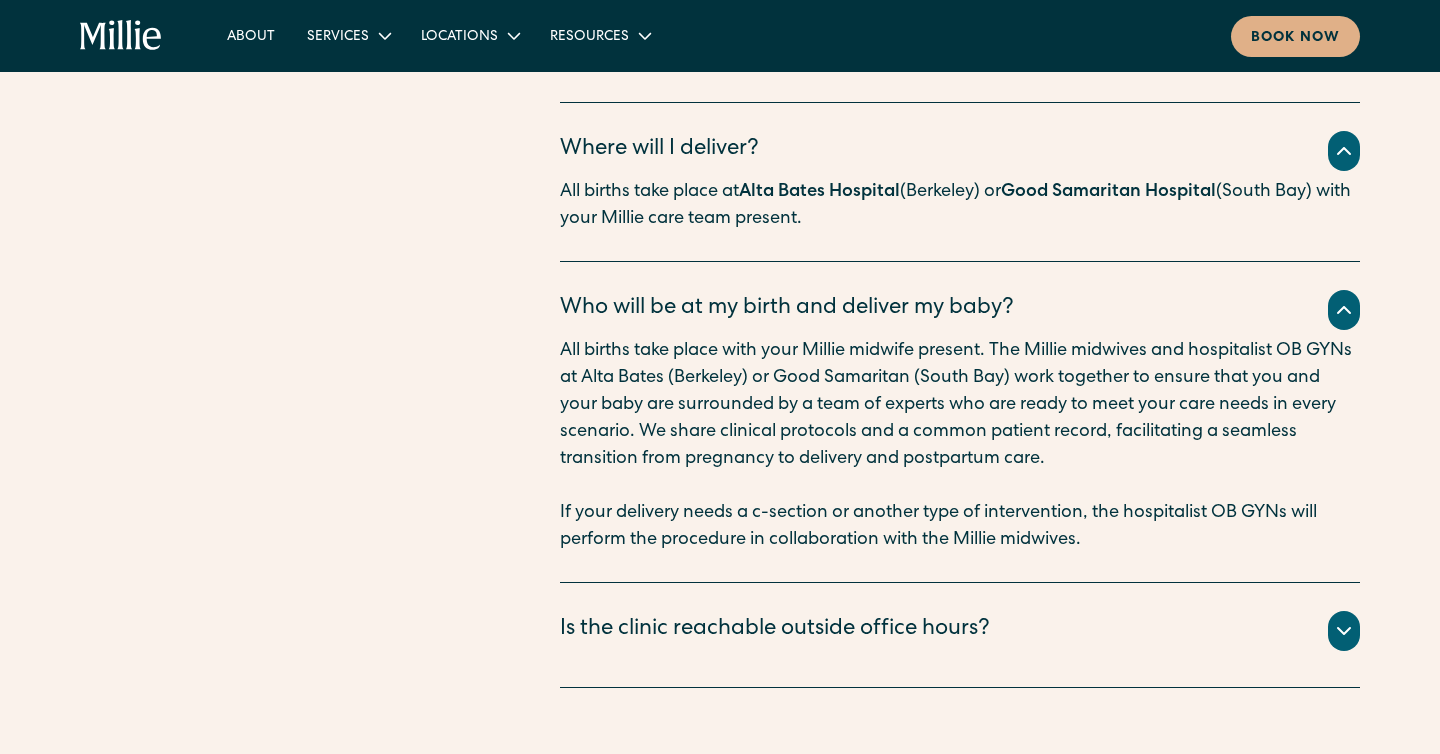 click on "All births take place with your Millie midwife present. The Millie midwives and hospitalist OB GYNs at Alta Bates (Berkeley) or Good Samaritan (South Bay) work together to ensure that you and your baby are surrounded by a team of experts who are ready to meet your care needs in every scenario. We share clinical protocols and a common patient record, facilitating a seamless transition from pregnancy to delivery and postpartum care." at bounding box center [960, 405] 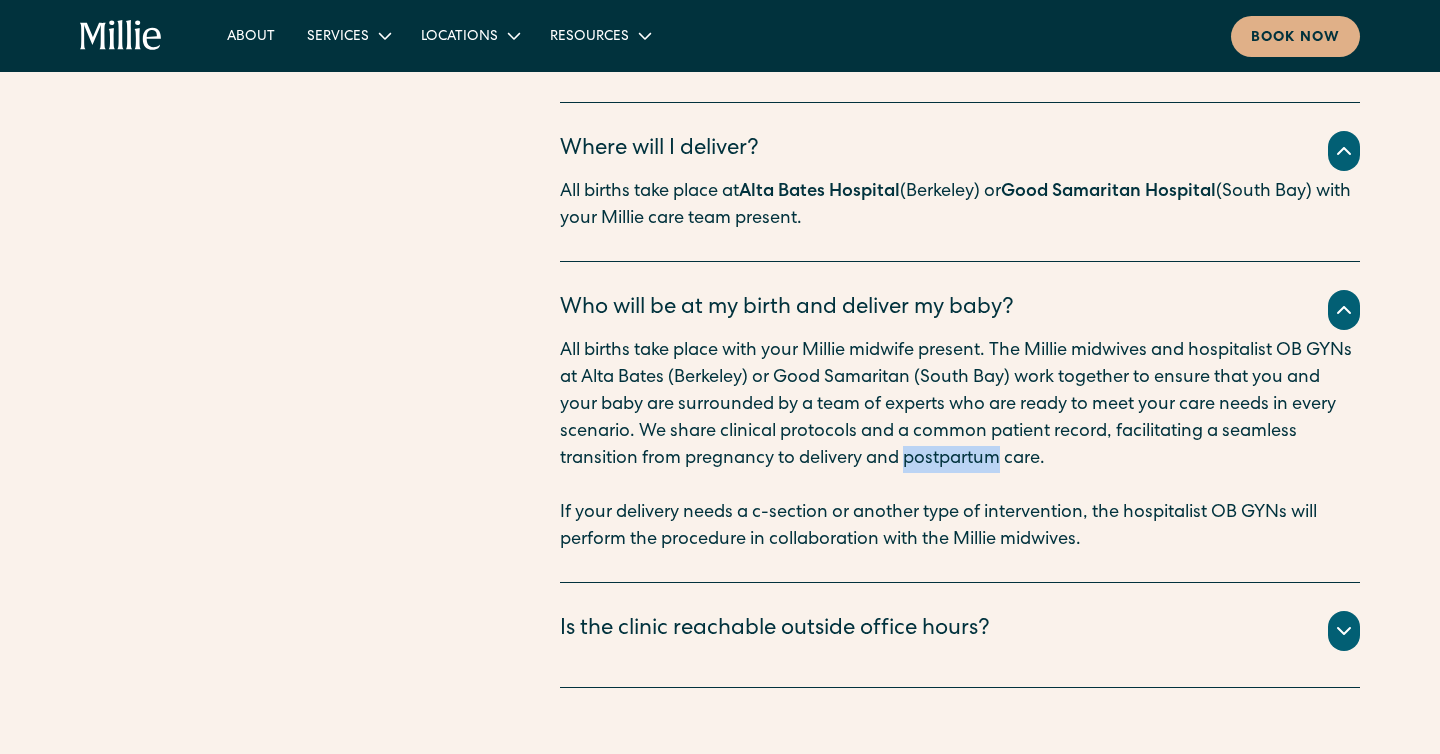 click on "All births take place with your Millie midwife present. The Millie midwives and hospitalist OB GYNs at Alta Bates (Berkeley) or Good Samaritan (South Bay) work together to ensure that you and your baby are surrounded by a team of experts who are ready to meet your care needs in every scenario. We share clinical protocols and a common patient record, facilitating a seamless transition from pregnancy to delivery and postpartum care." at bounding box center (960, 405) 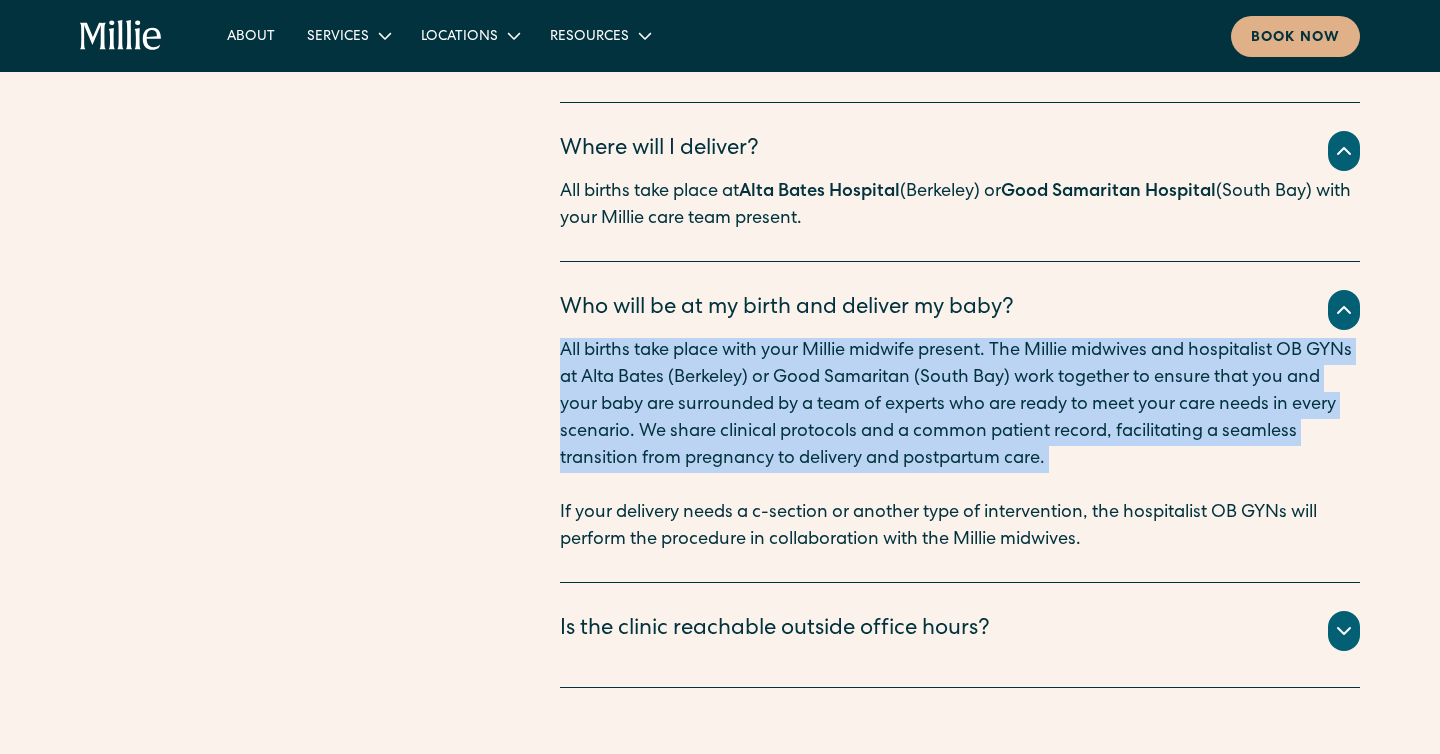 click on "All births take place with your Millie midwife present. The Millie midwives and hospitalist OB GYNs at Alta Bates (Berkeley) or Good Samaritan (South Bay) work together to ensure that you and your baby are surrounded by a team of experts who are ready to meet your care needs in every scenario. We share clinical protocols and a common patient record, facilitating a seamless transition from pregnancy to delivery and postpartum care." at bounding box center (960, 405) 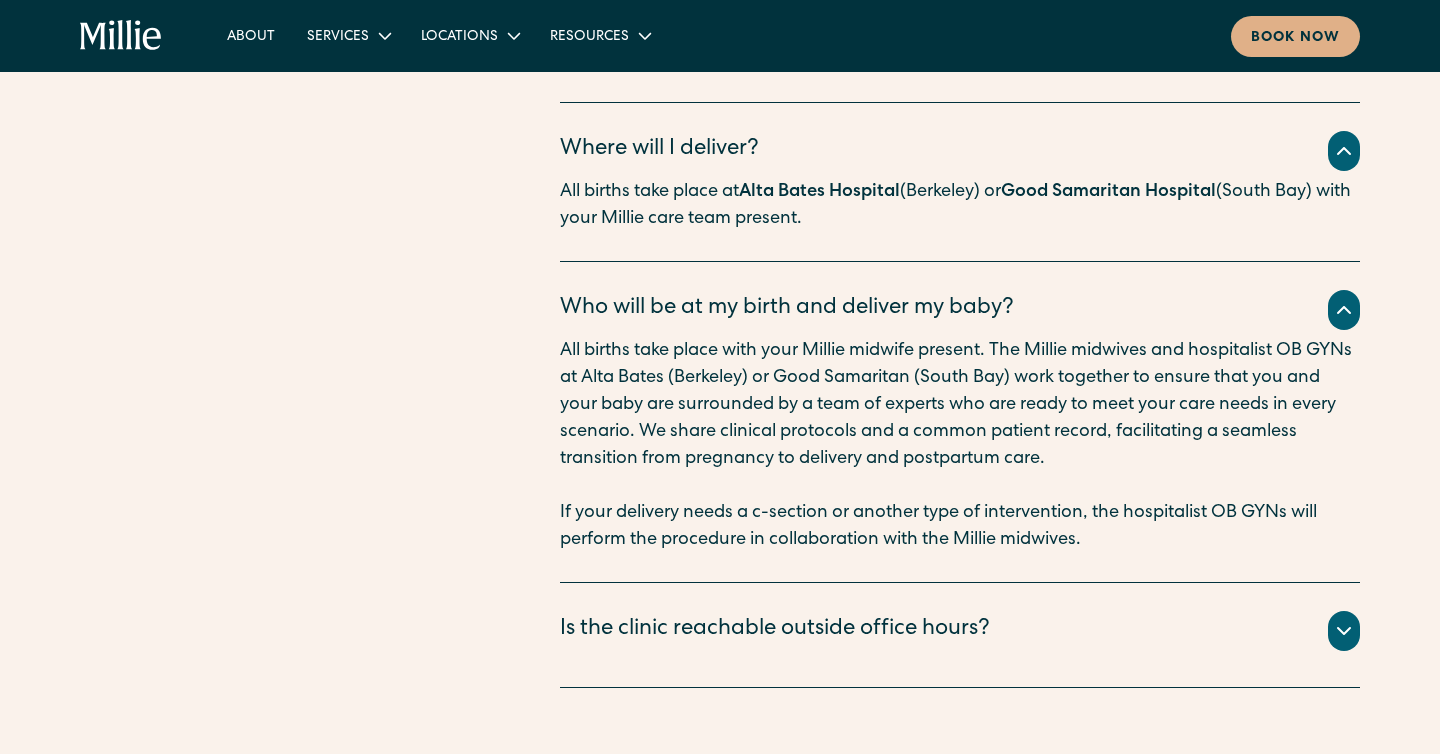 click on "All births take place with your Millie midwife present. The Millie midwives and hospitalist OB GYNs at Alta Bates (Berkeley) or Good Samaritan (South Bay) work together to ensure that you and your baby are surrounded by a team of experts who are ready to meet your care needs in every scenario. We share clinical protocols and a common patient record, facilitating a seamless transition from pregnancy to delivery and postpartum care." at bounding box center (960, 405) 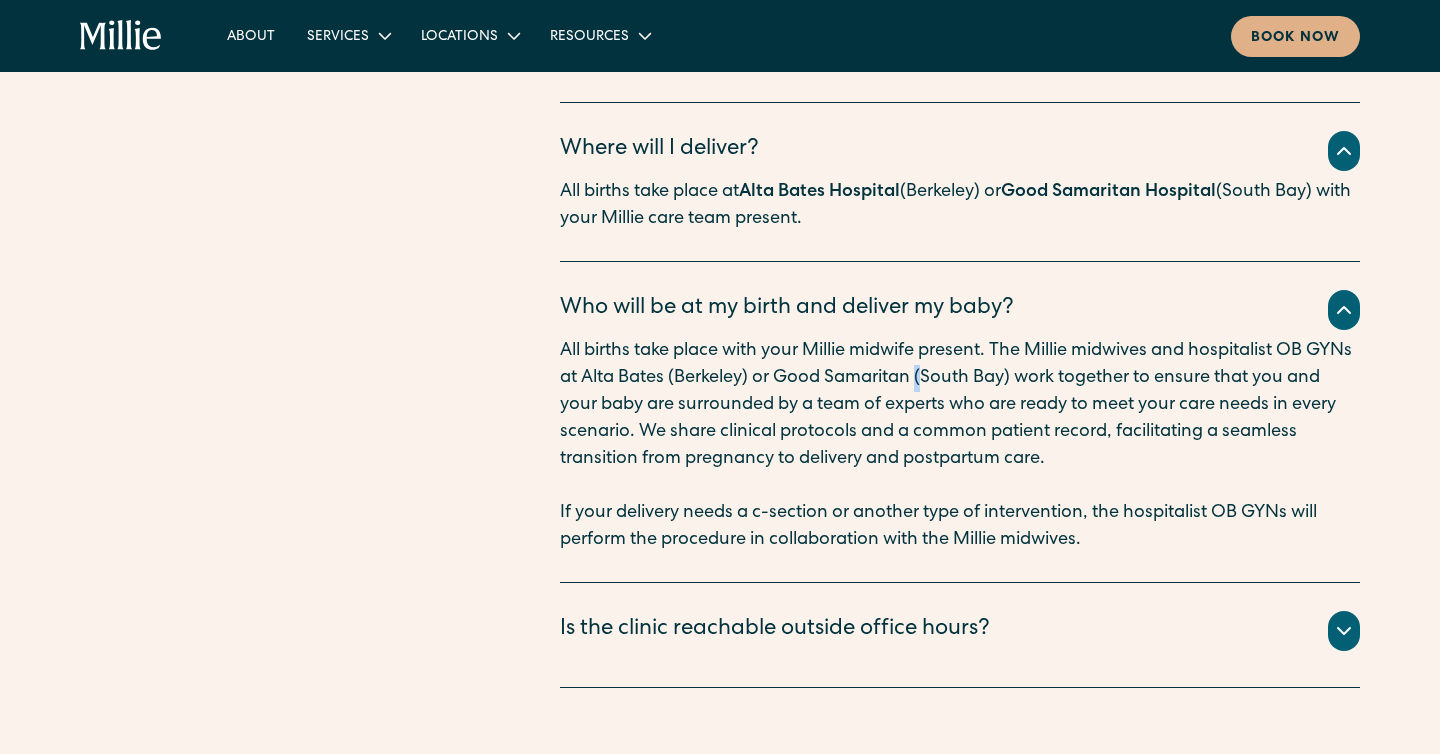 click on "All births take place with your Millie midwife present. The Millie midwives and hospitalist OB GYNs at Alta Bates (Berkeley) or Good Samaritan (South Bay) work together to ensure that you and your baby are surrounded by a team of experts who are ready to meet your care needs in every scenario. We share clinical protocols and a common patient record, facilitating a seamless transition from pregnancy to delivery and postpartum care." at bounding box center (960, 405) 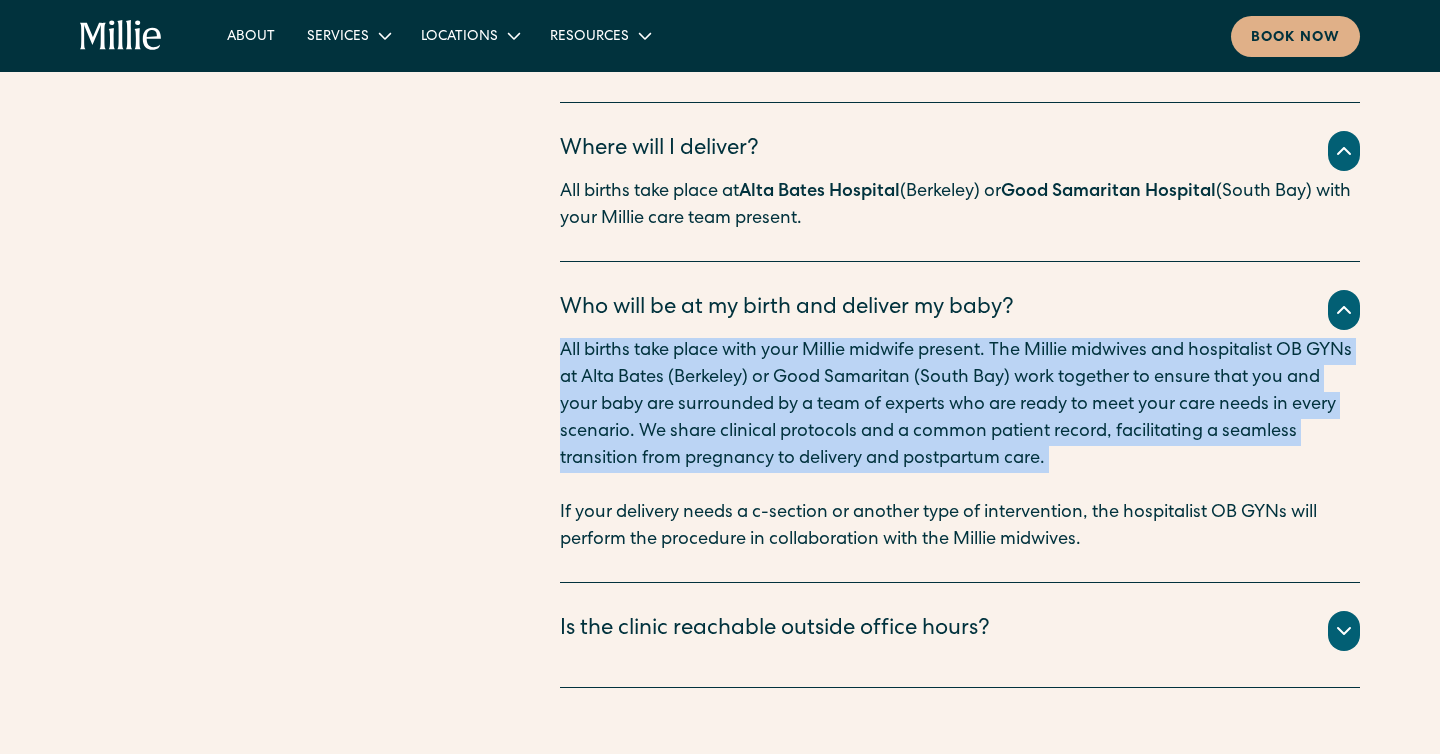 click on "All births take place with your Millie midwife present. The Millie midwives and hospitalist OB GYNs at Alta Bates (Berkeley) or Good Samaritan (South Bay) work together to ensure that you and your baby are surrounded by a team of experts who are ready to meet your care needs in every scenario. We share clinical protocols and a common patient record, facilitating a seamless transition from pregnancy to delivery and postpartum care." at bounding box center (960, 405) 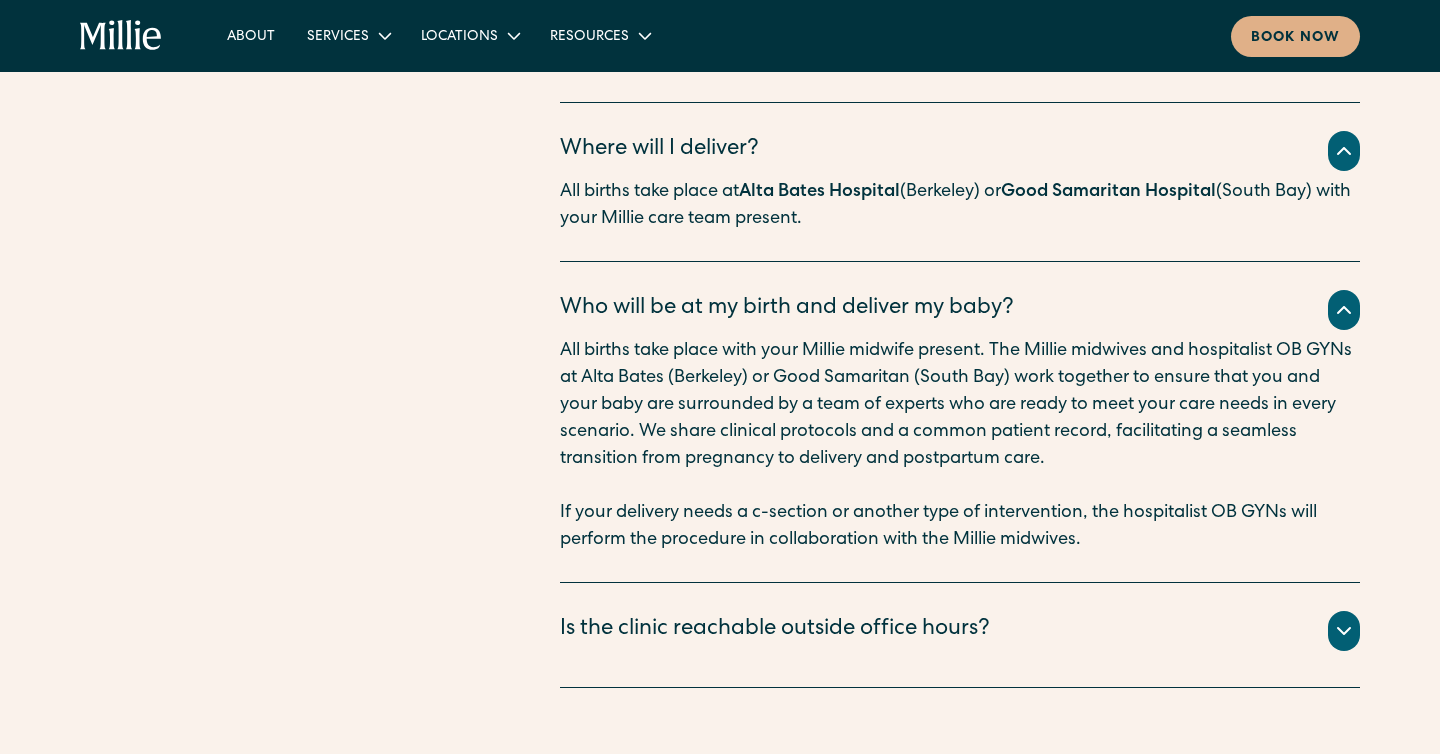 click on "All births take place with your Millie midwife present. The Millie midwives and hospitalist OB GYNs at Alta Bates (Berkeley) or Good Samaritan (South Bay) work together to ensure that you and your baby are surrounded by a team of experts who are ready to meet your care needs in every scenario. We share clinical protocols and a common patient record, facilitating a seamless transition from pregnancy to delivery and postpartum care." at bounding box center (960, 405) 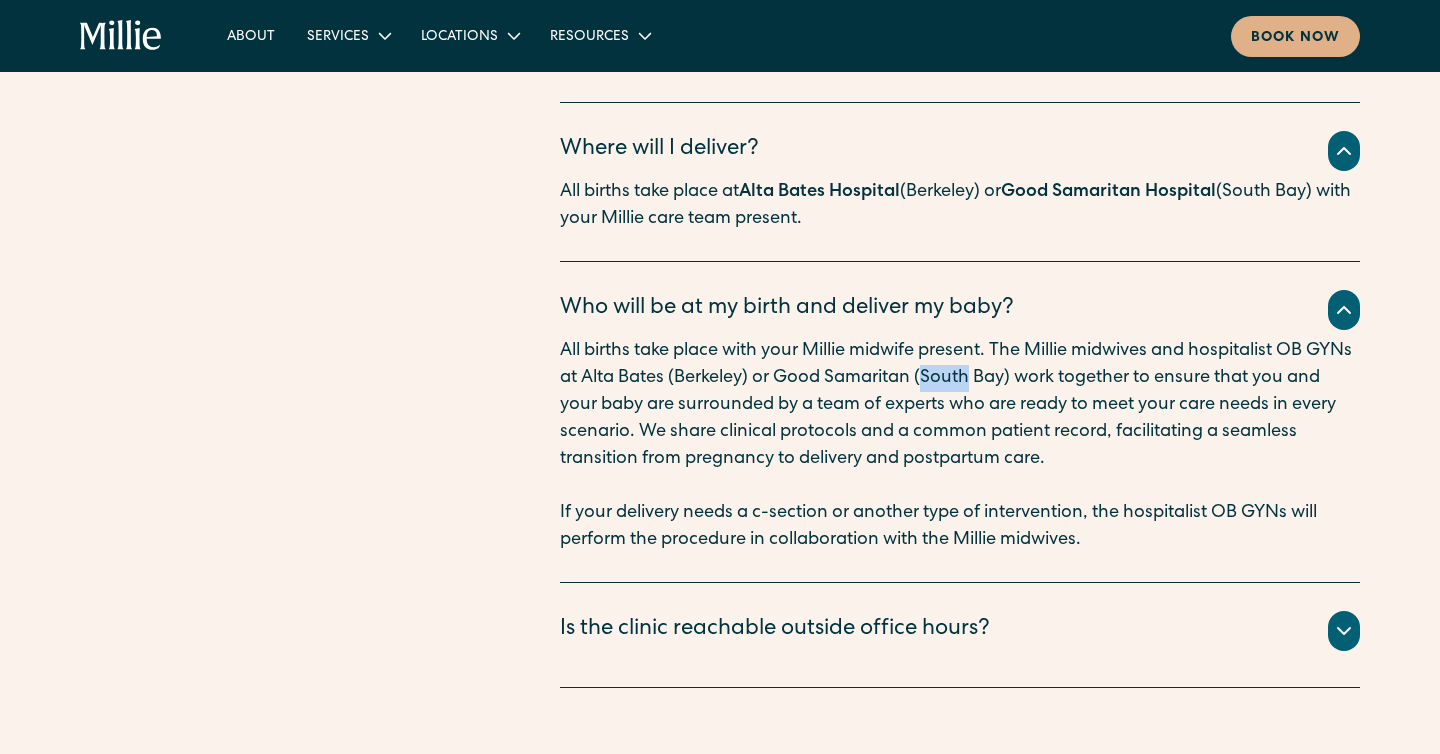 click on "All births take place with your Millie midwife present. The Millie midwives and hospitalist OB GYNs at Alta Bates (Berkeley) or Good Samaritan (South Bay) work together to ensure that you and your baby are surrounded by a team of experts who are ready to meet your care needs in every scenario. We share clinical protocols and a common patient record, facilitating a seamless transition from pregnancy to delivery and postpartum care." at bounding box center [960, 405] 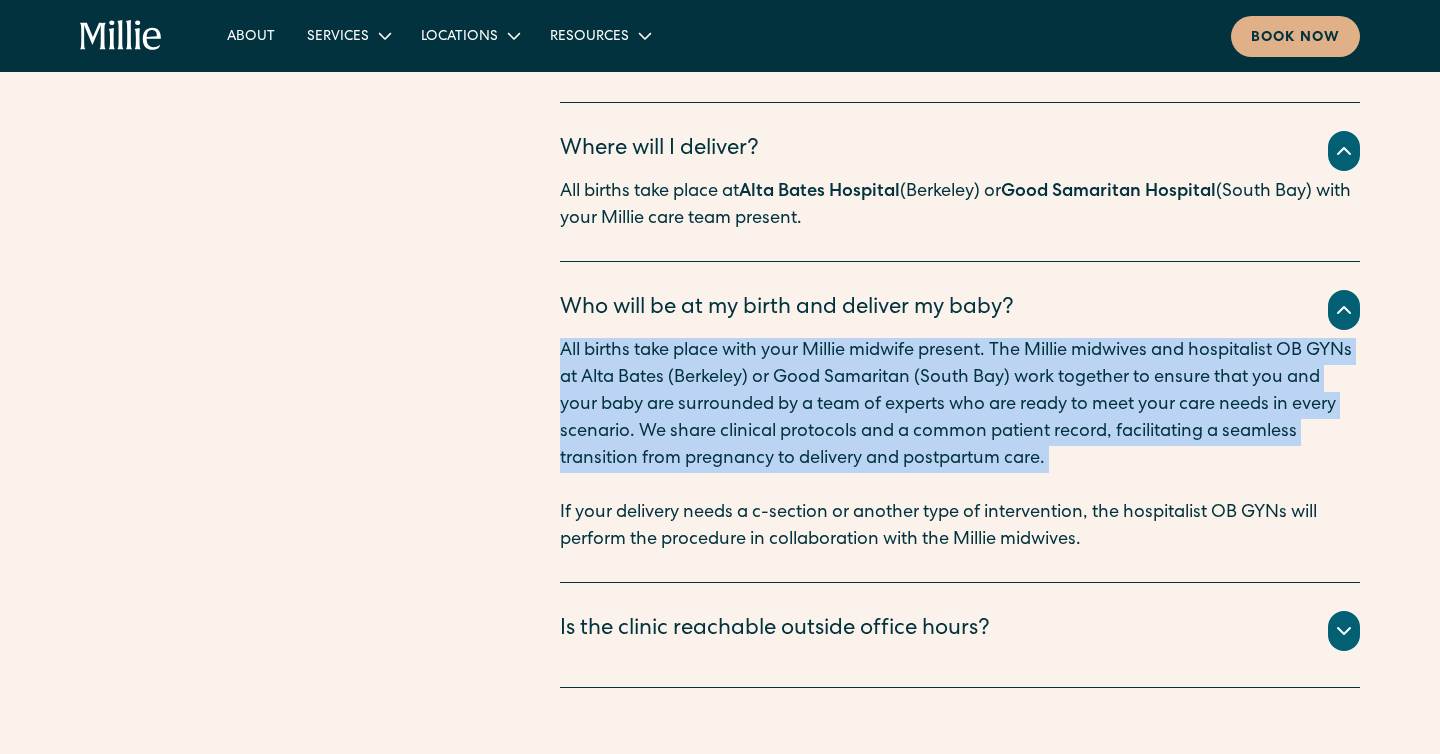 click on "All births take place with your Millie midwife present. The Millie midwives and hospitalist OB GYNs at Alta Bates (Berkeley) or Good Samaritan (South Bay) work together to ensure that you and your baby are surrounded by a team of experts who are ready to meet your care needs in every scenario. We share clinical protocols and a common patient record, facilitating a seamless transition from pregnancy to delivery and postpartum care." at bounding box center (960, 405) 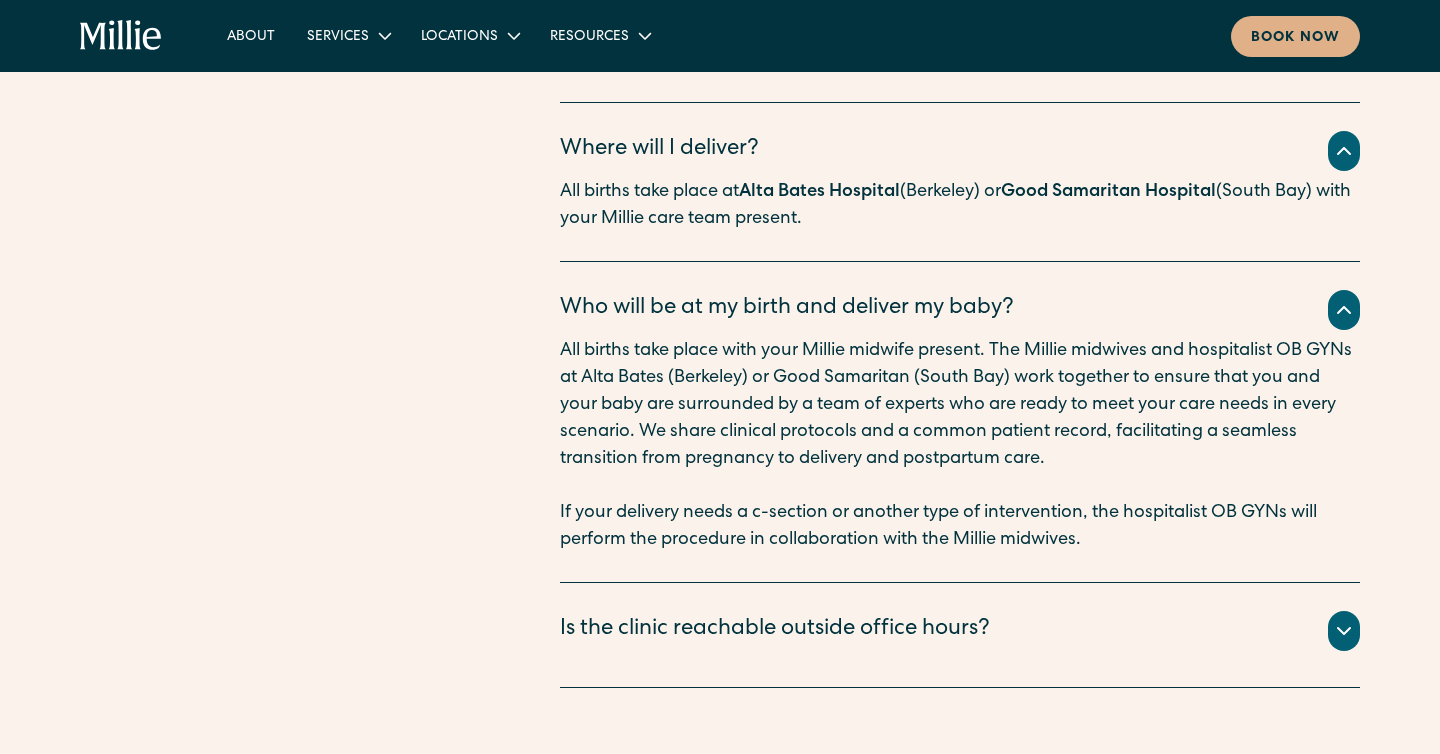 click on "All births take place with your Millie midwife present. The Millie midwives and hospitalist OB GYNs at Alta Bates (Berkeley) or Good Samaritan (South Bay) work together to ensure that you and your baby are surrounded by a team of experts who are ready to meet your care needs in every scenario. We share clinical protocols and a common patient record, facilitating a seamless transition from pregnancy to delivery and postpartum care." at bounding box center [960, 405] 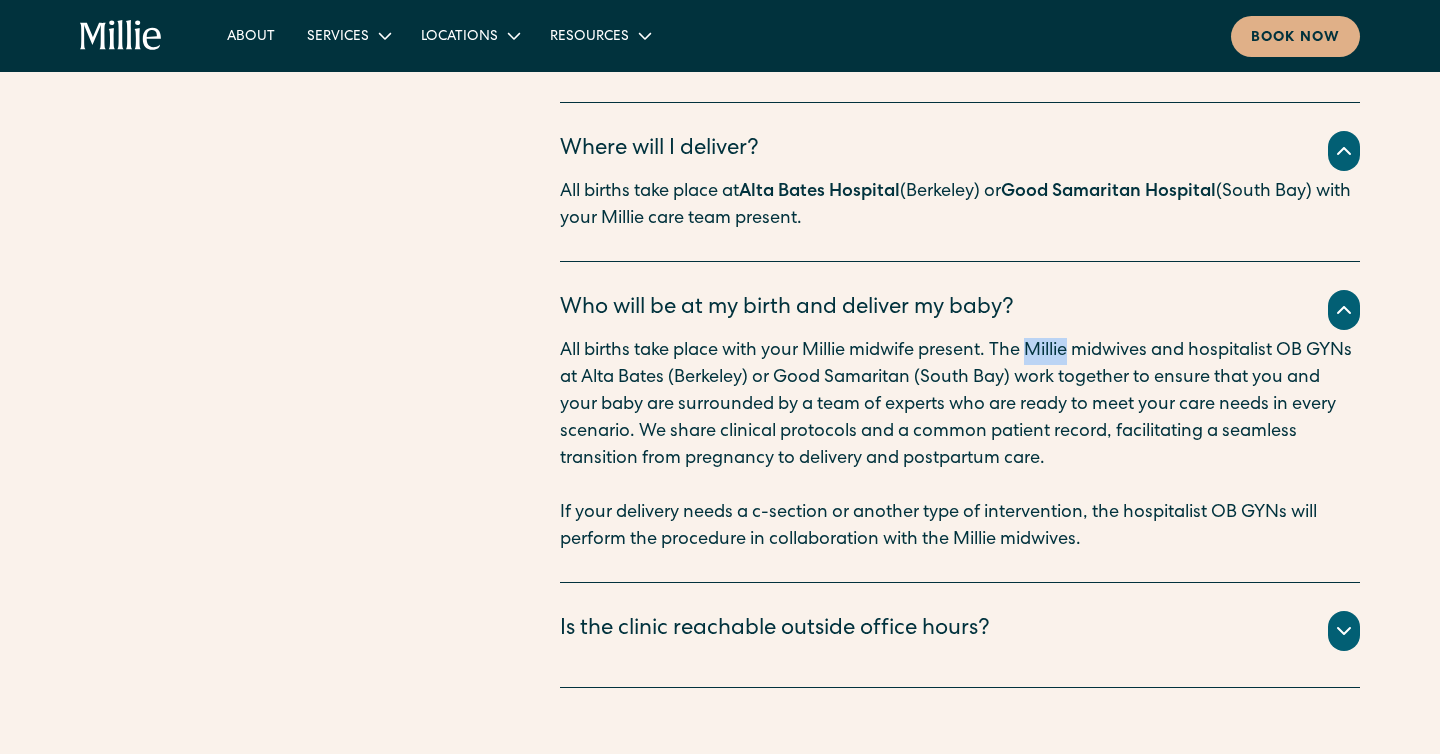 click on "All births take place with your Millie midwife present. The Millie midwives and hospitalist OB GYNs at Alta Bates (Berkeley) or Good Samaritan (South Bay) work together to ensure that you and your baby are surrounded by a team of experts who are ready to meet your care needs in every scenario. We share clinical protocols and a common patient record, facilitating a seamless transition from pregnancy to delivery and postpartum care." at bounding box center (960, 405) 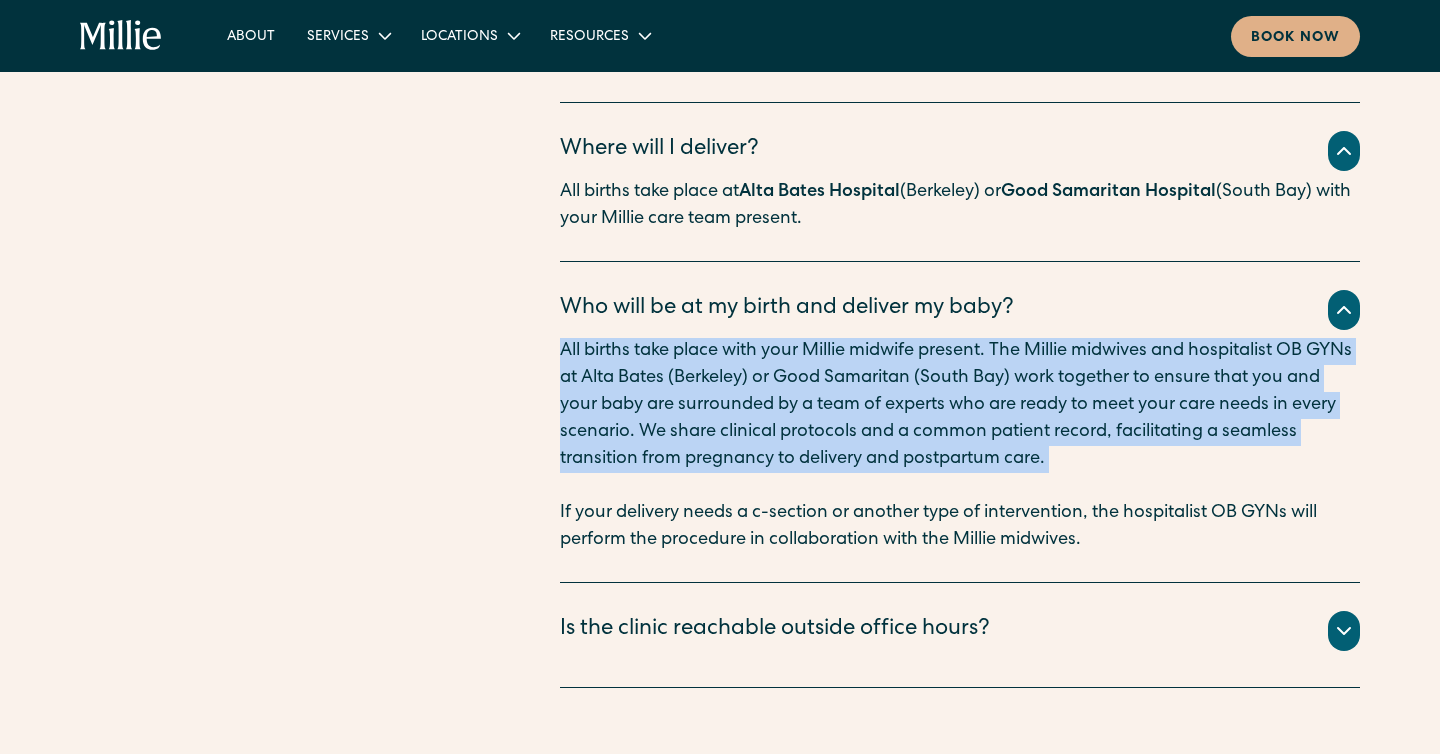 click on "All births take place with your Millie midwife present. The Millie midwives and hospitalist OB GYNs at Alta Bates (Berkeley) or Good Samaritan (South Bay) work together to ensure that you and your baby are surrounded by a team of experts who are ready to meet your care needs in every scenario. We share clinical protocols and a common patient record, facilitating a seamless transition from pregnancy to delivery and postpartum care." at bounding box center (960, 405) 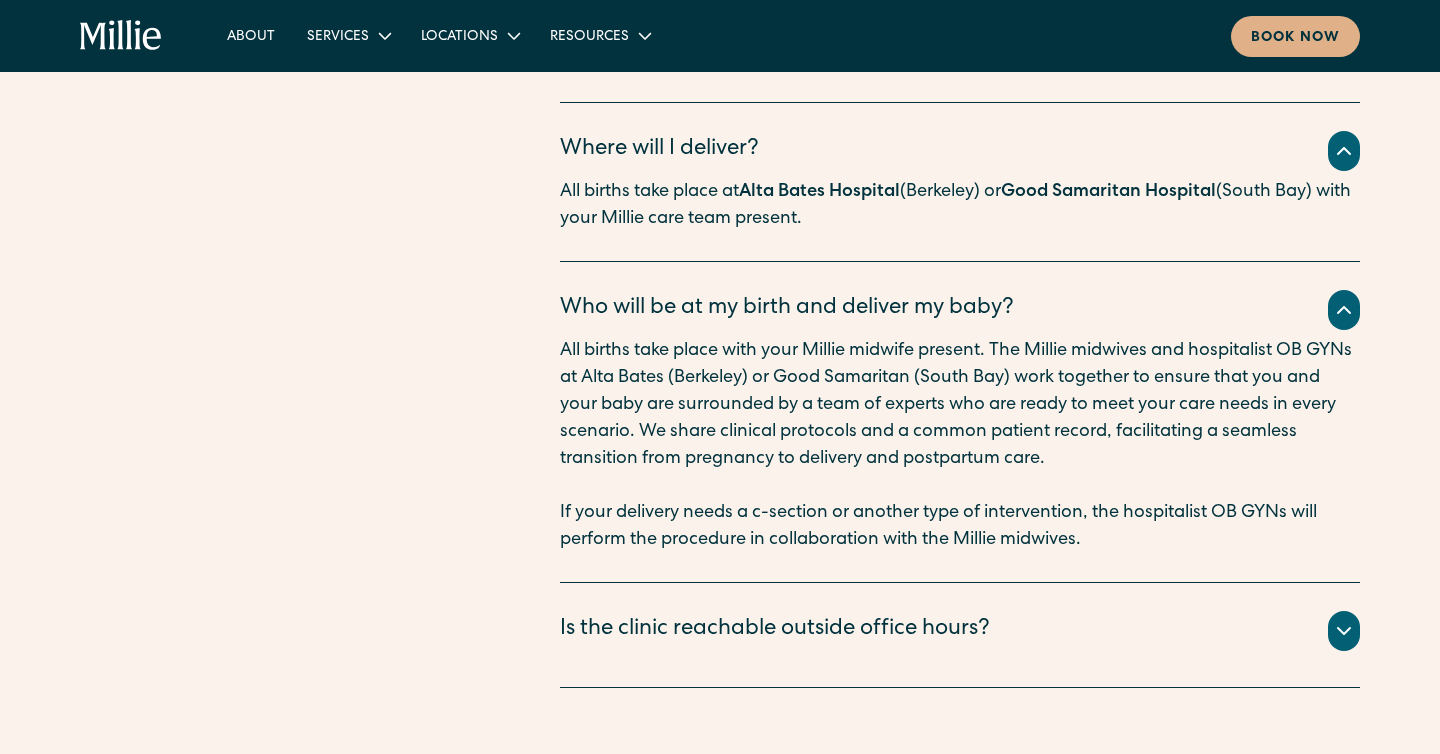 click on "All births take place with your Millie midwife present. The Millie midwives and hospitalist OB GYNs at Alta Bates (Berkeley) or Good Samaritan (South Bay) work together to ensure that you and your baby are surrounded by a team of experts who are ready to meet your care needs in every scenario. We share clinical protocols and a common patient record, facilitating a seamless transition from pregnancy to delivery and postpartum care." at bounding box center (960, 405) 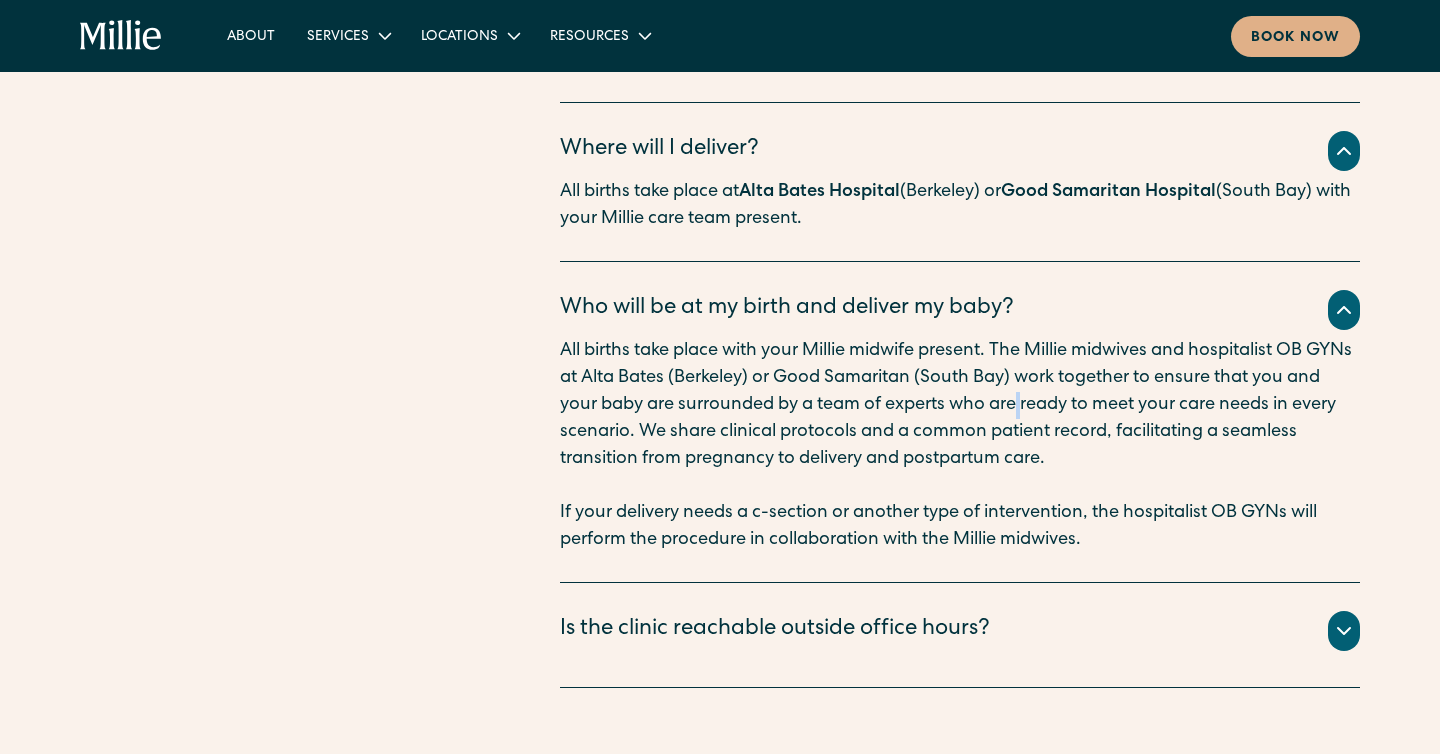 click on "All births take place with your Millie midwife present. The Millie midwives and hospitalist OB GYNs at Alta Bates (Berkeley) or Good Samaritan (South Bay) work together to ensure that you and your baby are surrounded by a team of experts who are ready to meet your care needs in every scenario. We share clinical protocols and a common patient record, facilitating a seamless transition from pregnancy to delivery and postpartum care." at bounding box center [960, 405] 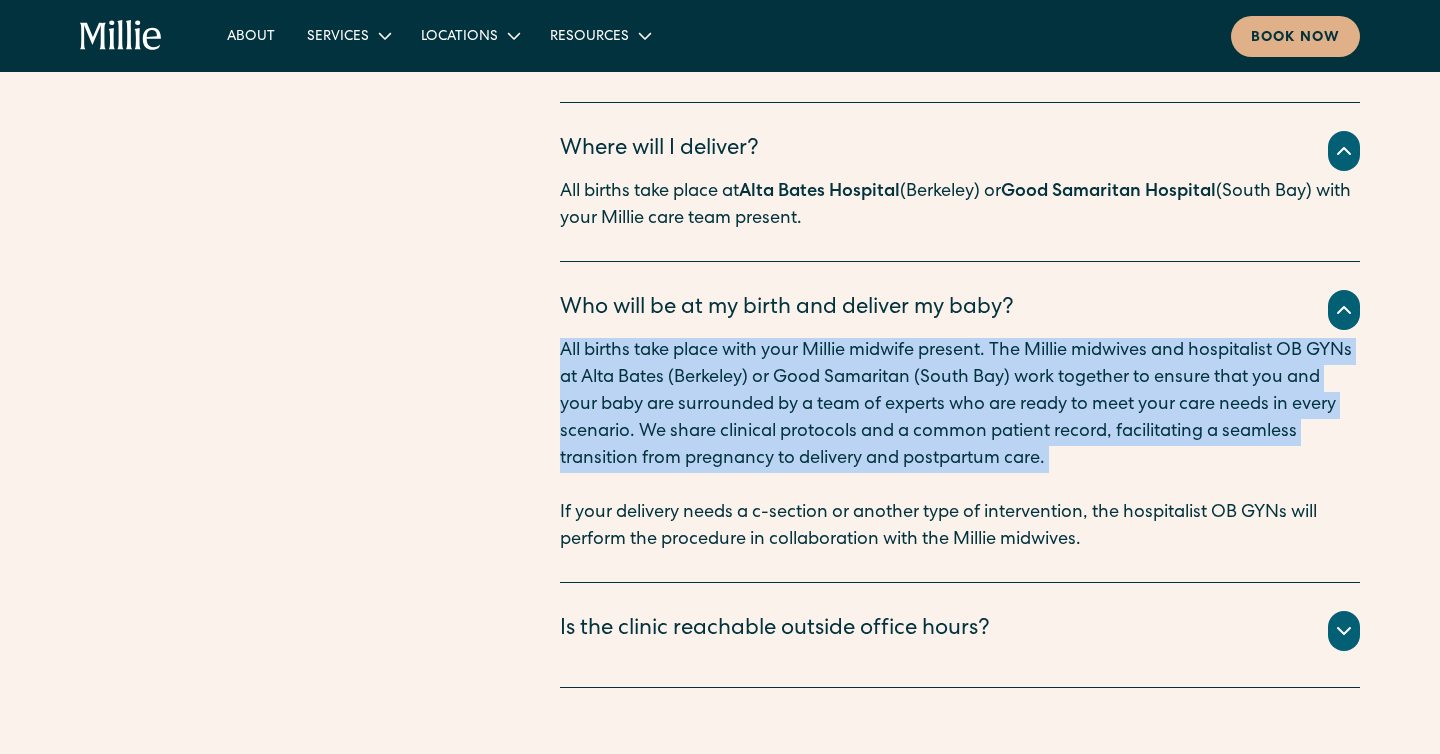 click on "All births take place with your Millie midwife present. The Millie midwives and hospitalist OB GYNs at Alta Bates (Berkeley) or Good Samaritan (South Bay) work together to ensure that you and your baby are surrounded by a team of experts who are ready to meet your care needs in every scenario. We share clinical protocols and a common patient record, facilitating a seamless transition from pregnancy to delivery and postpartum care." at bounding box center (960, 405) 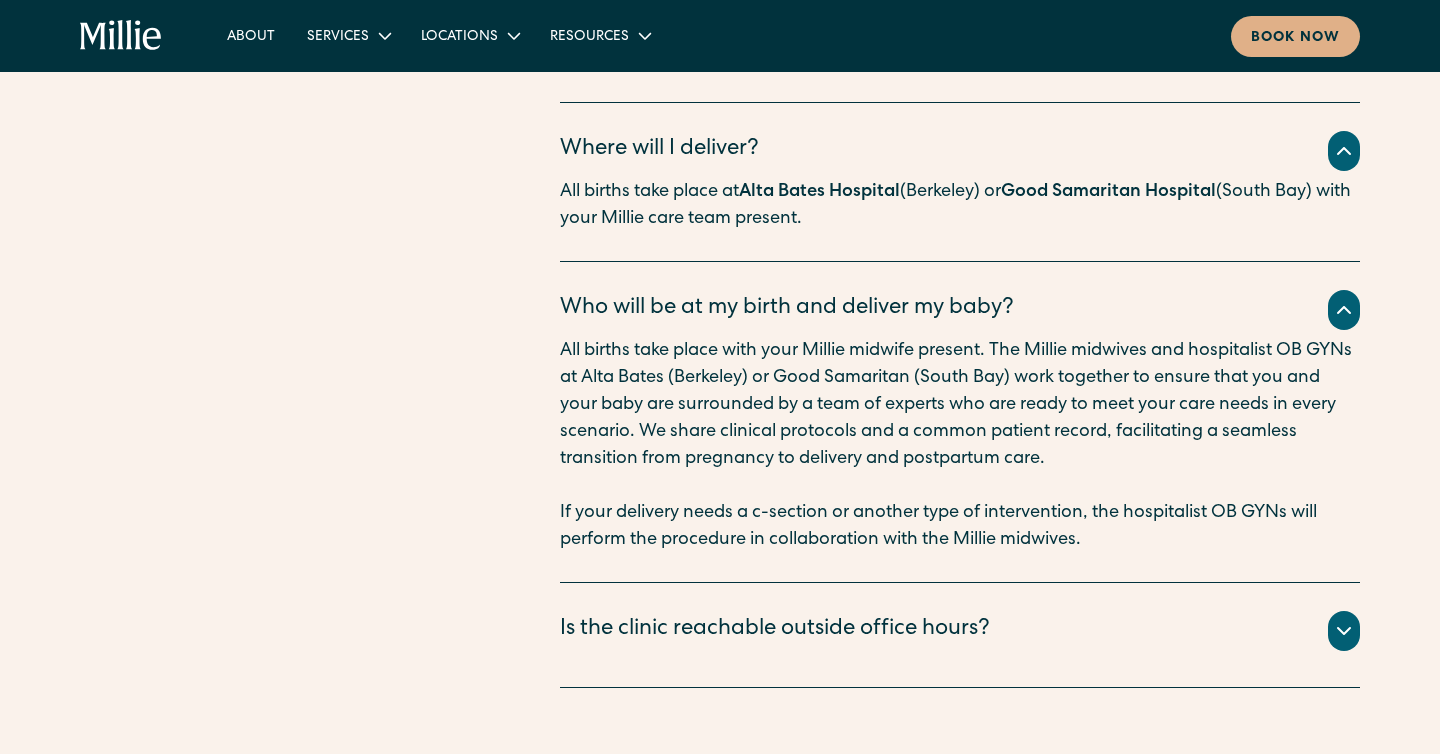 click on "All births take place with your Millie midwife present. The Millie midwives and hospitalist OB GYNs at Alta Bates (Berkeley) or Good Samaritan (South Bay) work together to ensure that you and your baby are surrounded by a team of experts who are ready to meet your care needs in every scenario. We share clinical protocols and a common patient record, facilitating a seamless transition from pregnancy to delivery and postpartum care." at bounding box center (960, 405) 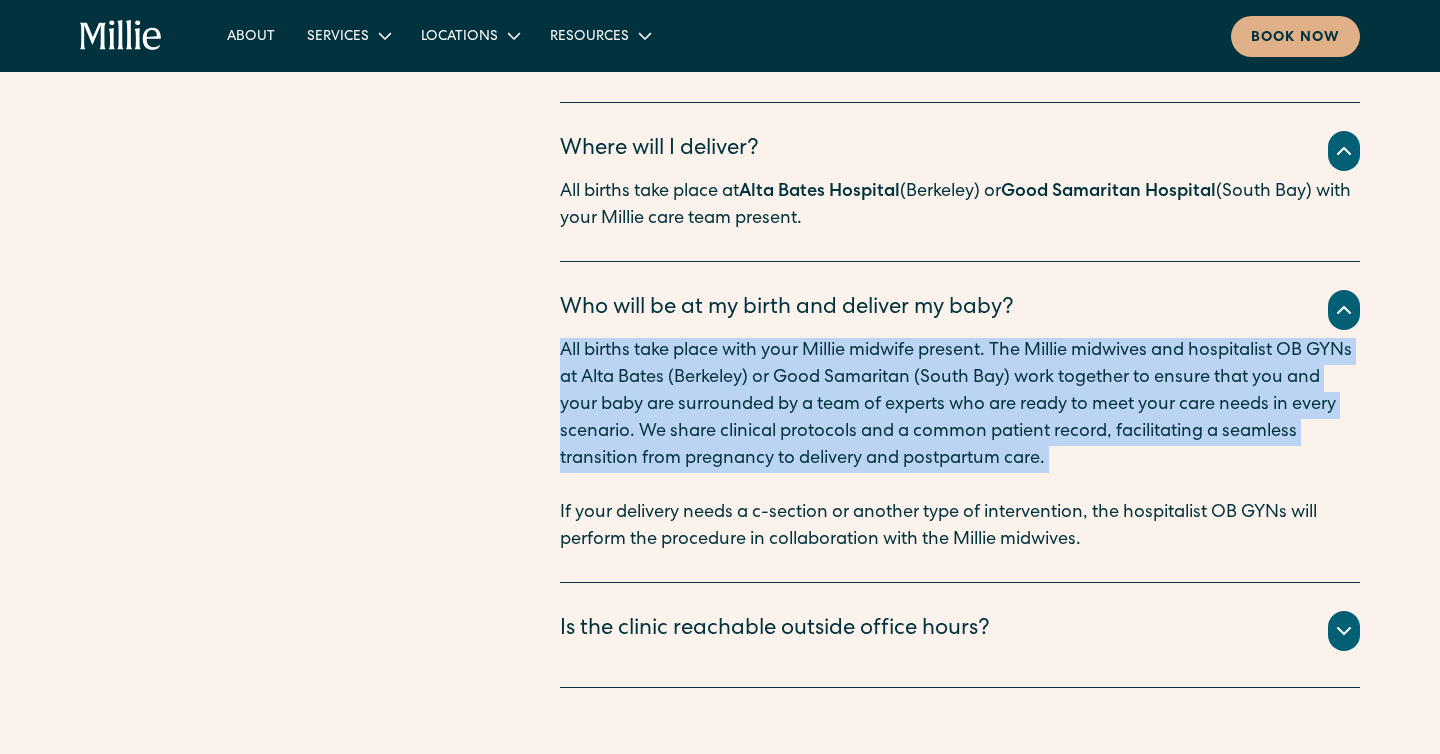 click on "All births take place with your Millie midwife present. The Millie midwives and hospitalist OB GYNs at Alta Bates (Berkeley) or Good Samaritan (South Bay) work together to ensure that you and your baby are surrounded by a team of experts who are ready to meet your care needs in every scenario. We share clinical protocols and a common patient record, facilitating a seamless transition from pregnancy to delivery and postpartum care." at bounding box center (960, 405) 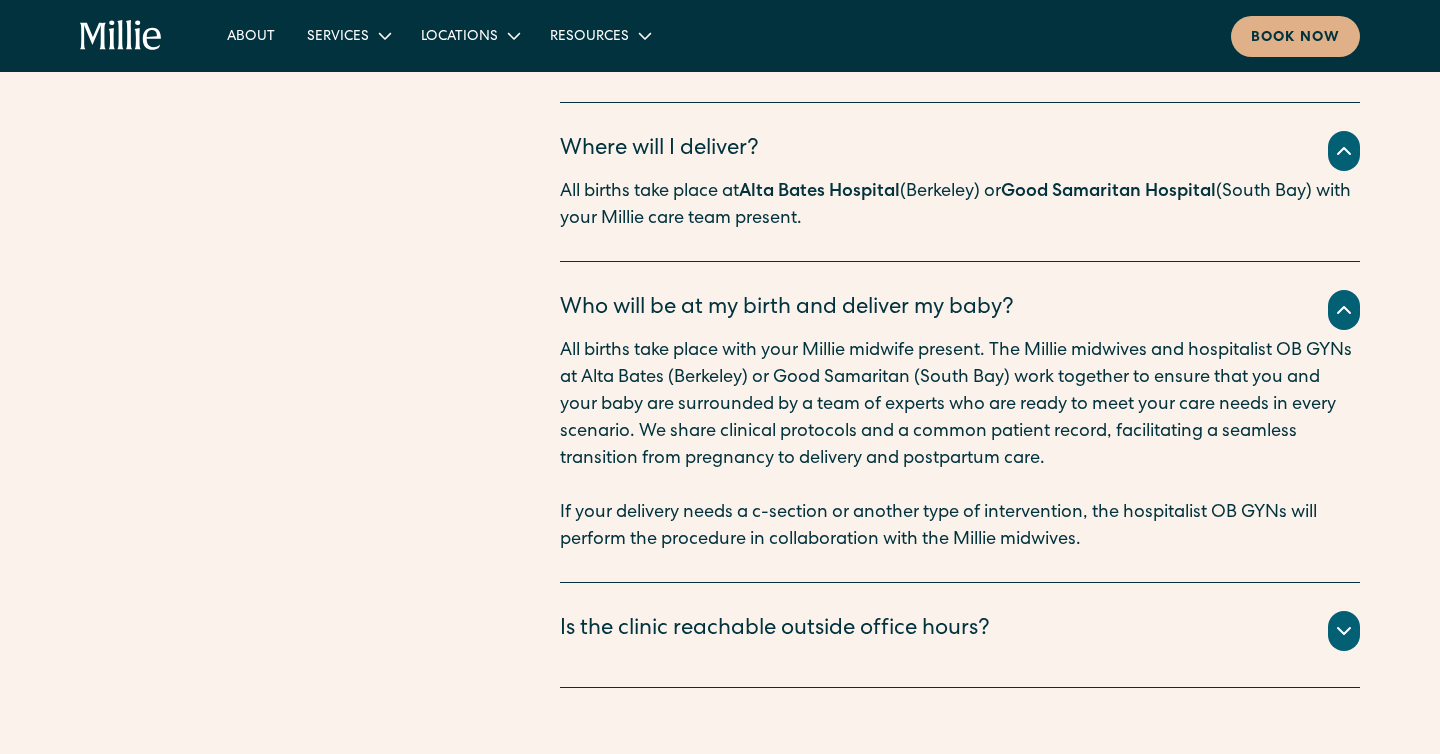 click on "All births take place with your Millie midwife present. The Millie midwives and hospitalist OB GYNs at Alta Bates (Berkeley) or Good Samaritan (South Bay) work together to ensure that you and your baby are surrounded by a team of experts who are ready to meet your care needs in every scenario. We share clinical protocols and a common patient record, facilitating a seamless transition from pregnancy to delivery and postpartum care." at bounding box center [960, 405] 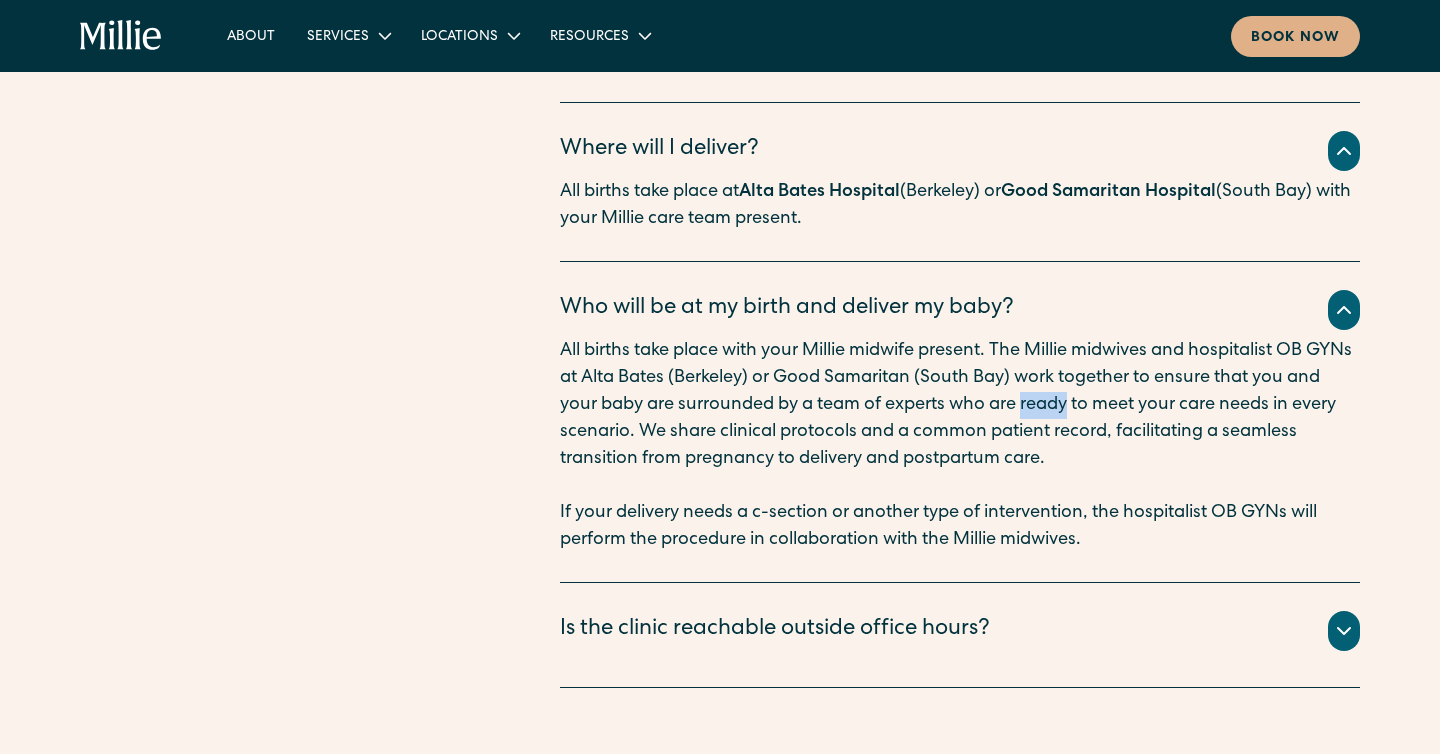 click on "All births take place with your Millie midwife present. The Millie midwives and hospitalist OB GYNs at Alta Bates (Berkeley) or Good Samaritan (South Bay) work together to ensure that you and your baby are surrounded by a team of experts who are ready to meet your care needs in every scenario. We share clinical protocols and a common patient record, facilitating a seamless transition from pregnancy to delivery and postpartum care." at bounding box center (960, 405) 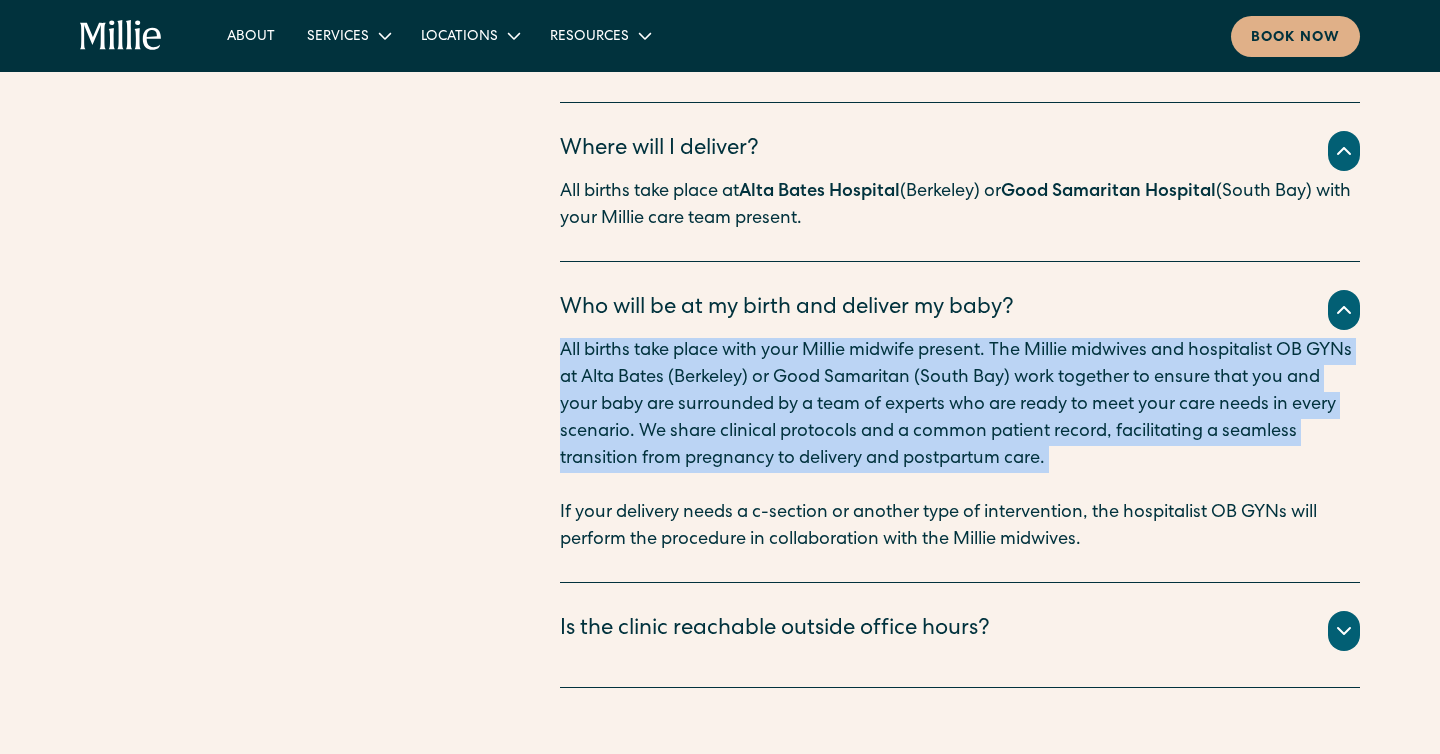 click on "All births take place with your Millie midwife present. The Millie midwives and hospitalist OB GYNs at Alta Bates (Berkeley) or Good Samaritan (South Bay) work together to ensure that you and your baby are surrounded by a team of experts who are ready to meet your care needs in every scenario. We share clinical protocols and a common patient record, facilitating a seamless transition from pregnancy to delivery and postpartum care." at bounding box center [960, 405] 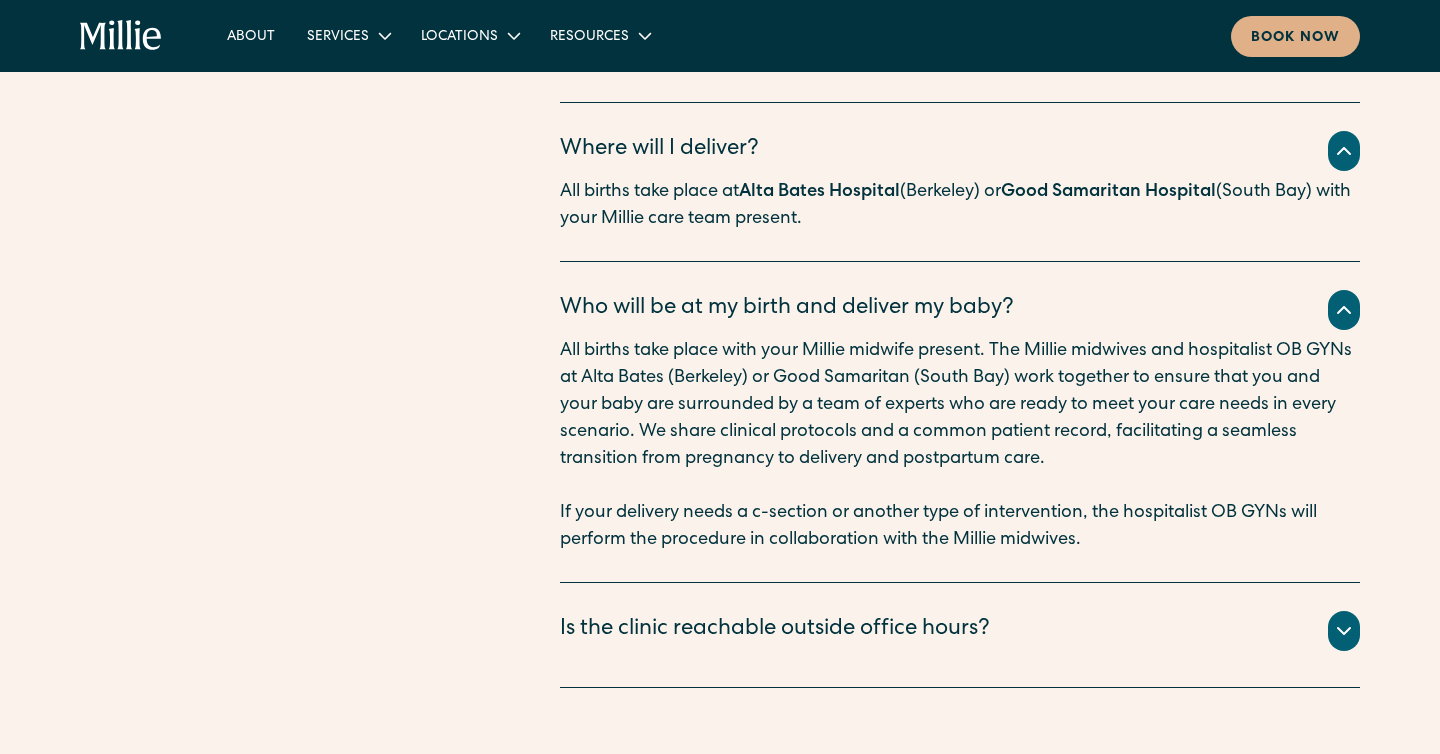 click on "All births take place with your Millie midwife present. The Millie midwives and hospitalist OB GYNs at Alta Bates (Berkeley) or Good Samaritan (South Bay) work together to ensure that you and your baby are surrounded by a team of experts who are ready to meet your care needs in every scenario. We share clinical protocols and a common patient record, facilitating a seamless transition from pregnancy to delivery and postpartum care." at bounding box center [960, 405] 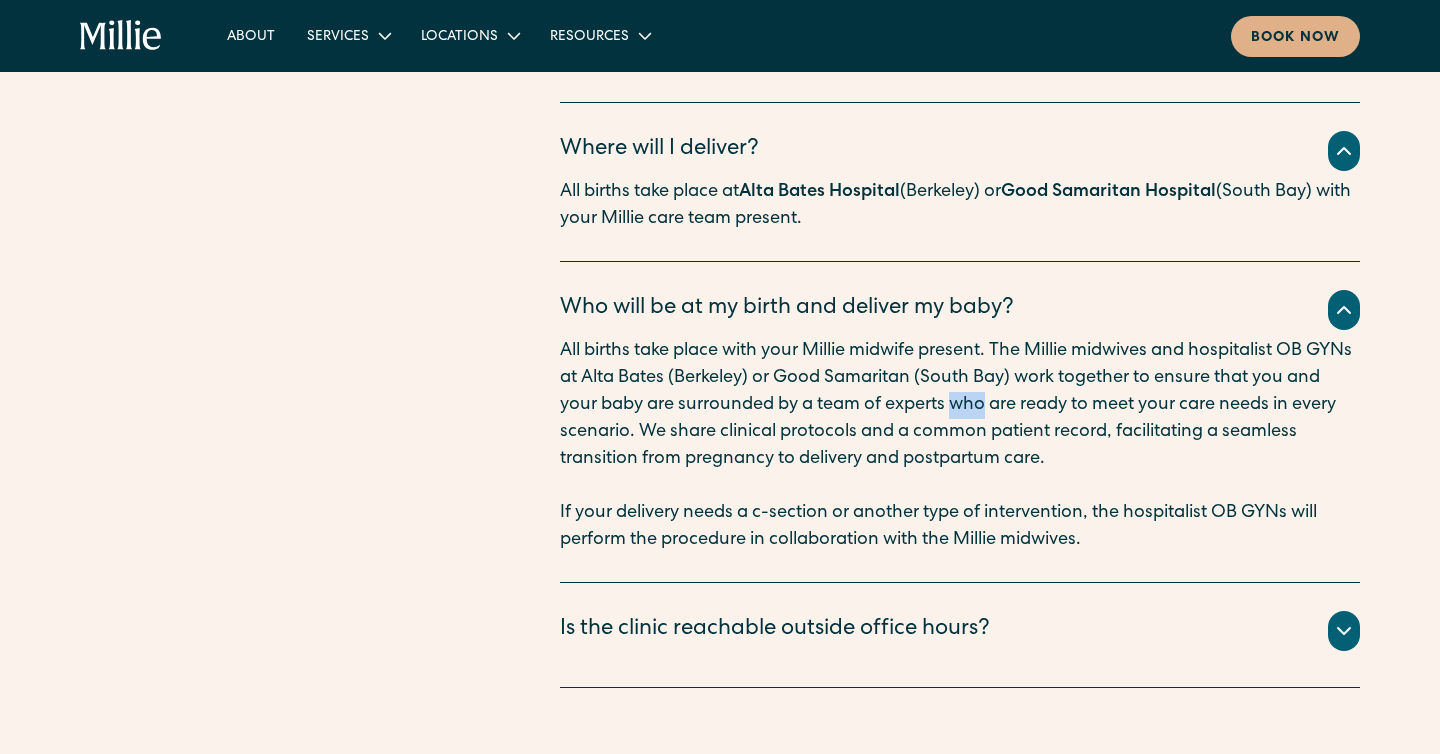 click on "All births take place with your Millie midwife present. The Millie midwives and hospitalist OB GYNs at Alta Bates (Berkeley) or Good Samaritan (South Bay) work together to ensure that you and your baby are surrounded by a team of experts who are ready to meet your care needs in every scenario. We share clinical protocols and a common patient record, facilitating a seamless transition from pregnancy to delivery and postpartum care." at bounding box center (960, 405) 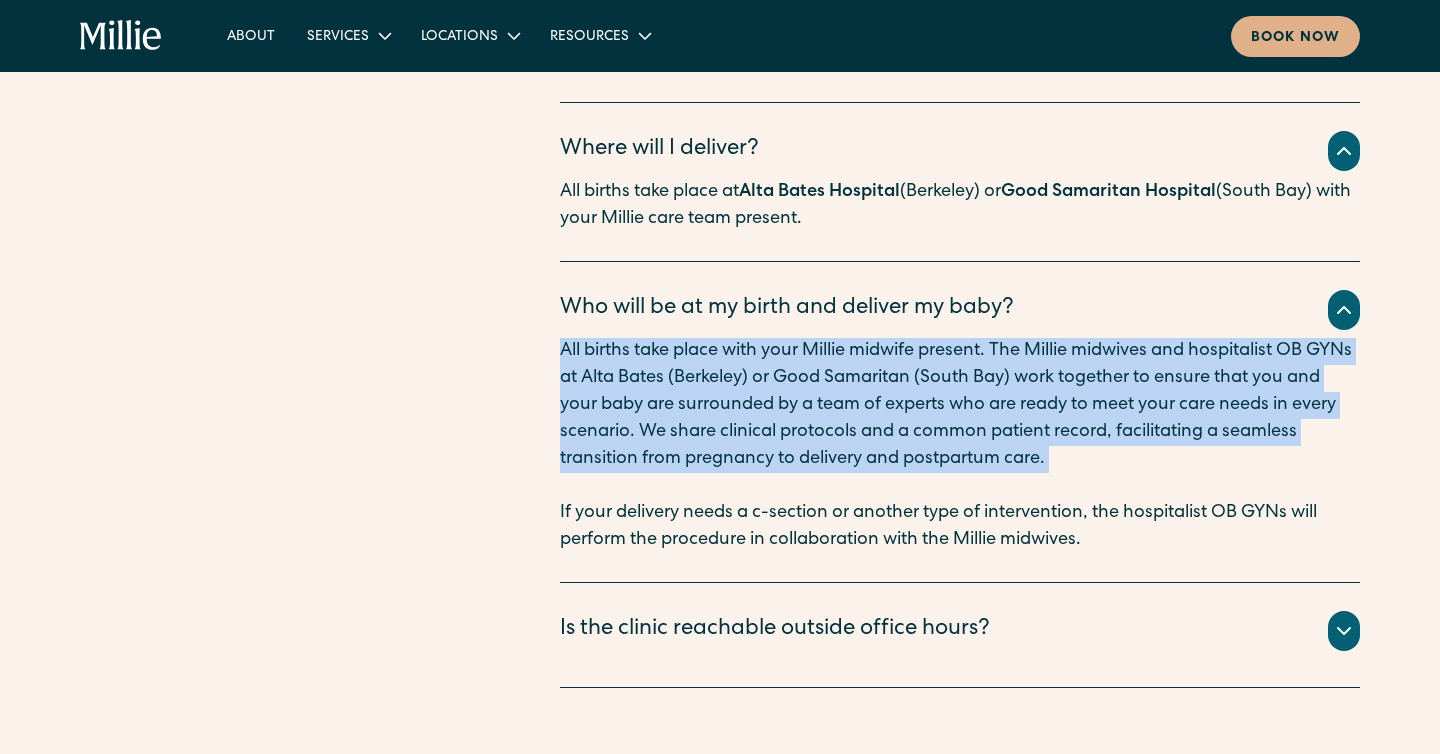 click on "All births take place with your Millie midwife present. The Millie midwives and hospitalist OB GYNs at Alta Bates (Berkeley) or Good Samaritan (South Bay) work together to ensure that you and your baby are surrounded by a team of experts who are ready to meet your care needs in every scenario. We share clinical protocols and a common patient record, facilitating a seamless transition from pregnancy to delivery and postpartum care." at bounding box center [960, 405] 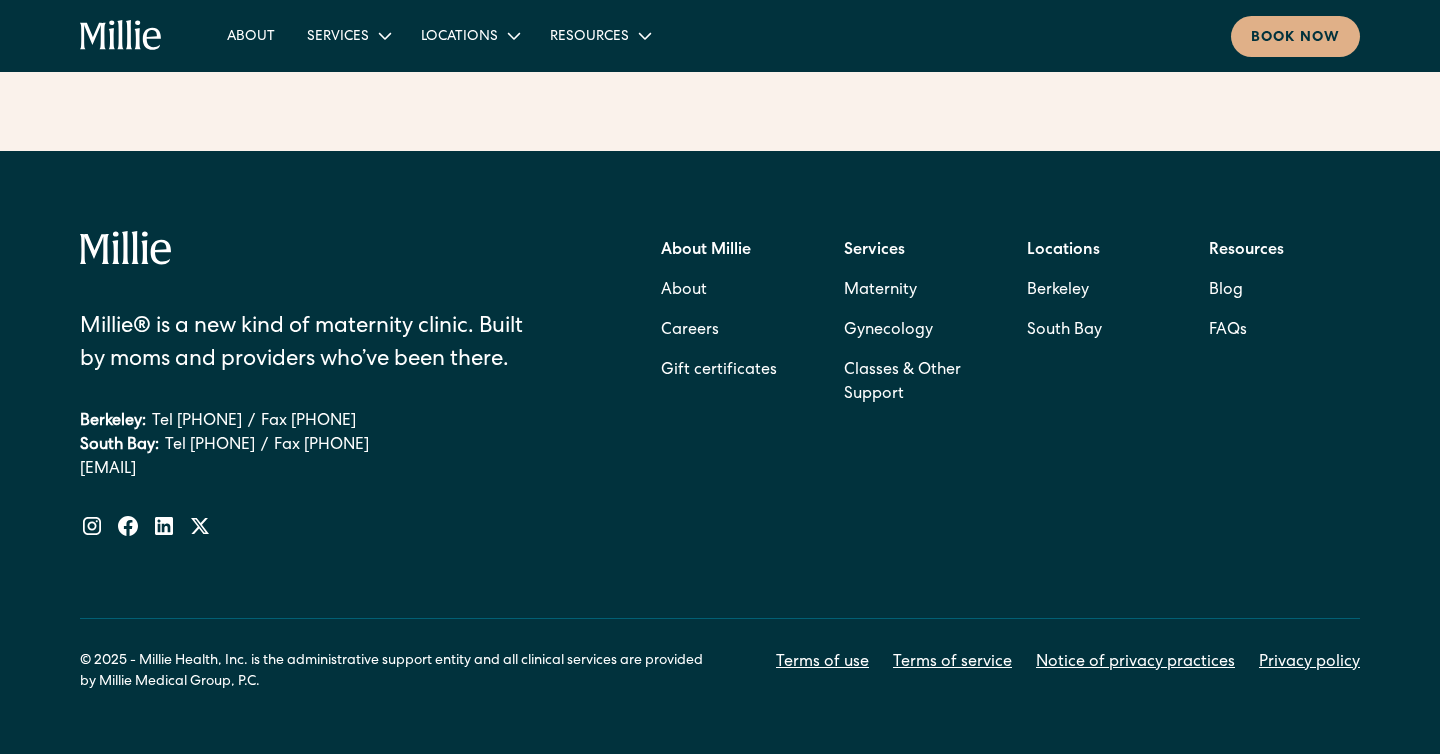 scroll, scrollTop: 7839, scrollLeft: 0, axis: vertical 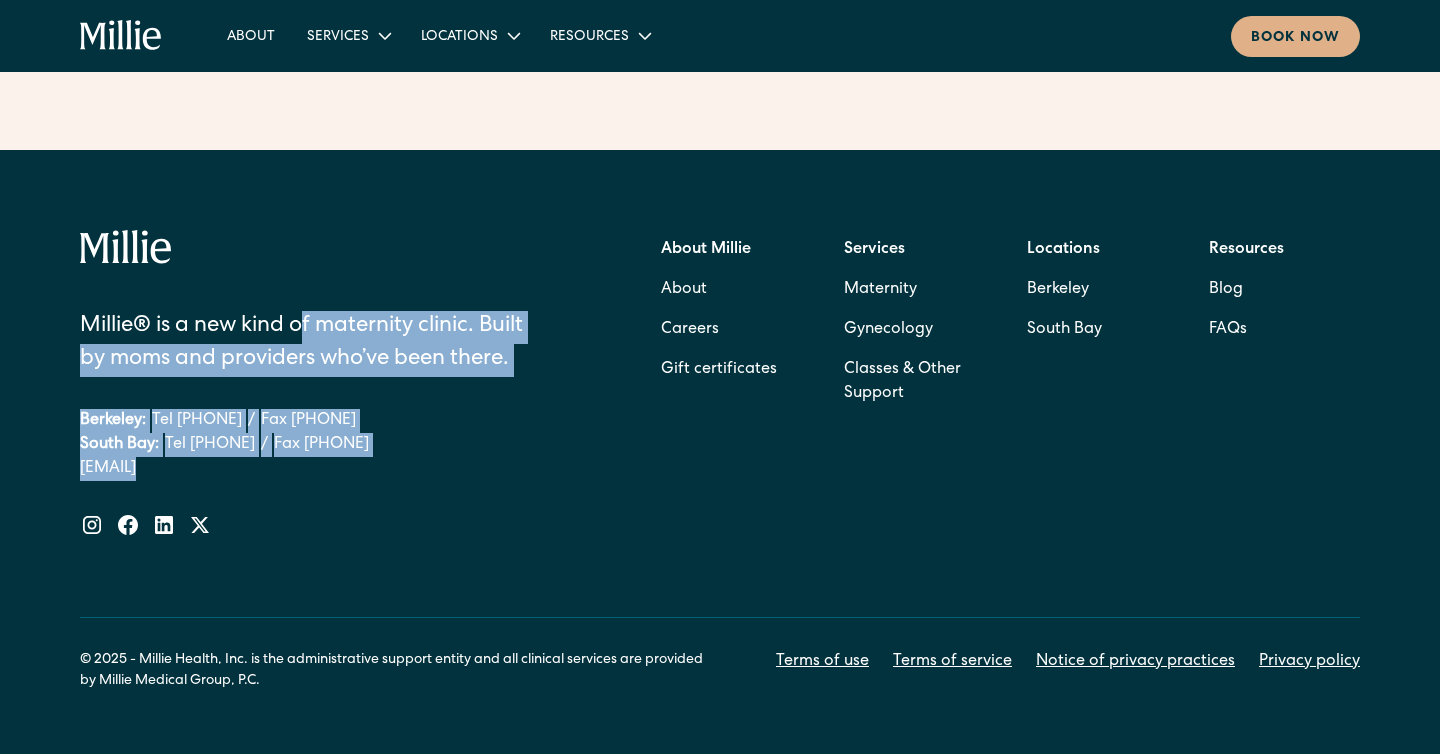 drag, startPoint x: 282, startPoint y: 514, endPoint x: 306, endPoint y: 332, distance: 183.57559 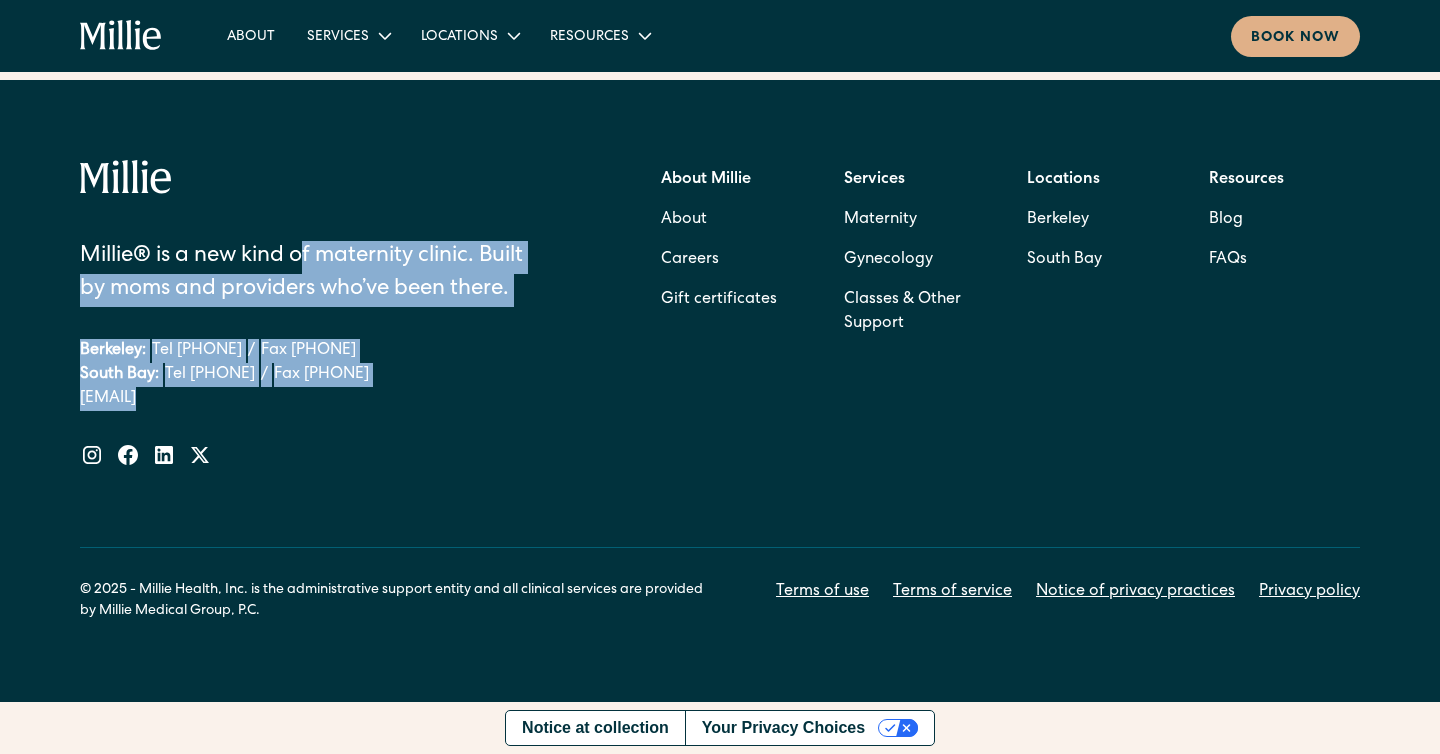 click on "Millie® is a new kind of maternity clinic. Built by moms and providers who’ve been there. Berkeley: Tel (510) 495-0310 / Fax (510) 244-0446 South Bay: Tel (408) 762-5855 / Fax (408) 377-2107 support@millieclinic.com
About Millie About Careers Gift certificates Services Maternity Gynecology Classes & Other Support Locations Berkeley South Bay Resources Blog FAQs" at bounding box center (720, 313) 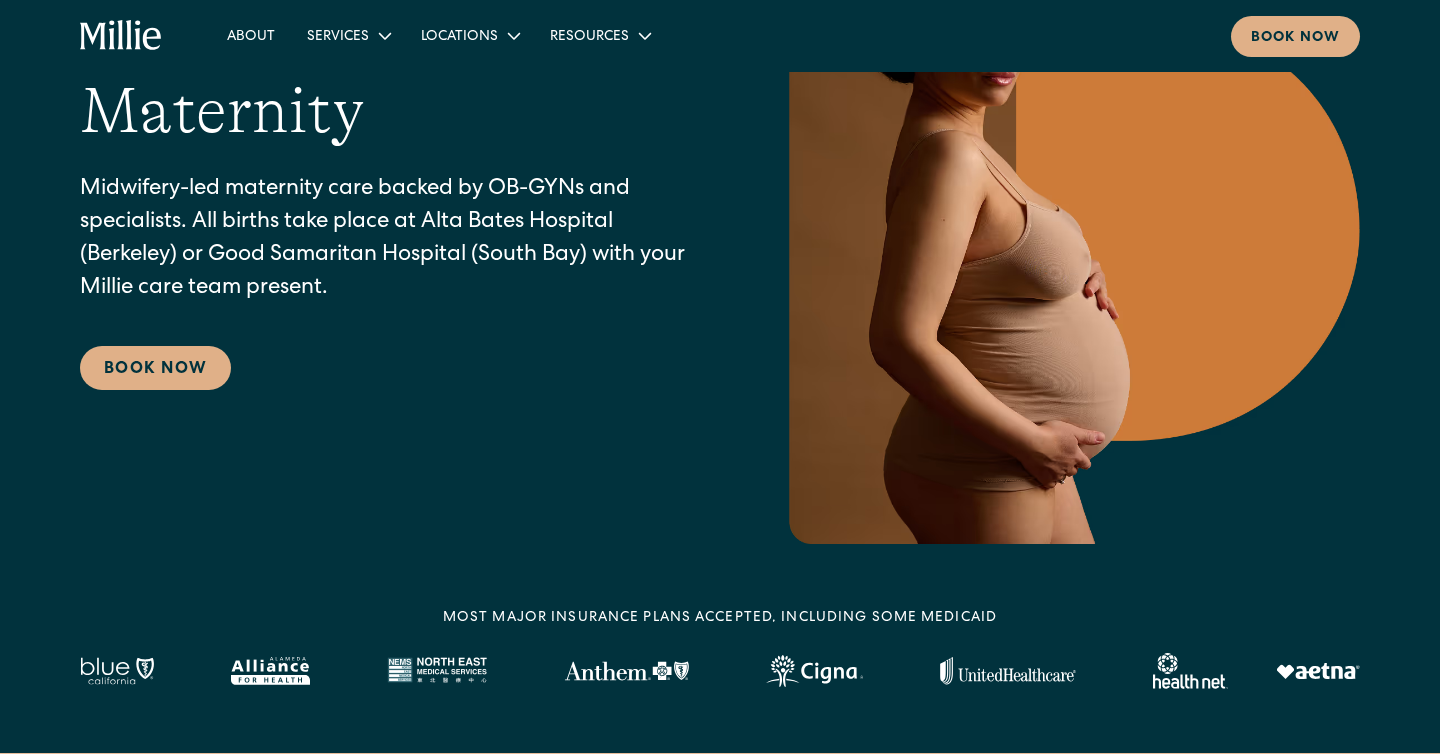 scroll, scrollTop: 29, scrollLeft: 0, axis: vertical 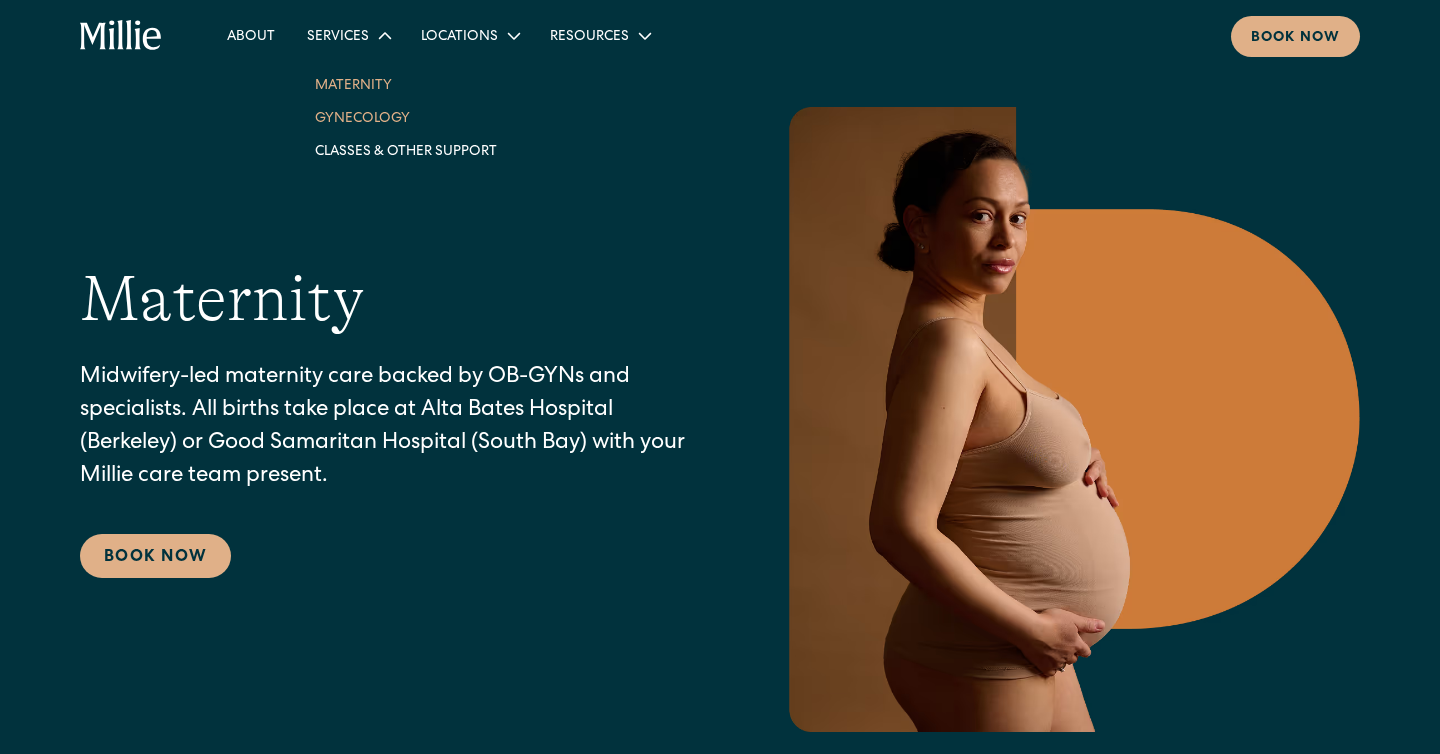 click on "Gynecology" at bounding box center (406, 117) 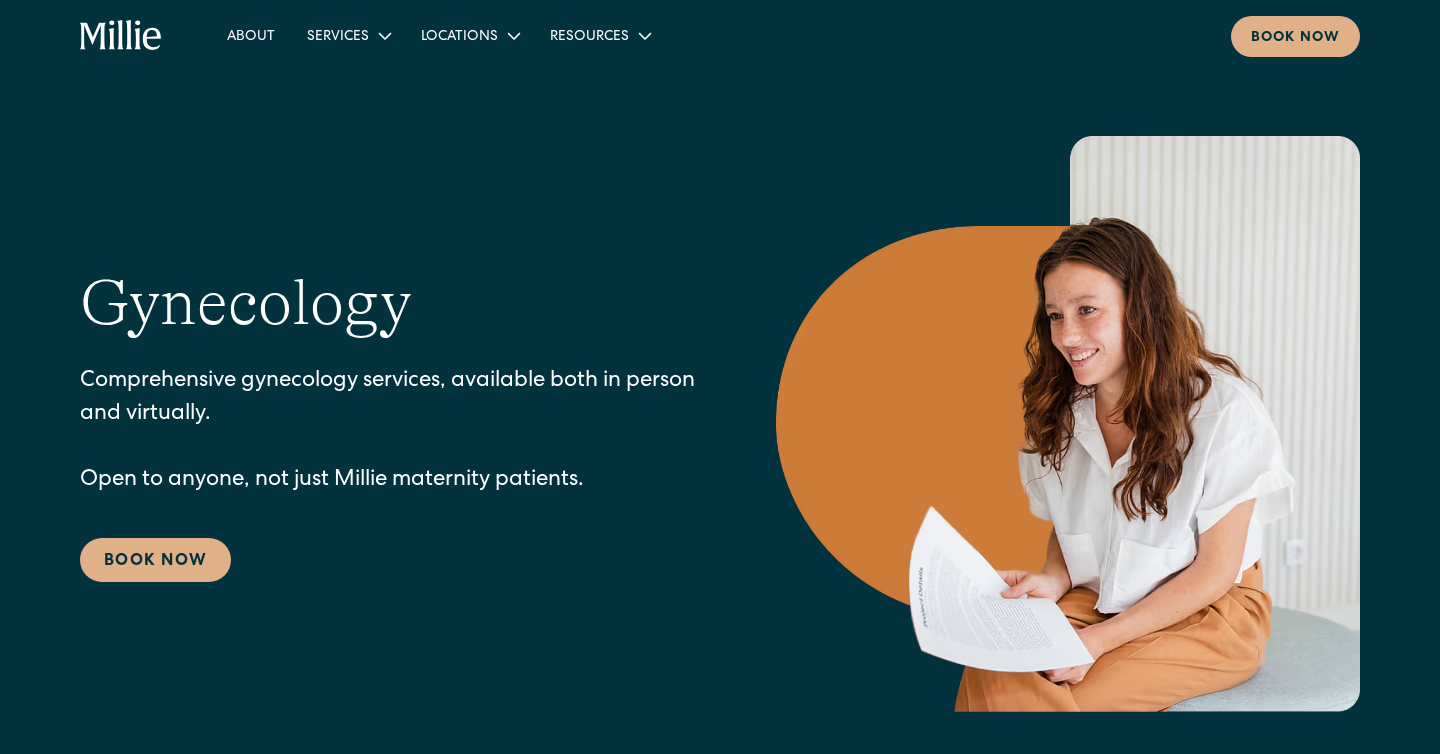 scroll, scrollTop: 0, scrollLeft: 0, axis: both 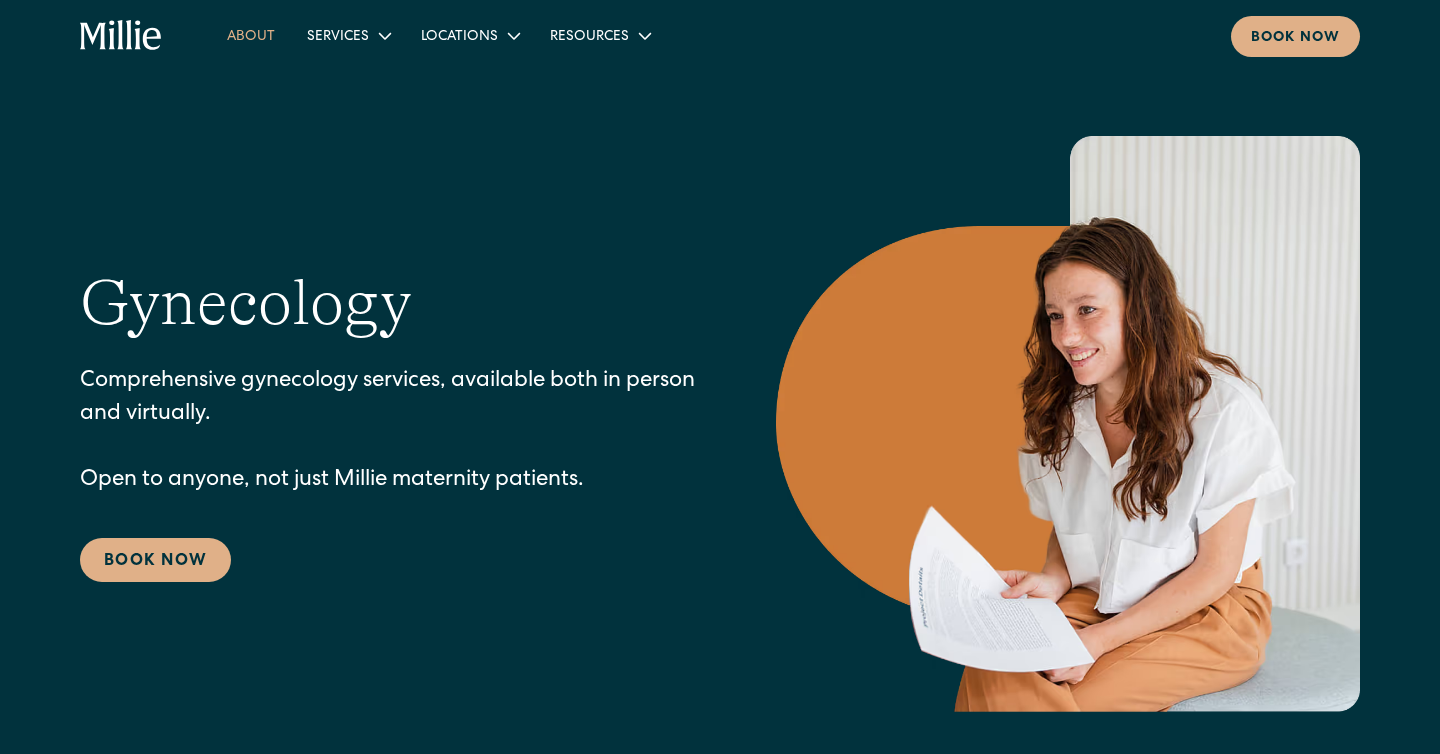 click on "About" at bounding box center [251, 35] 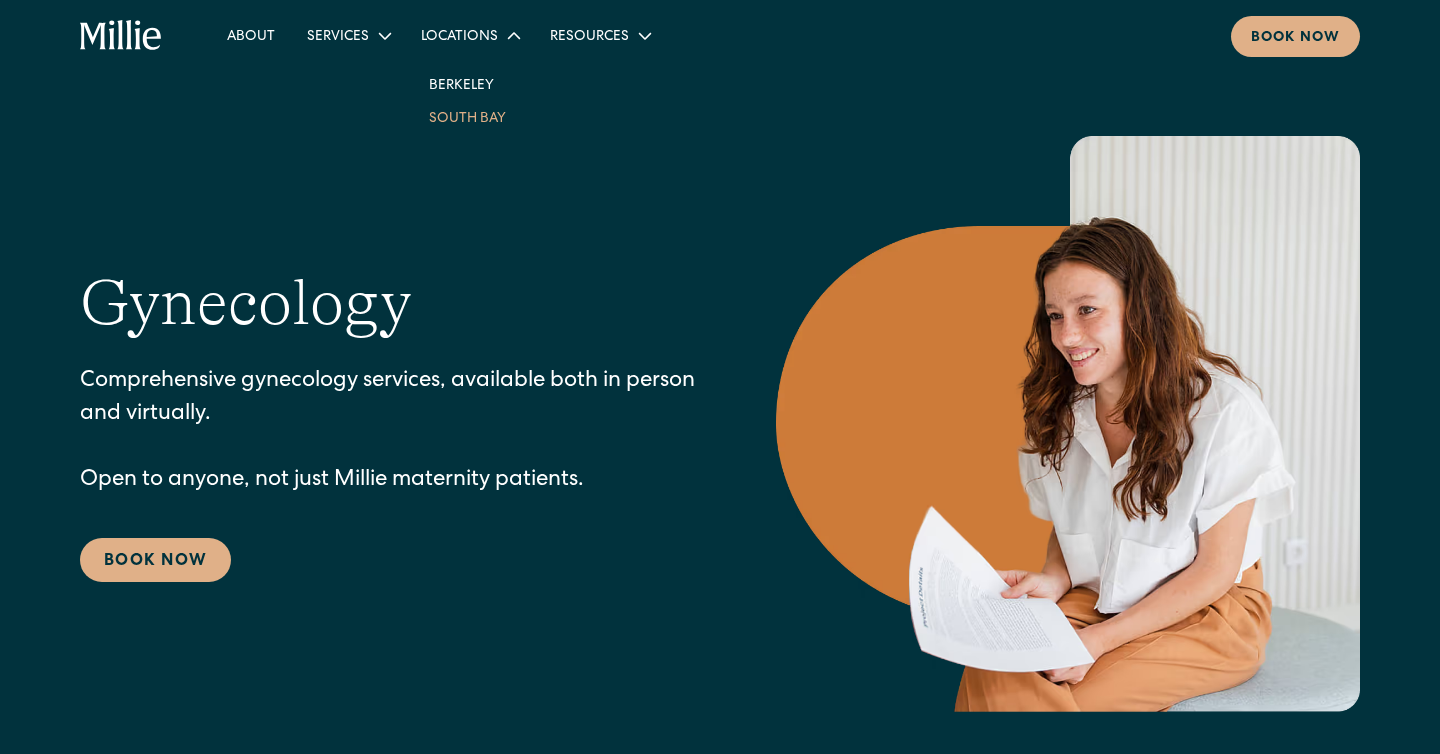 click on "South Bay" at bounding box center [469, 117] 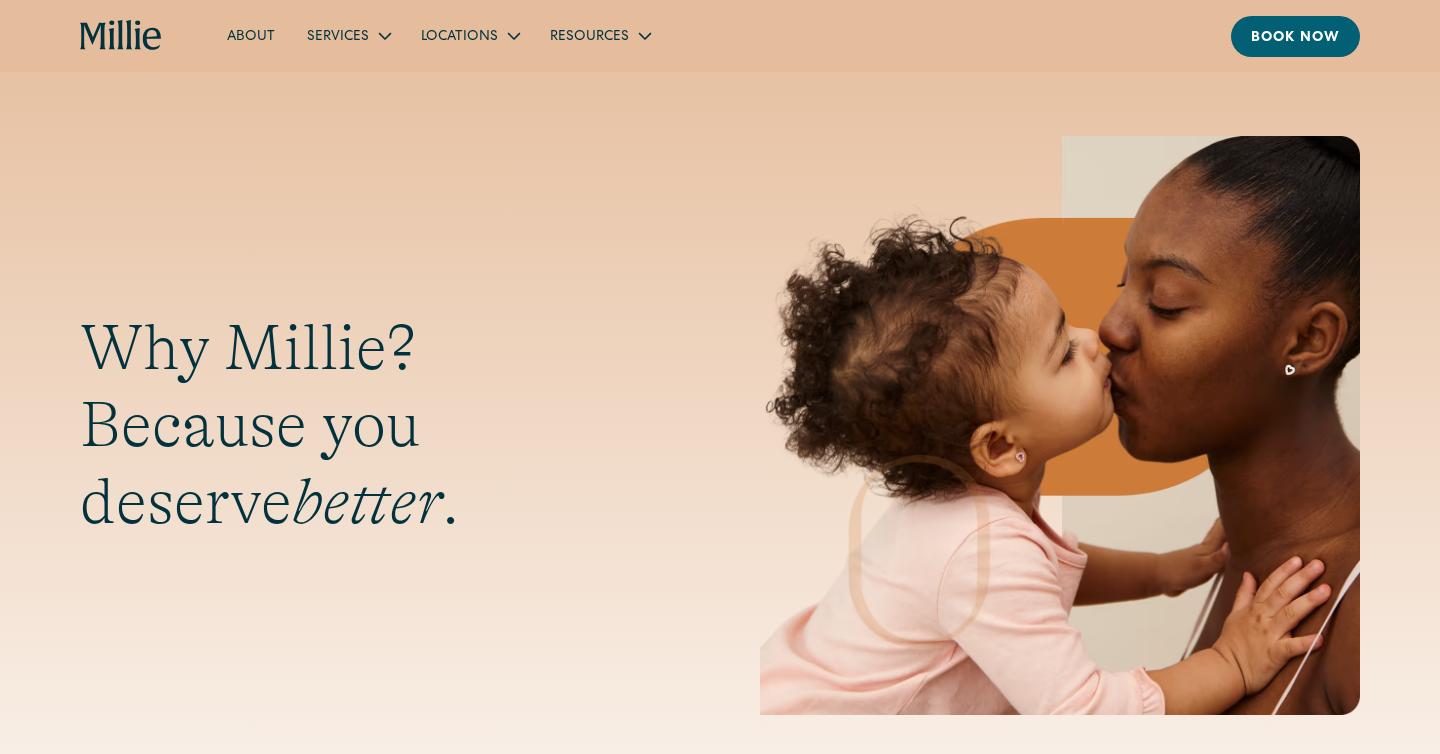 scroll, scrollTop: 123, scrollLeft: 0, axis: vertical 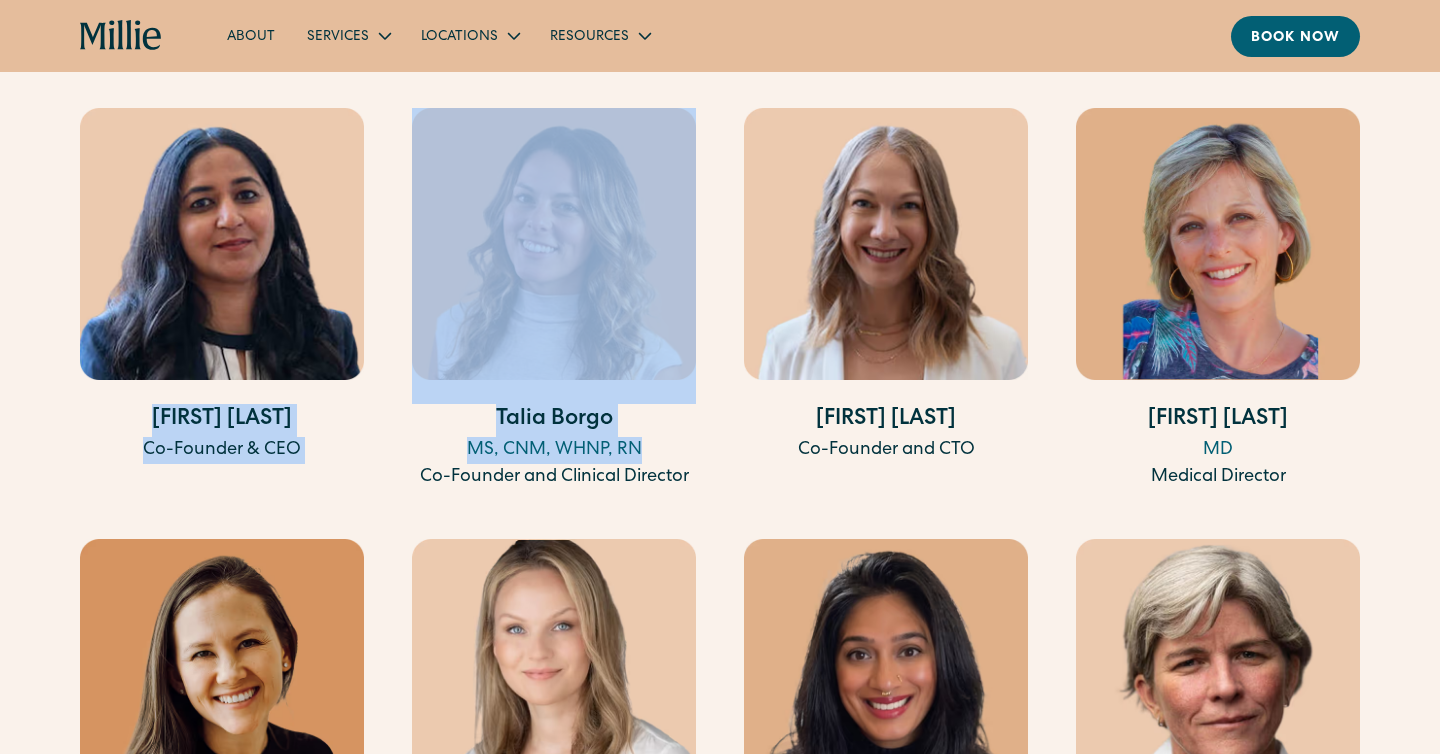drag, startPoint x: 169, startPoint y: 420, endPoint x: 685, endPoint y: 462, distance: 517.7065 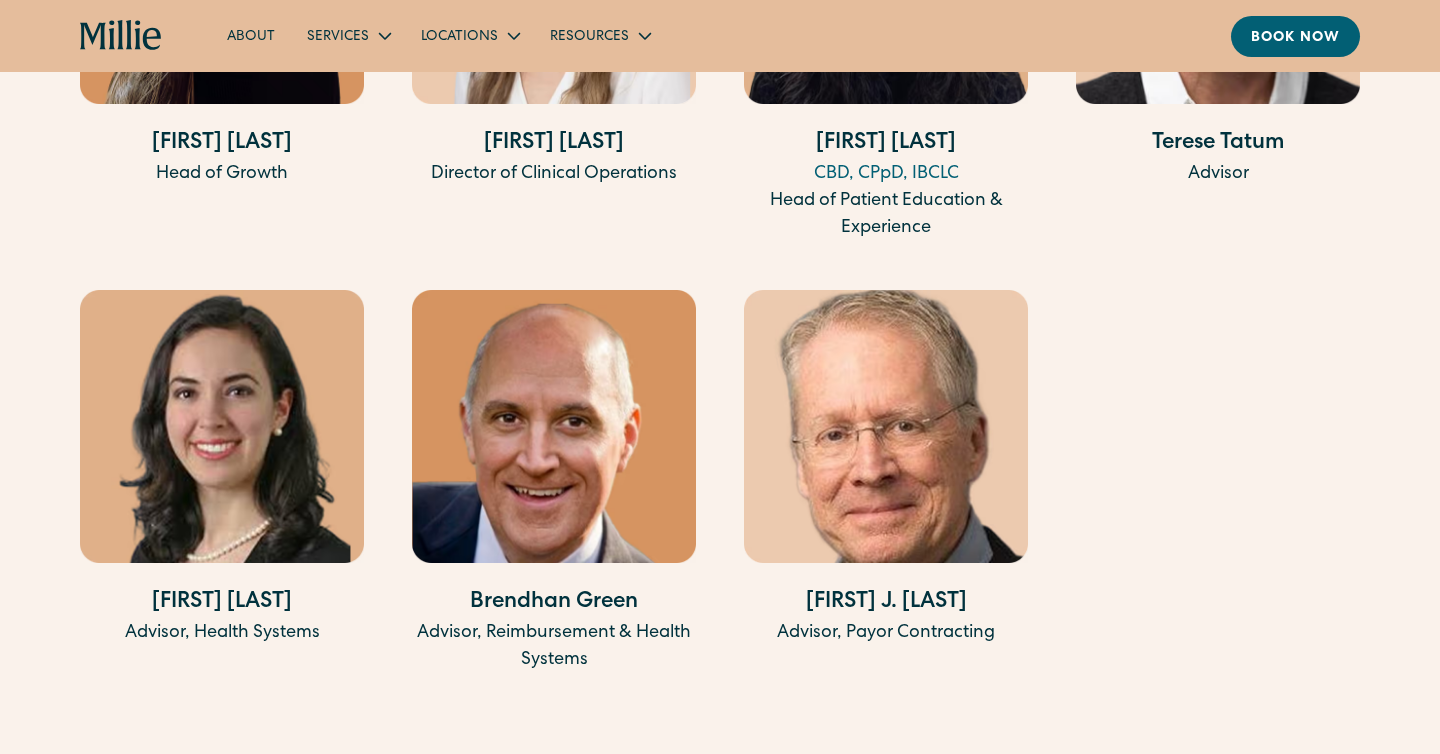 scroll, scrollTop: 4528, scrollLeft: 0, axis: vertical 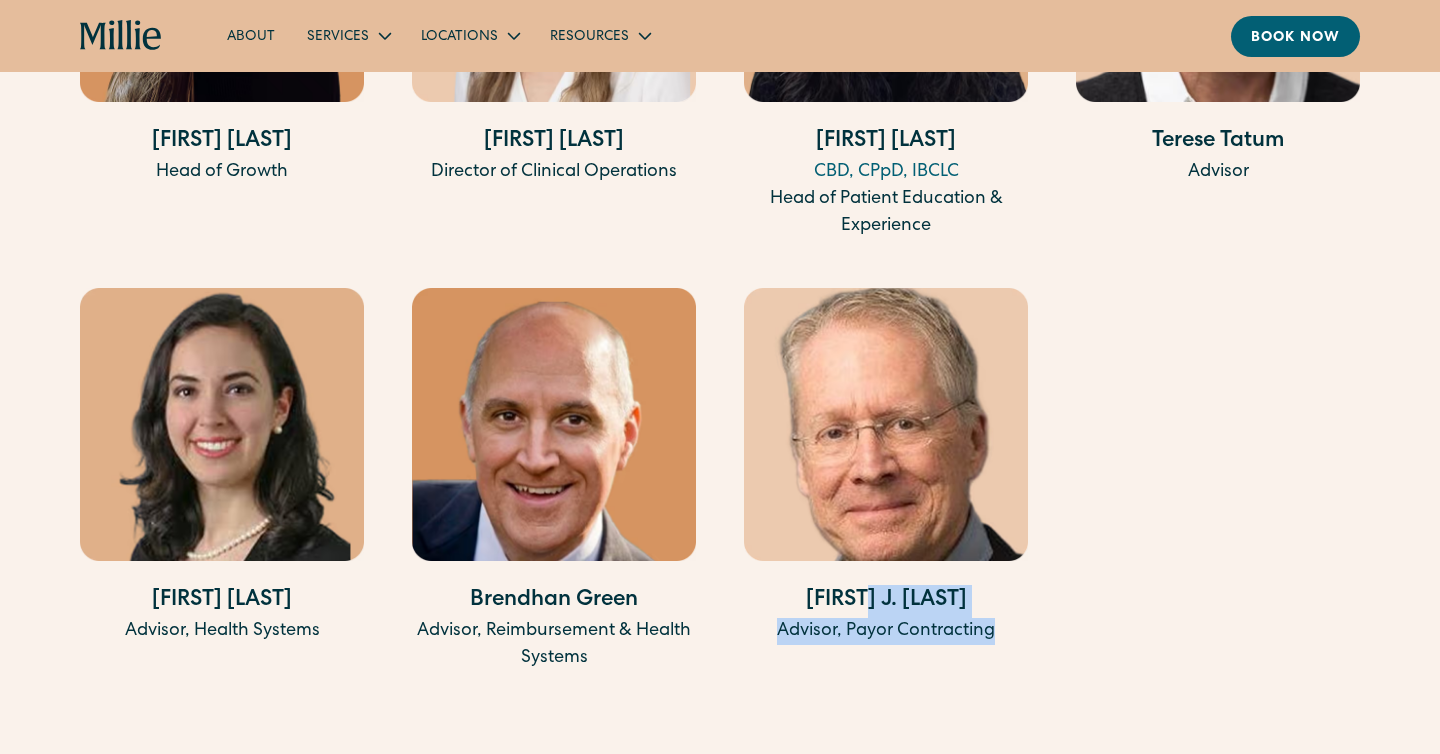 drag, startPoint x: 850, startPoint y: 698, endPoint x: 870, endPoint y: 583, distance: 116.72617 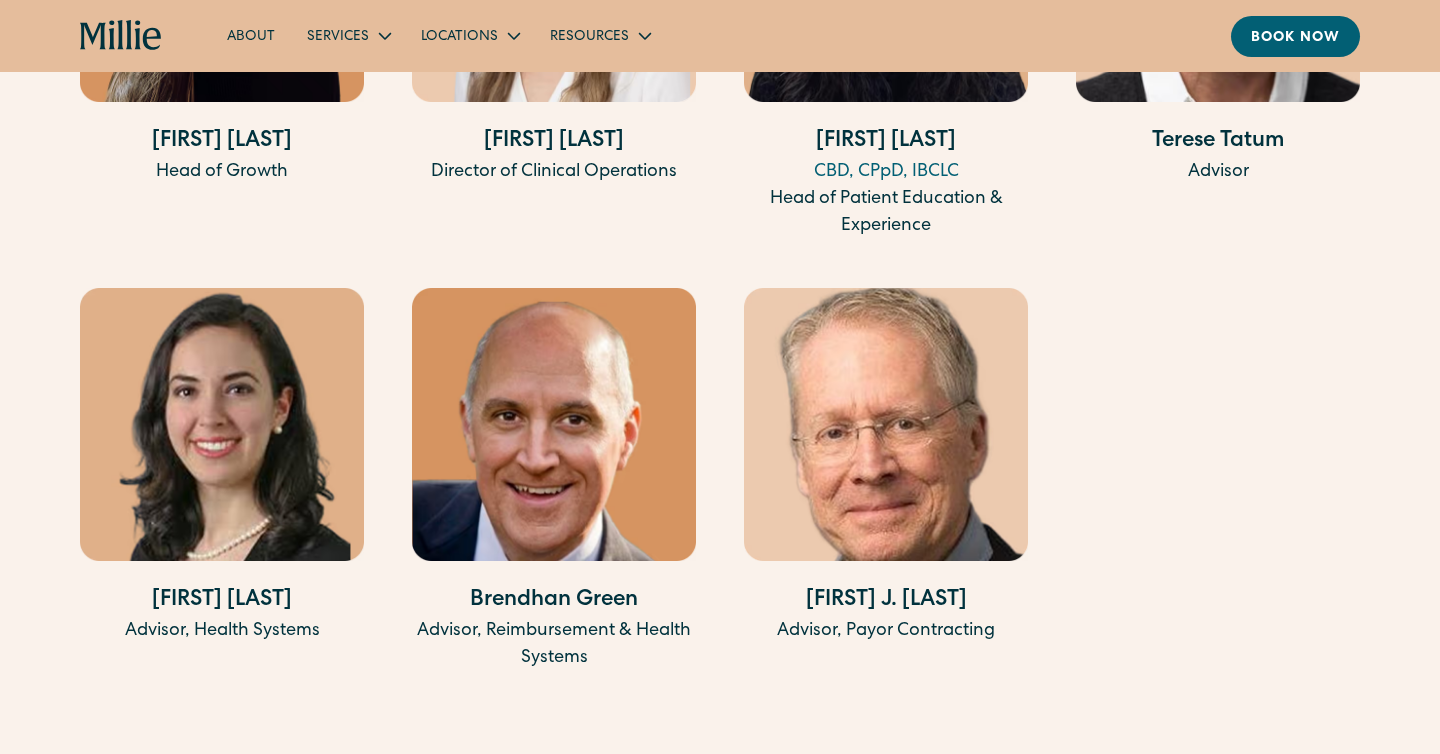 click on "Meet our leadership team Anu Sharma Co-Founder & CEO Talia Borgo MS, CNM, WHNP, RN Co-Founder and Clinical Director Sarah Reynolds Co-Founder and CTO Amy Kane MD Medical Director Kimmie Carey Head of Growth Patricia Bevitz Director of Clinical Operations Shalini Shah CBD, CPpD, IBCLC Head of Patient Education & Experience Terese Tatum Advisor Ann Lucena Advisor, Health Systems Brendhan Green Advisor, Reimbursement & Health Systems Stephen J. Linesch Advisor, Payor Contracting" at bounding box center [720, 15] 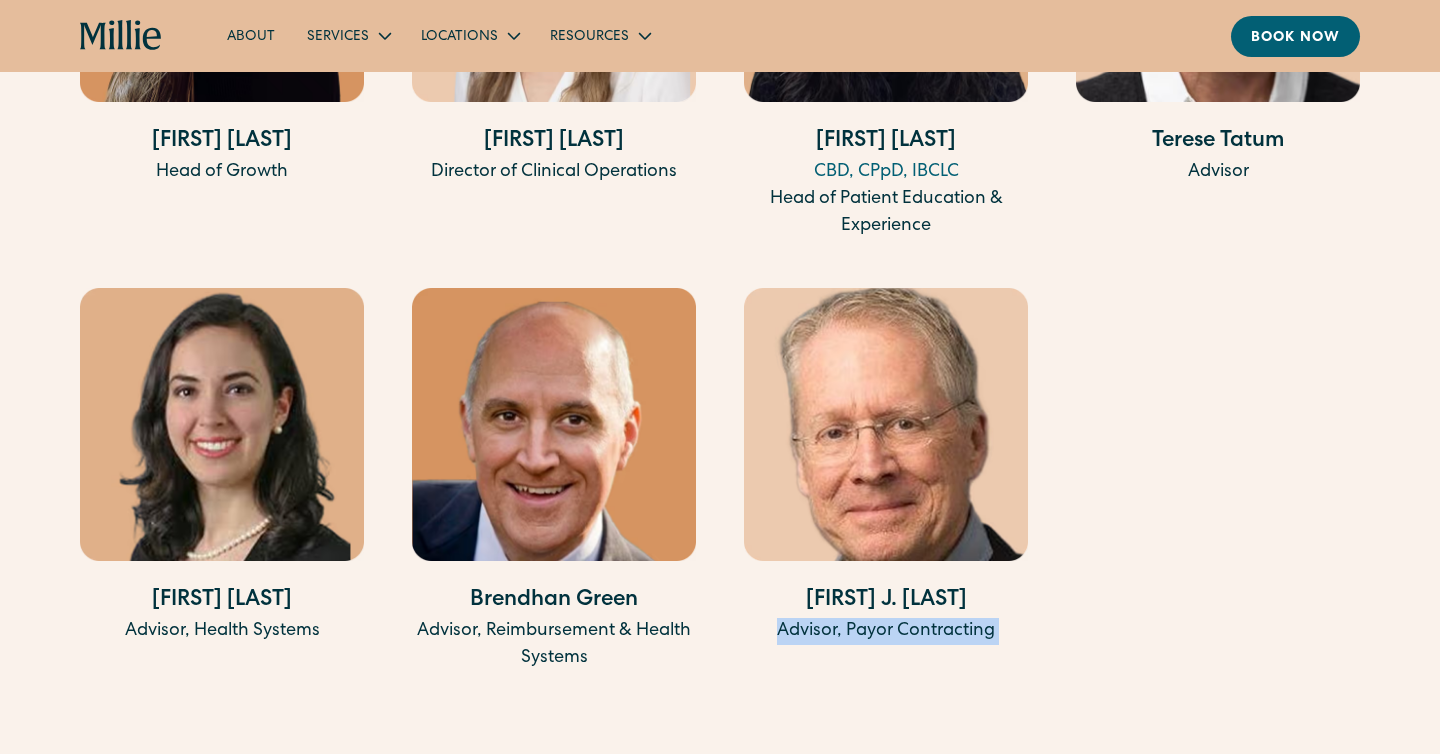 click on "Anu Sharma Co-Founder & CEO Talia Borgo MS, CNM, WHNP, RN Co-Founder and Clinical Director Sarah Reynolds Co-Founder and CTO Amy Kane MD Medical Director Kimmie Carey Head of Growth Patricia Bevitz Director of Clinical Operations Shalini Shah CBD, CPpD, IBCLC Head of Patient Education & Experience Terese Tatum Advisor Ann Lucena Advisor, Health Systems Brendhan Green Advisor, Reimbursement & Health Systems Stephen J. Linesch Advisor, Payor Contracting" at bounding box center (720, 35) 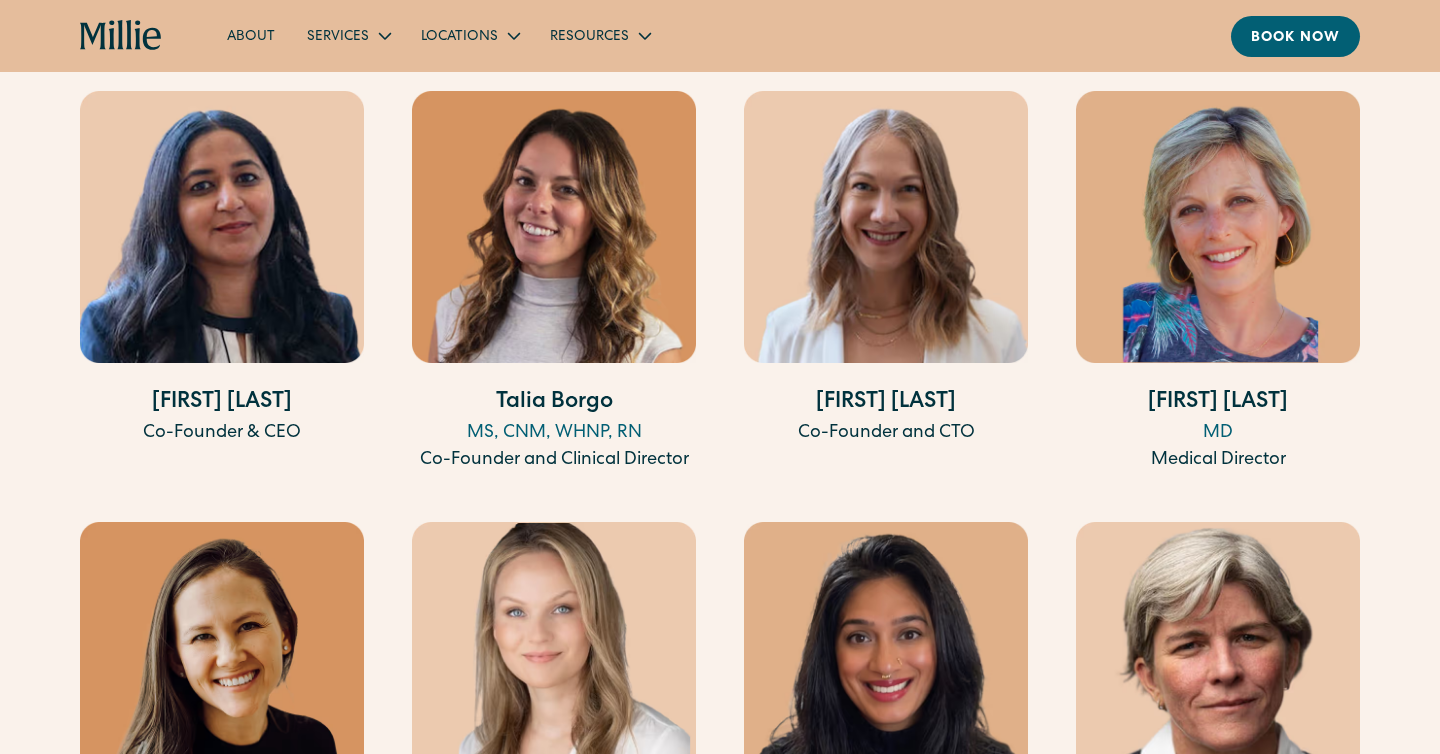 scroll, scrollTop: 3833, scrollLeft: 0, axis: vertical 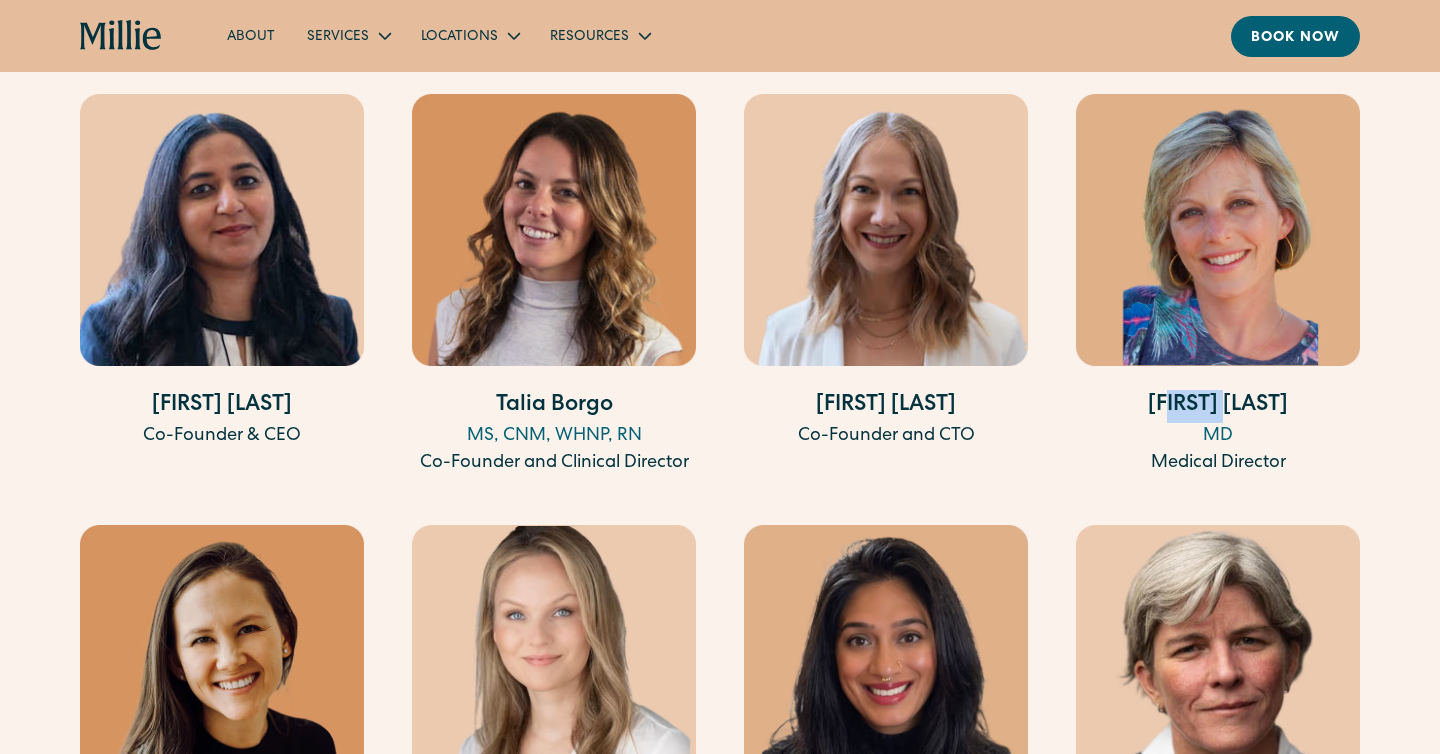 drag, startPoint x: 1193, startPoint y: 399, endPoint x: 1259, endPoint y: 404, distance: 66.189125 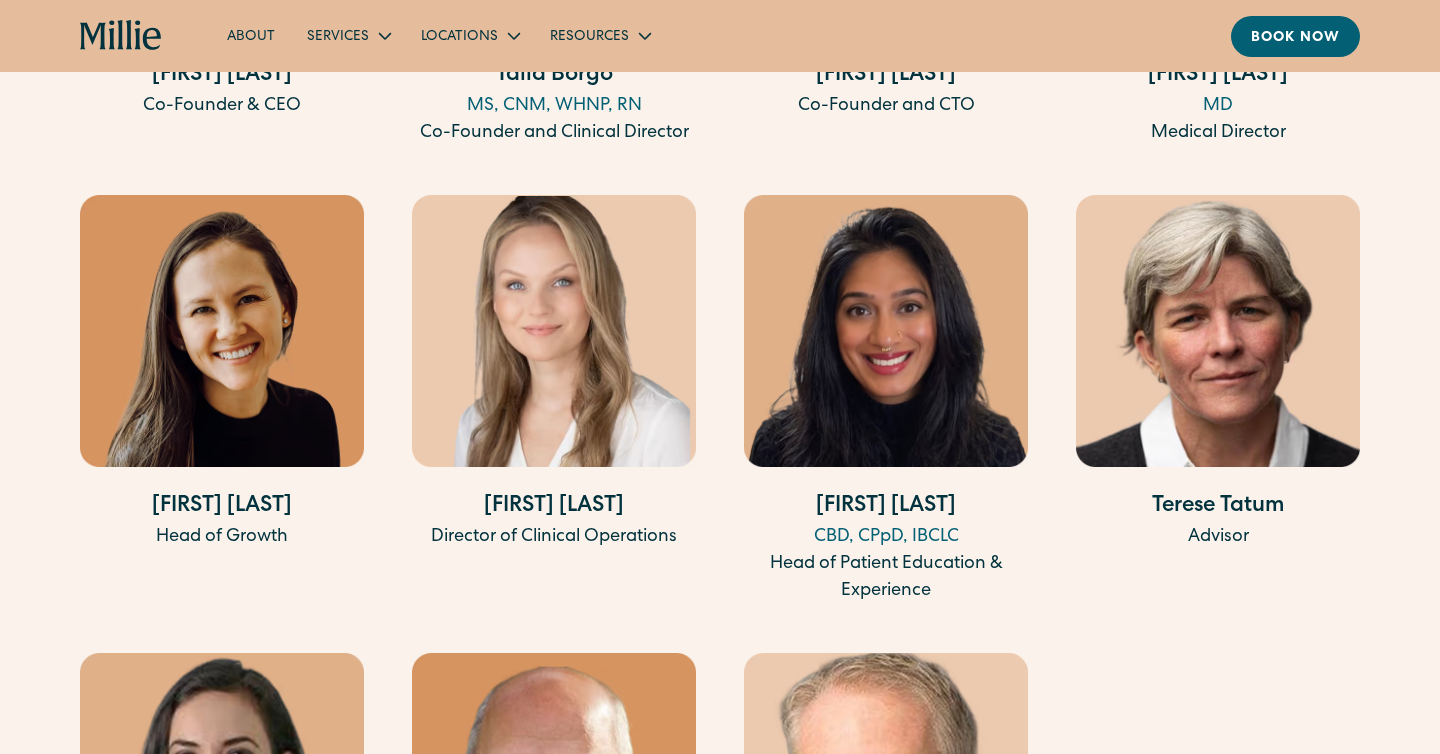 scroll, scrollTop: 4195, scrollLeft: 0, axis: vertical 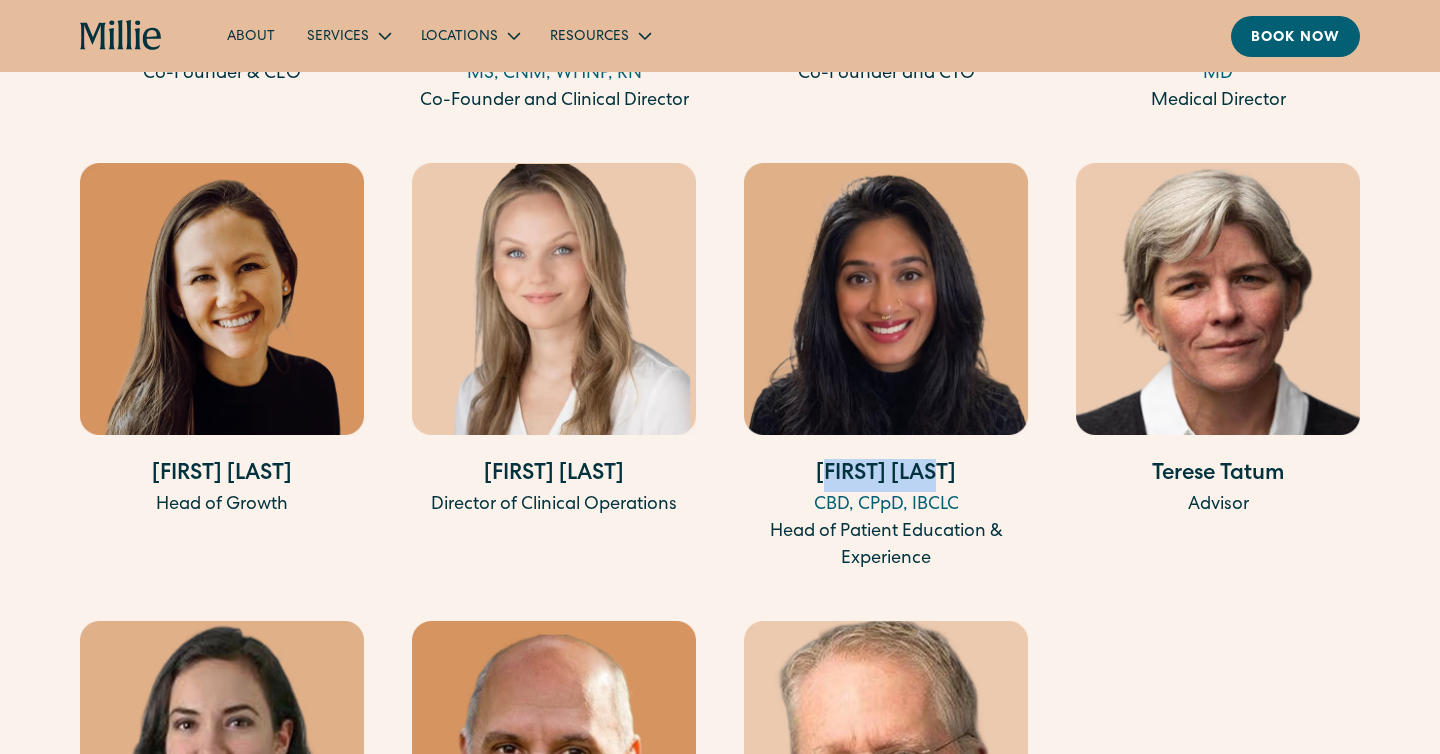 drag, startPoint x: 830, startPoint y: 476, endPoint x: 997, endPoint y: 475, distance: 167.00299 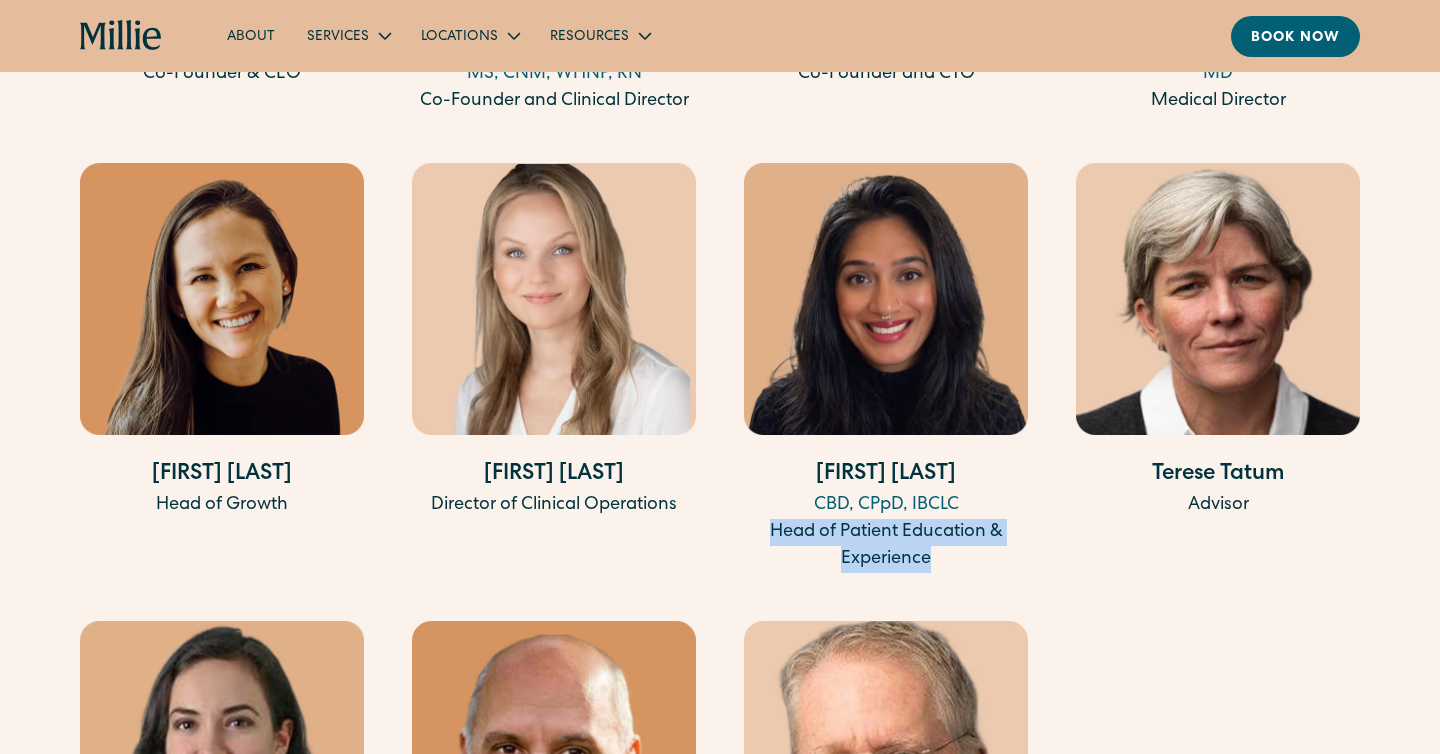drag, startPoint x: 1041, startPoint y: 581, endPoint x: 1042, endPoint y: 488, distance: 93.00538 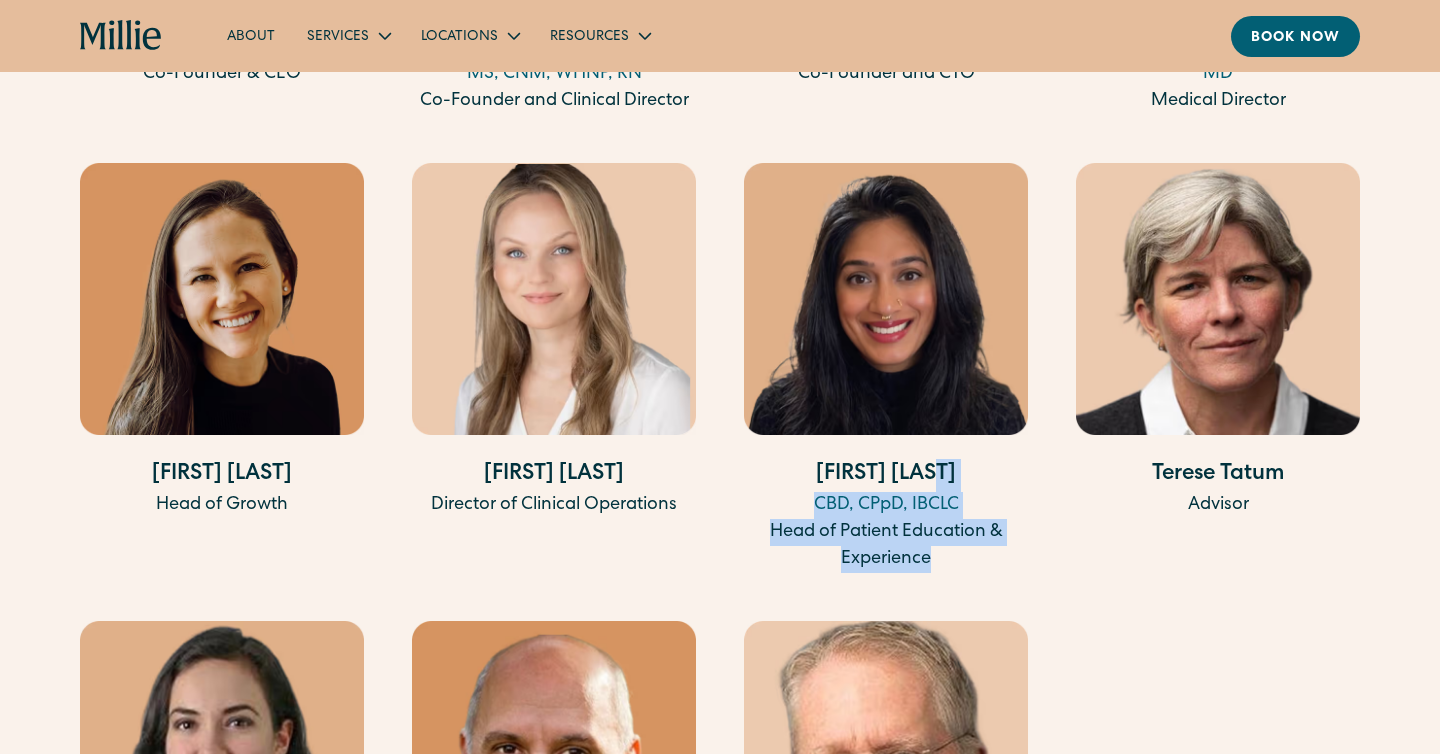 click on "Anu Sharma Co-Founder & CEO Talia Borgo MS, CNM, WHNP, RN Co-Founder and Clinical Director Sarah Reynolds Co-Founder and CTO Amy Kane MD Medical Director Kimmie Carey Head of Growth Patricia Bevitz Director of Clinical Operations Shalini Shah CBD, CPpD, IBCLC Head of Patient Education & Experience Terese Tatum Advisor Ann Lucena Advisor, Health Systems Brendhan Green Advisor, Reimbursement & Health Systems Stephen J. Linesch Advisor, Payor Contracting" at bounding box center (720, 368) 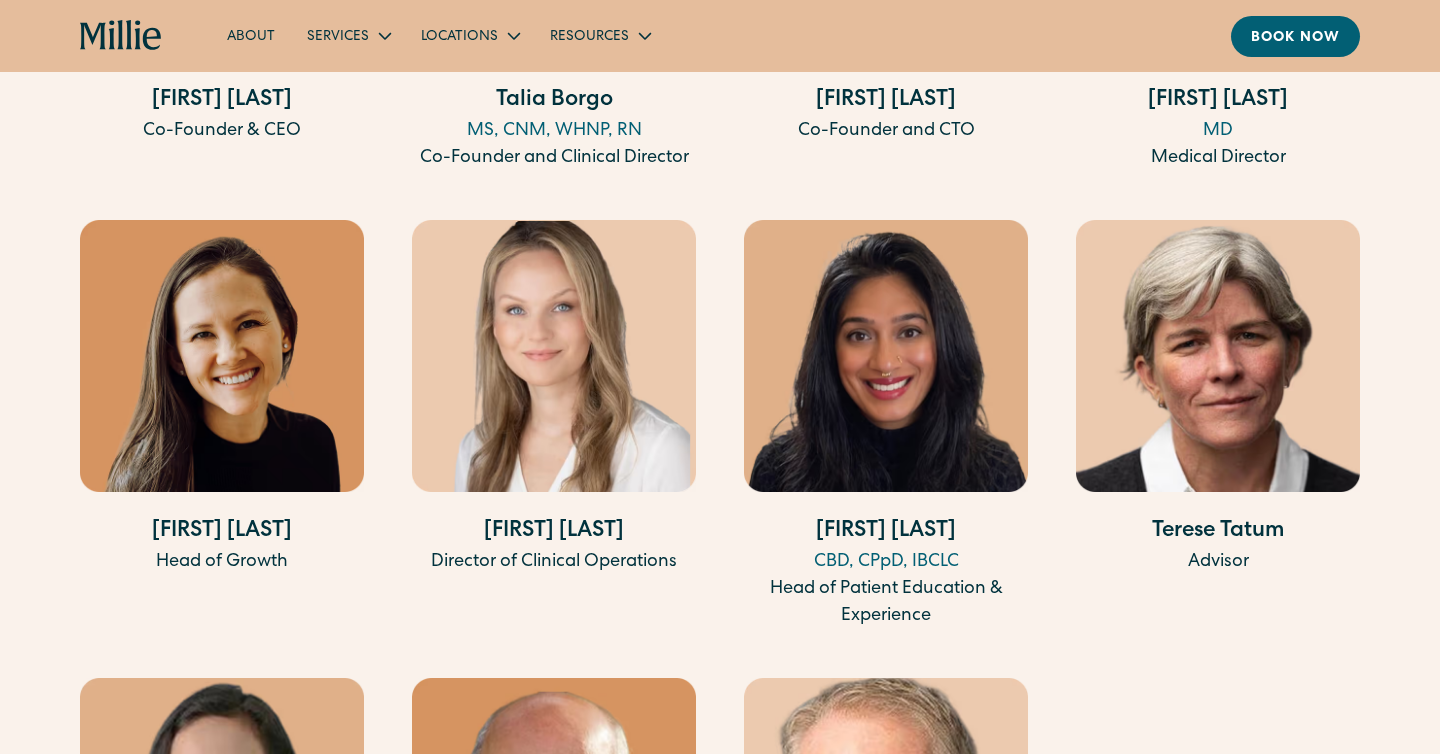 scroll, scrollTop: 4139, scrollLeft: 0, axis: vertical 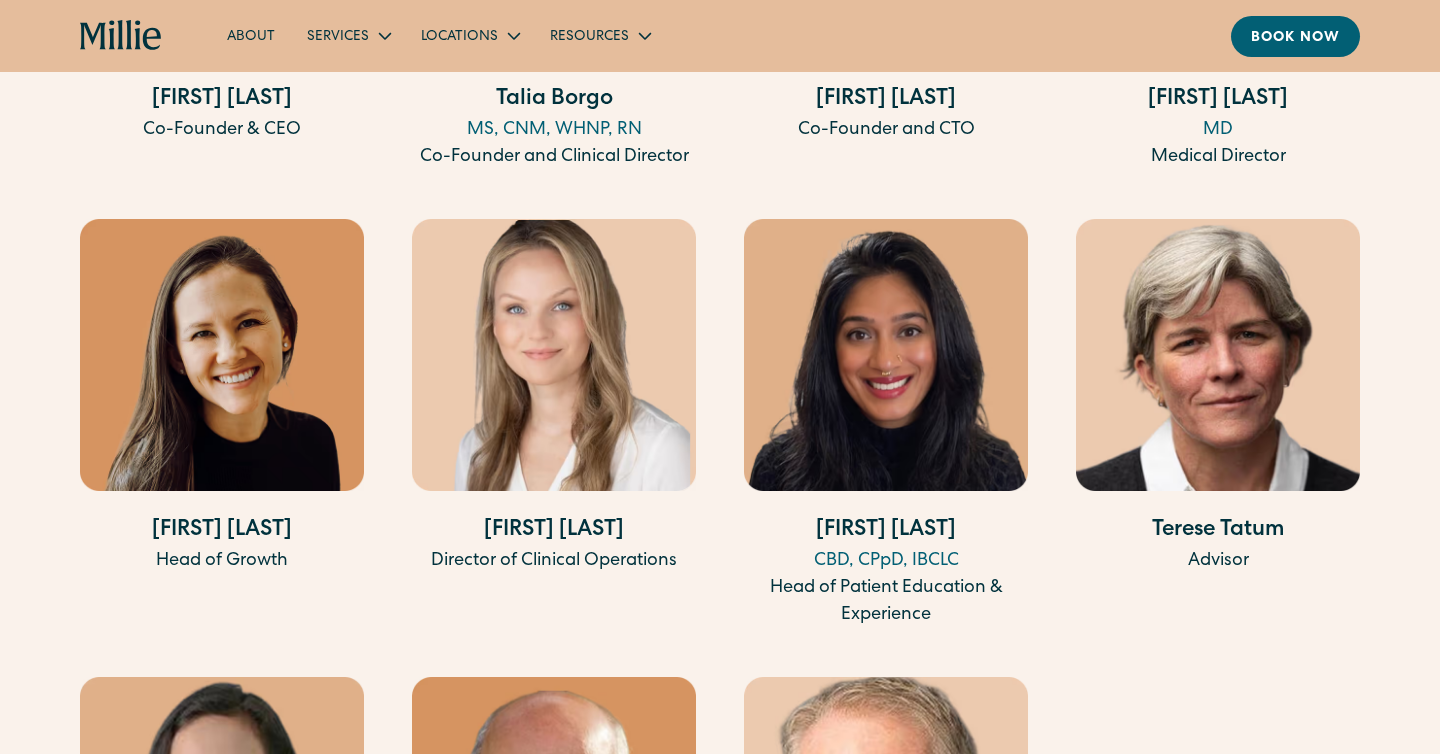 click on "Patricia Bevitz" at bounding box center [554, 531] 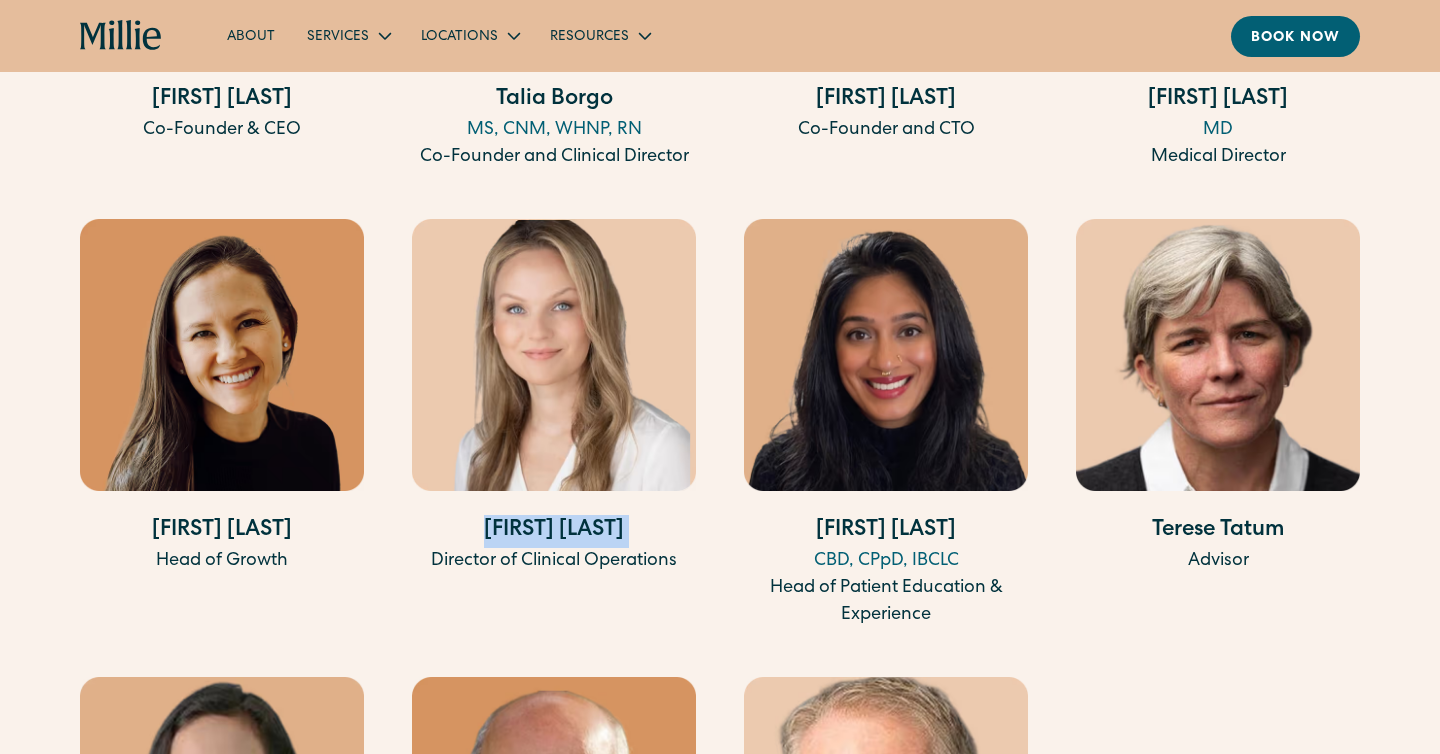 click on "Director of Clinical Operations" at bounding box center [554, 561] 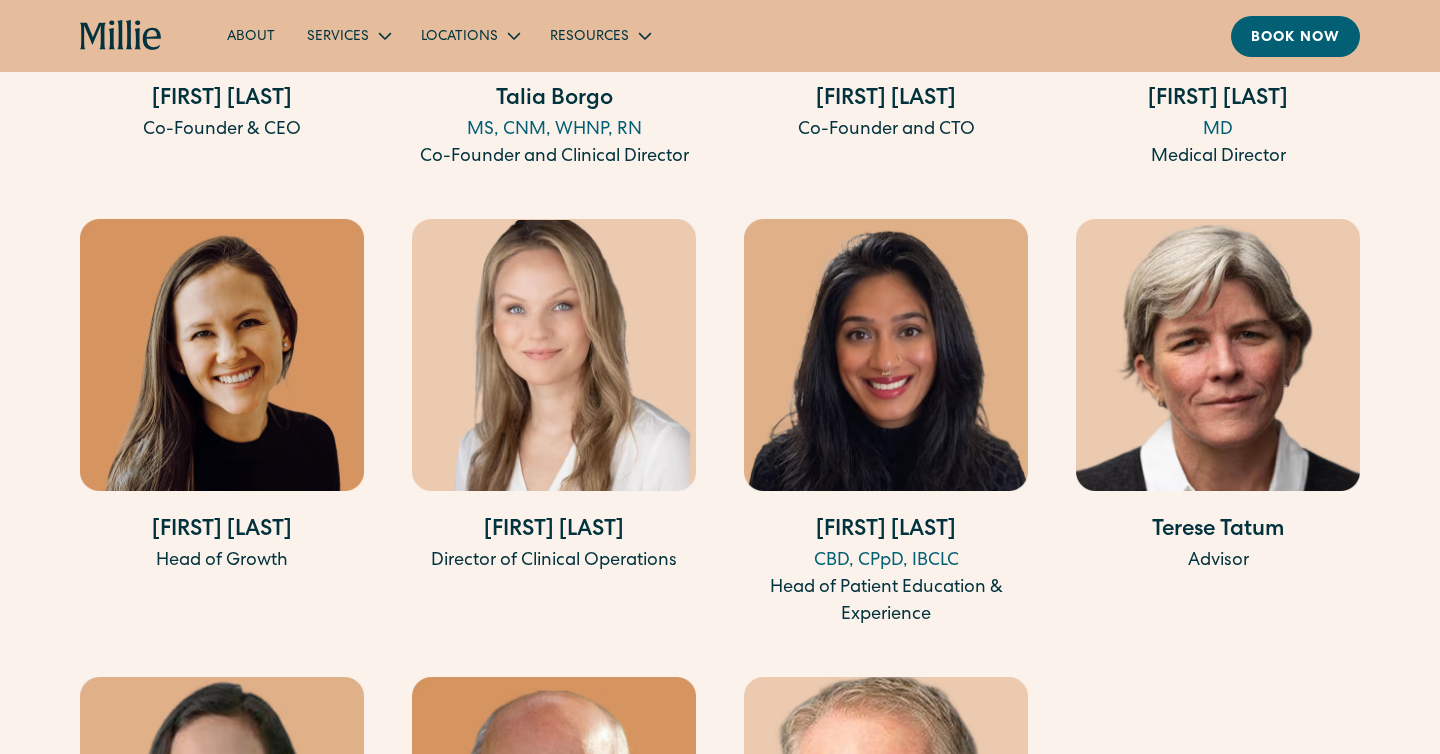 click on "Director of Clinical Operations" at bounding box center (554, 561) 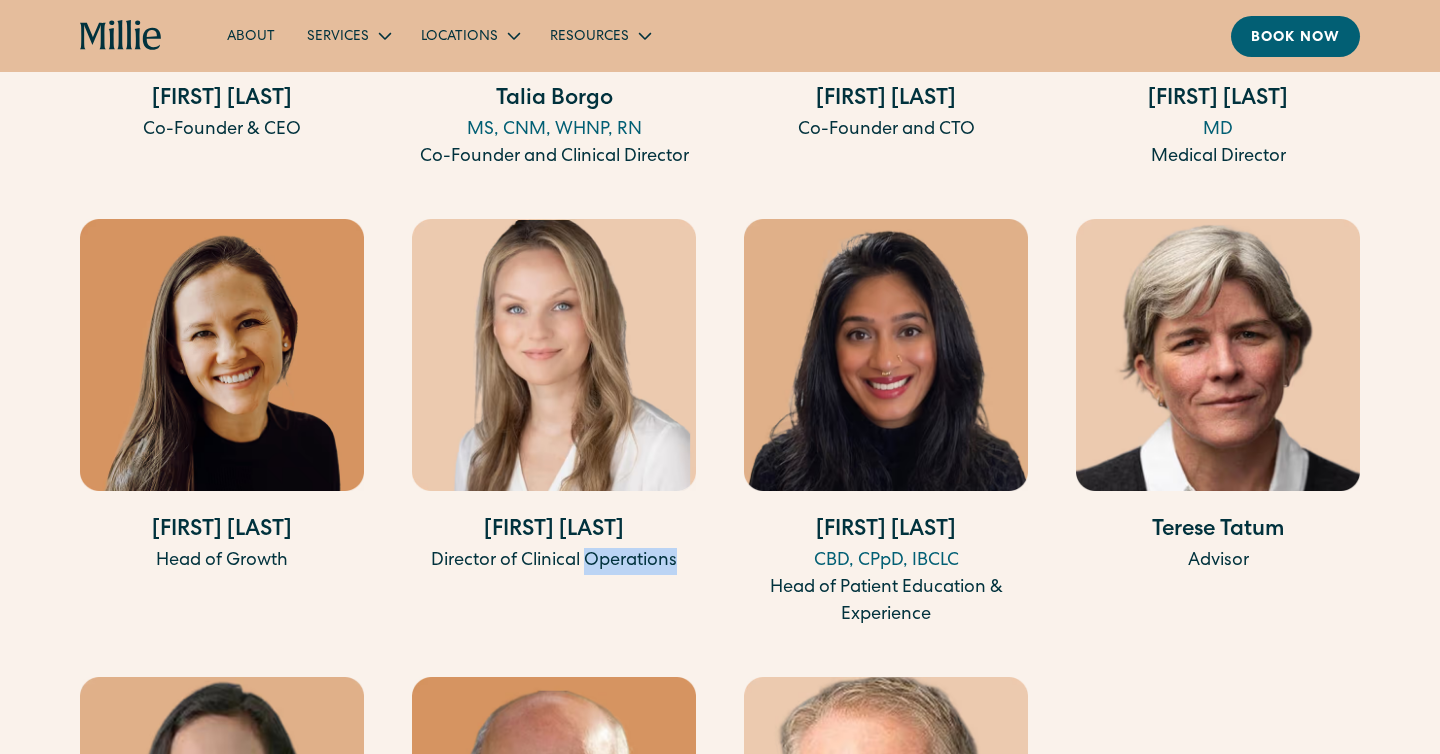 click on "Director of Clinical Operations" at bounding box center (554, 561) 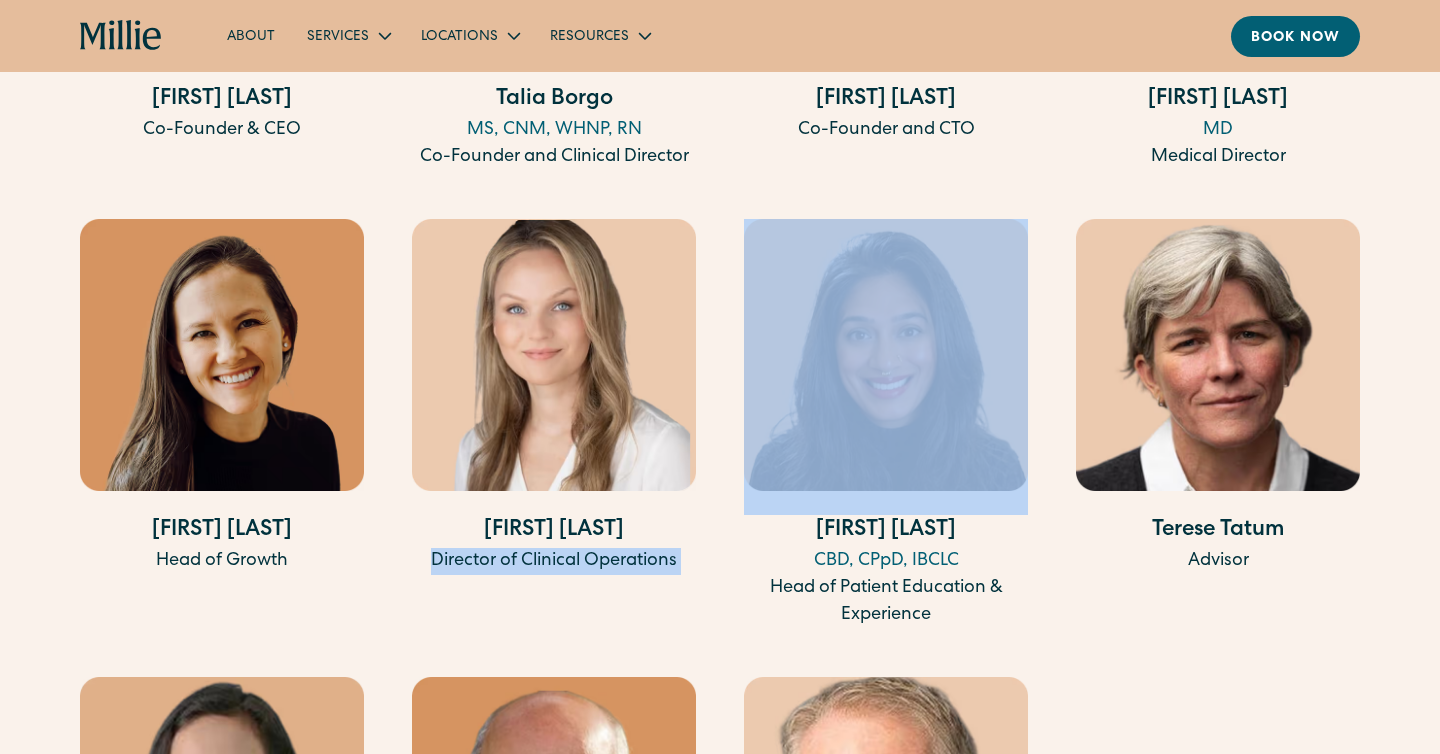 click on "Patricia Bevitz Director of Clinical Operations" at bounding box center [554, 424] 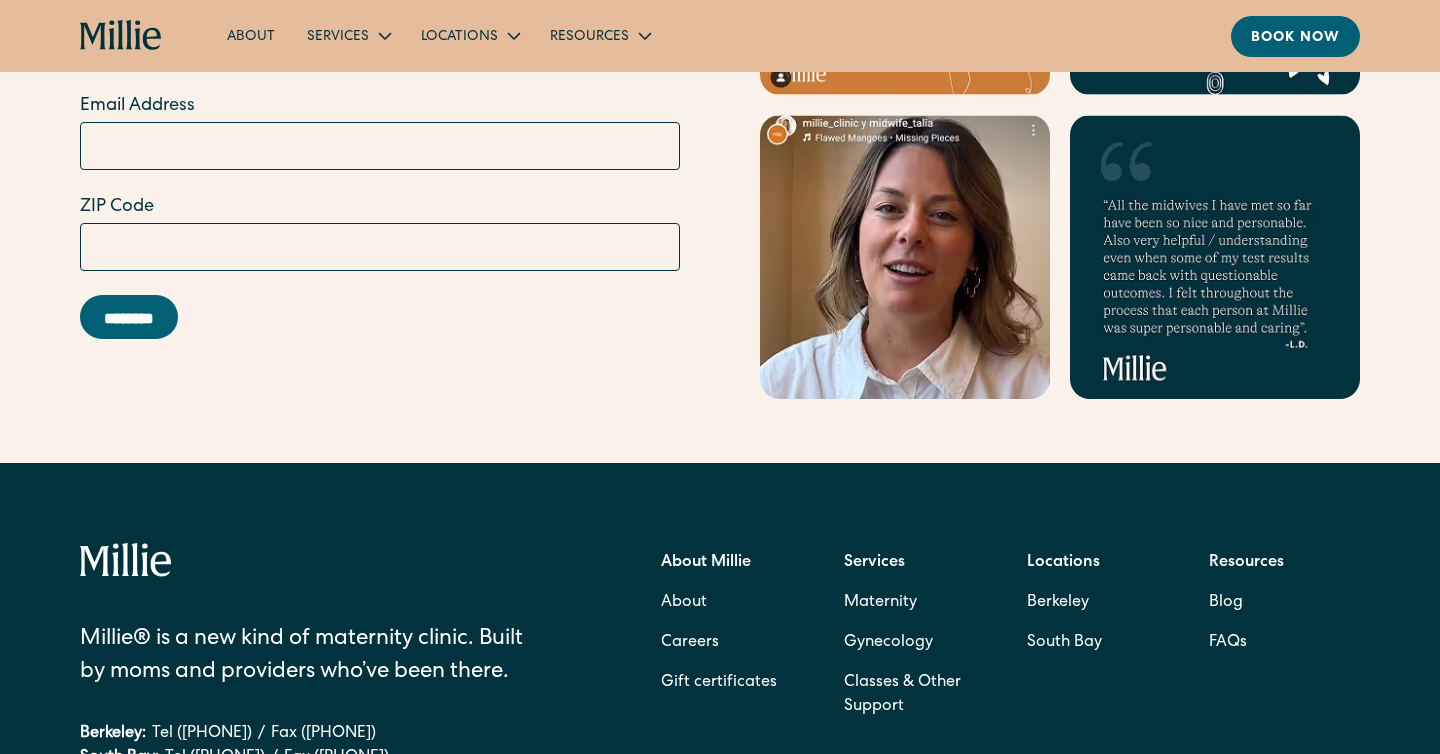 scroll, scrollTop: 6528, scrollLeft: 0, axis: vertical 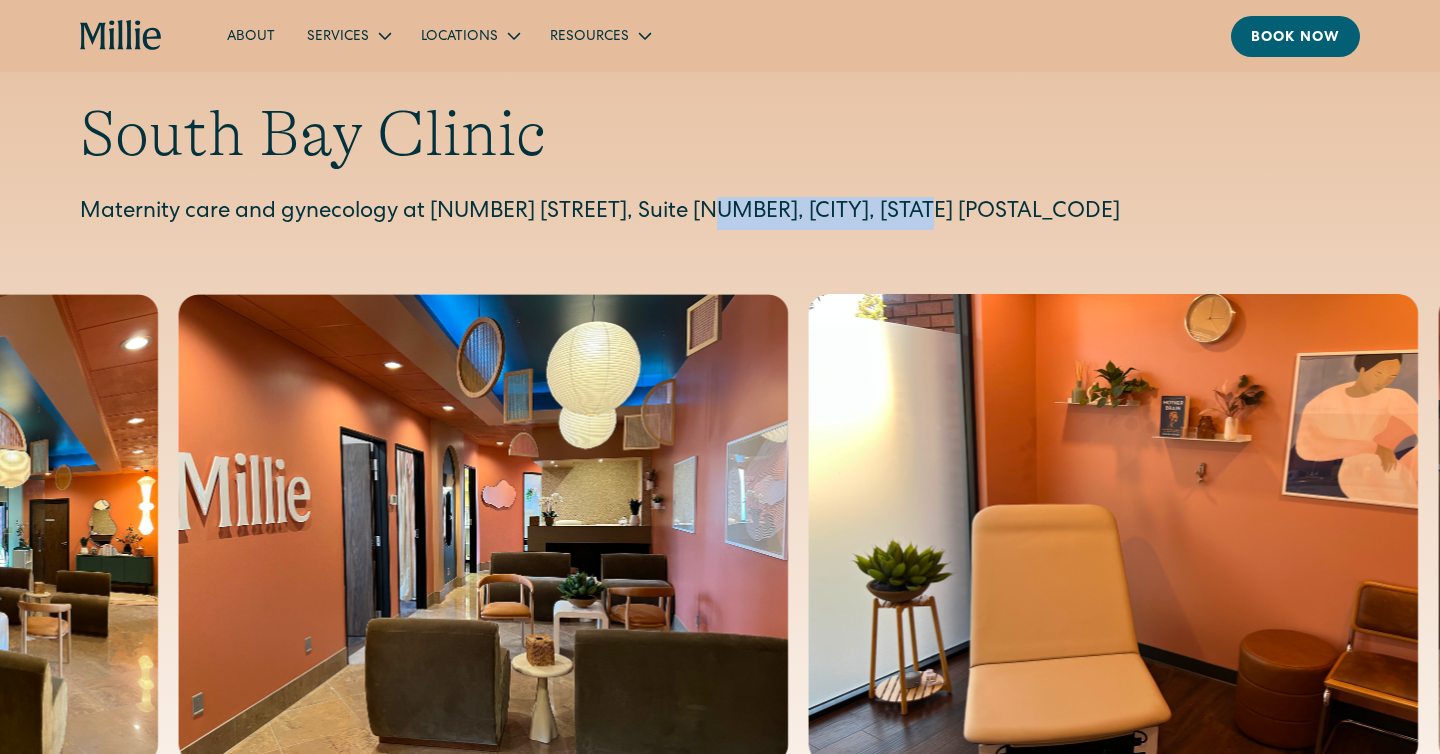 drag, startPoint x: 703, startPoint y: 212, endPoint x: 970, endPoint y: 220, distance: 267.1198 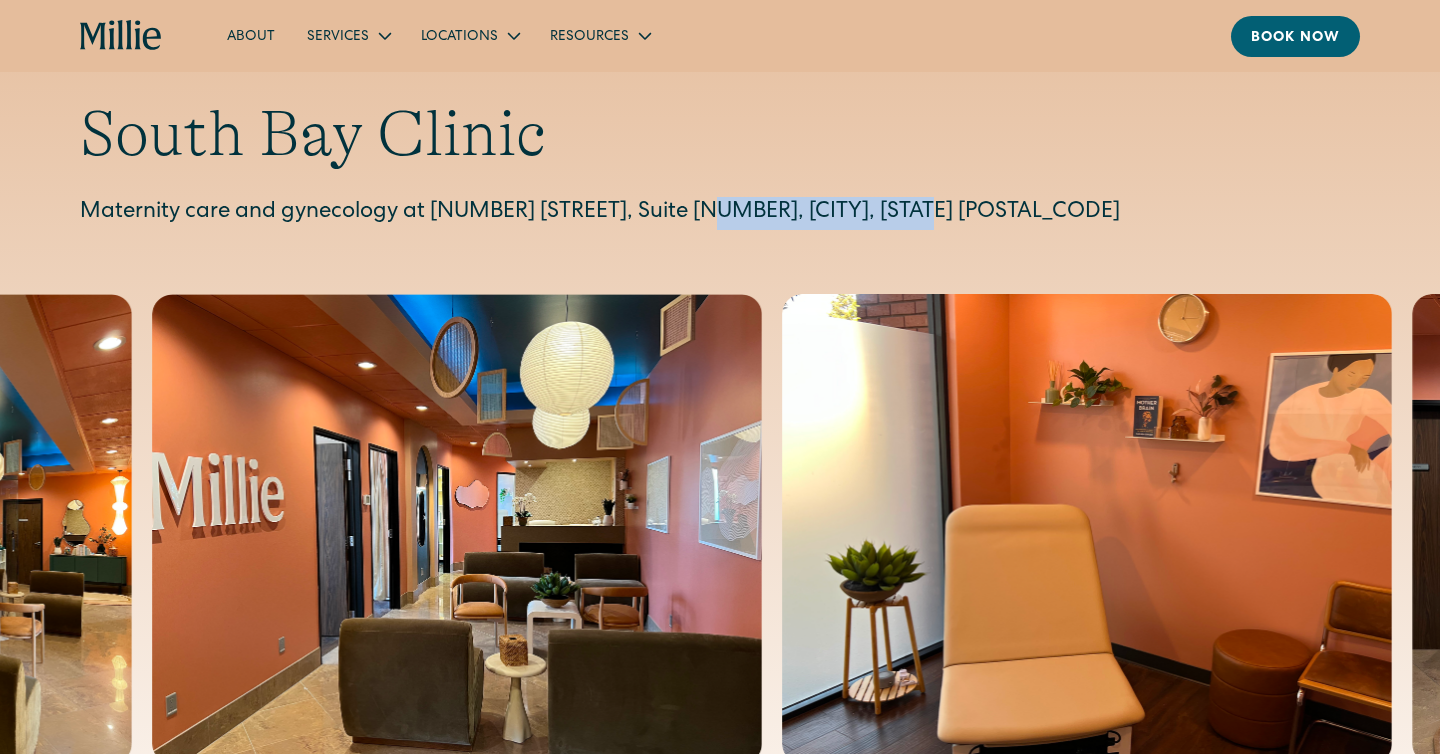 click on "Maternity care and gynecology at [NUMBER] [STREET], Suite [NUMBER], [CITY], [STATE] [POSTAL_CODE]" at bounding box center [720, 380] 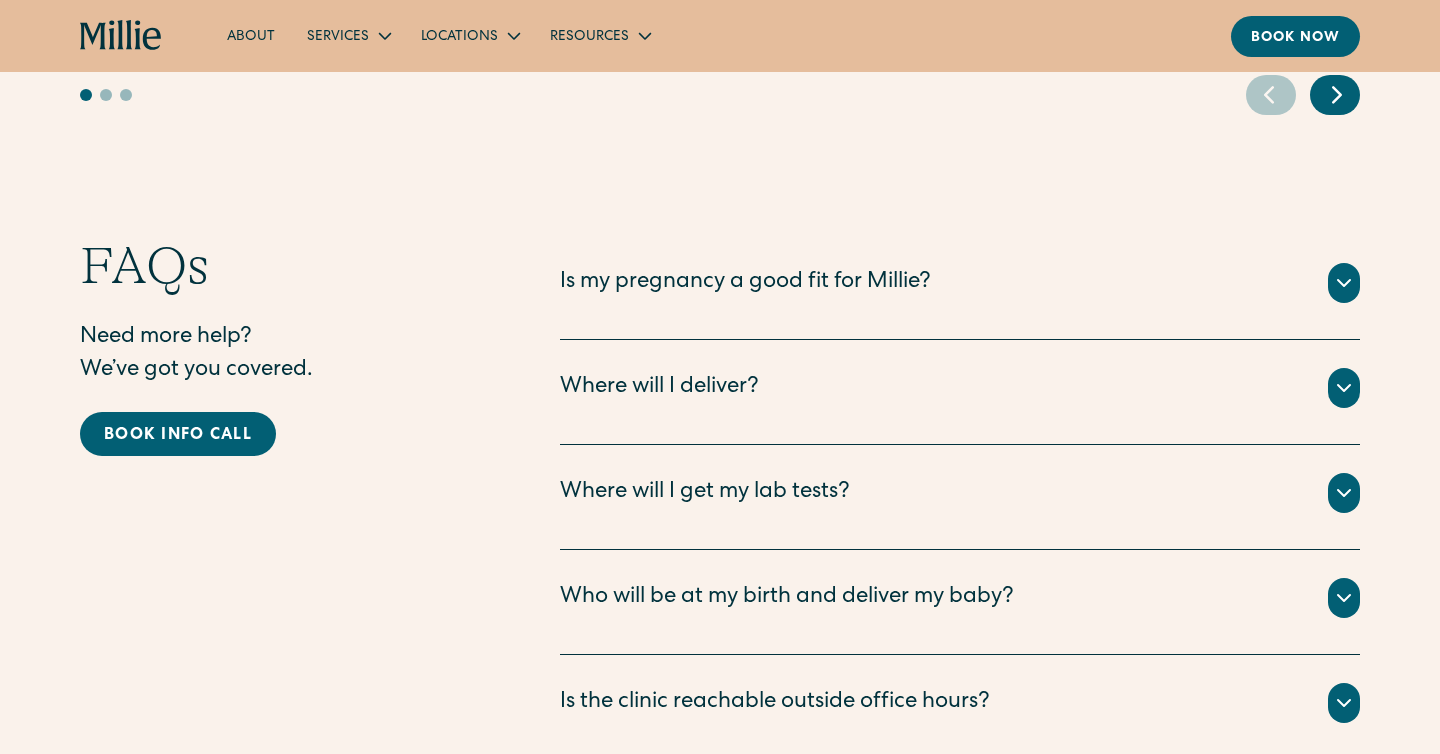 scroll, scrollTop: 3689, scrollLeft: 0, axis: vertical 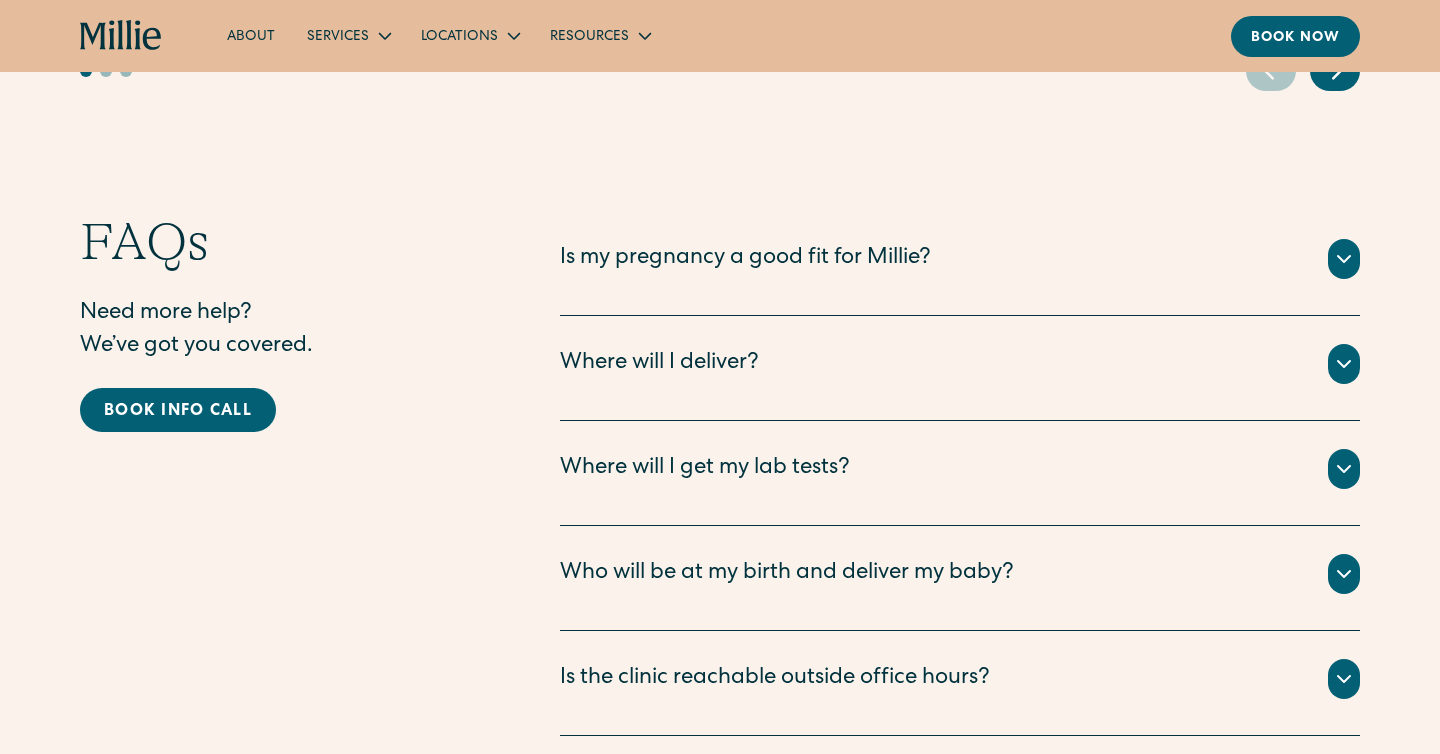 click on "Is my pregnancy a good fit for Millie?" at bounding box center [745, 259] 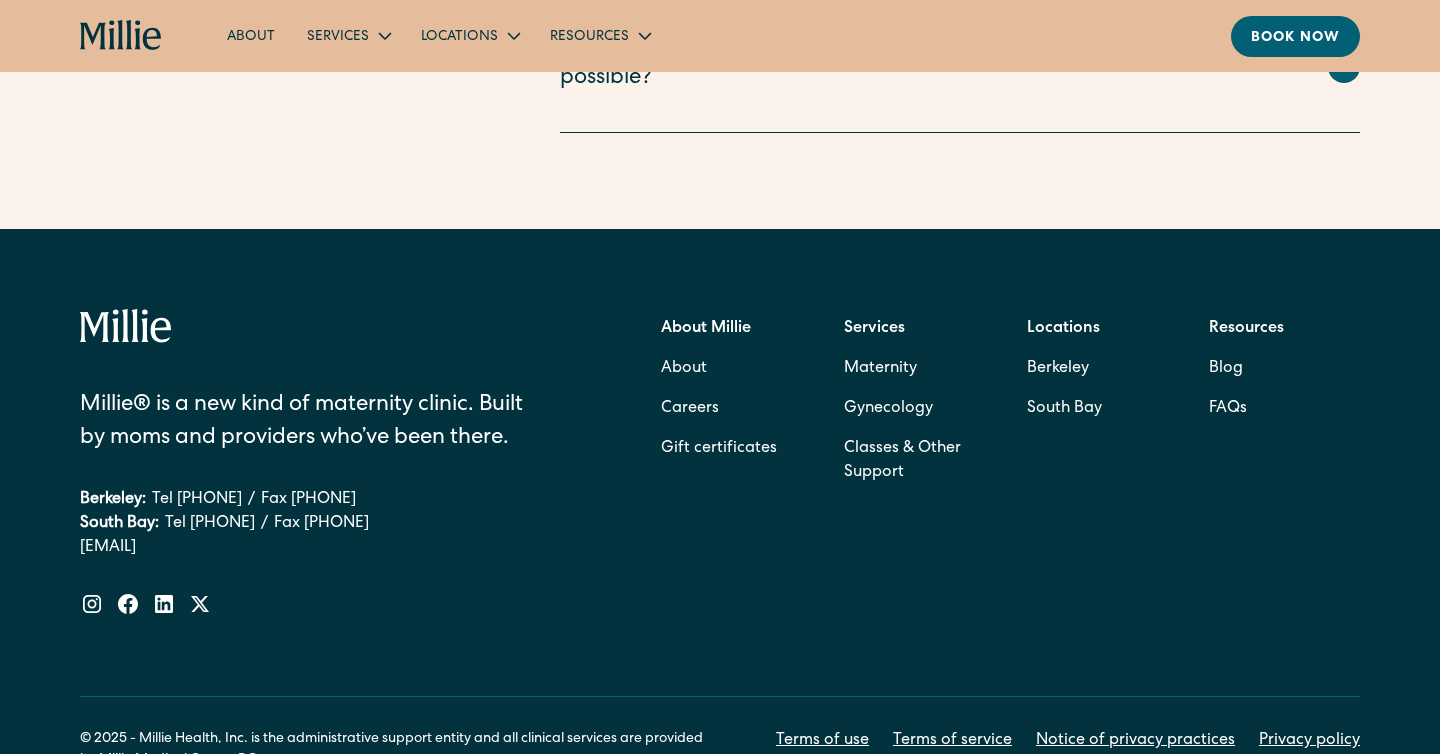 scroll, scrollTop: 4933, scrollLeft: 0, axis: vertical 